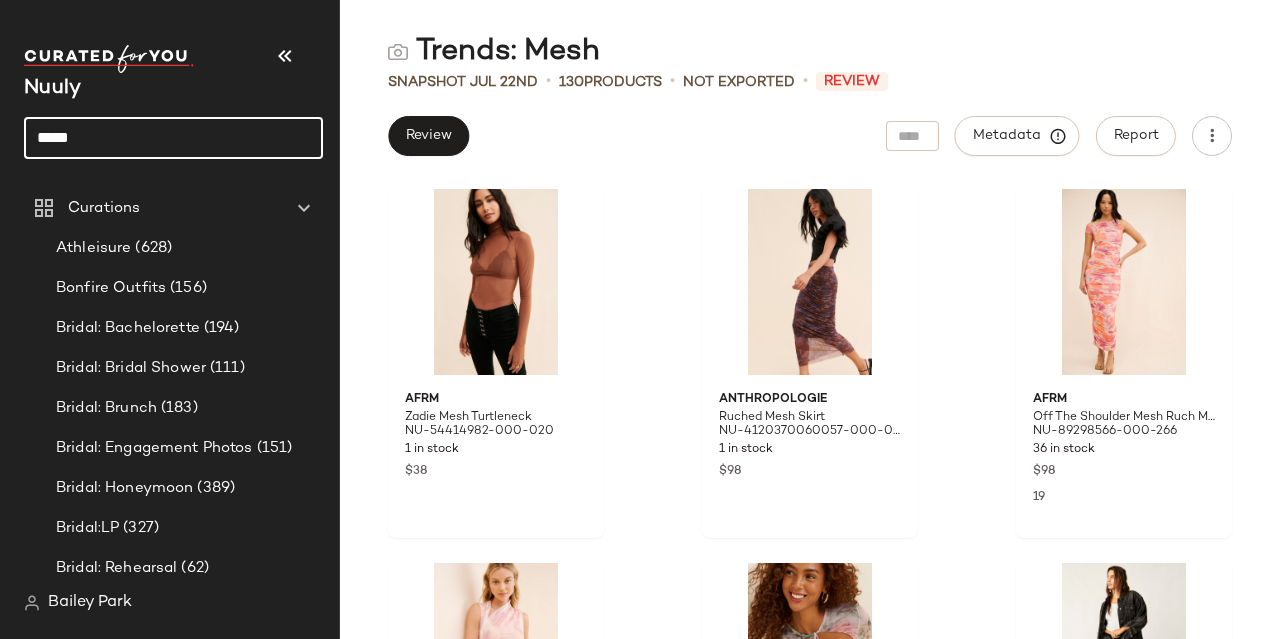 scroll, scrollTop: 0, scrollLeft: 0, axis: both 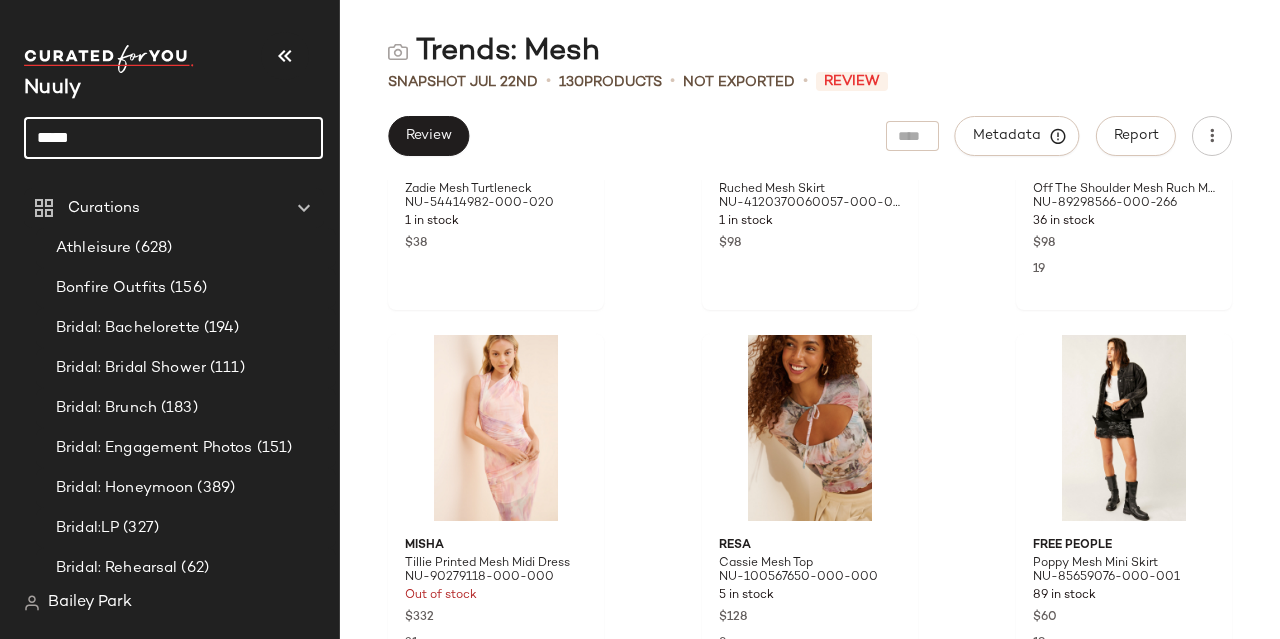 click on "****" 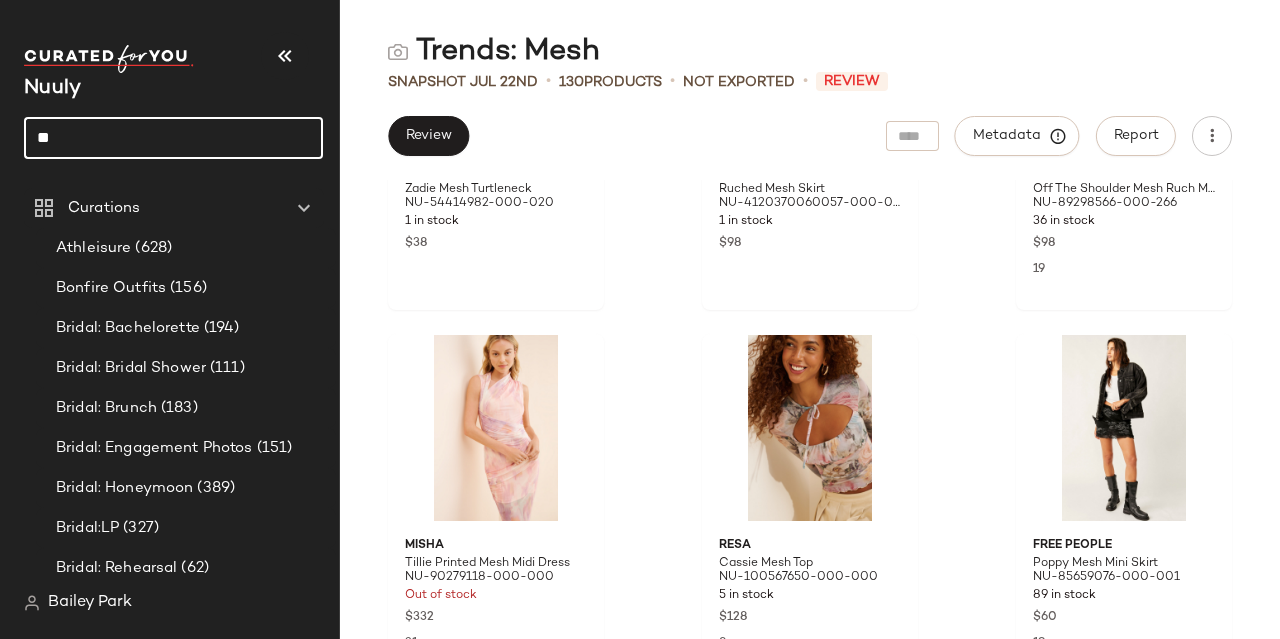 type on "*" 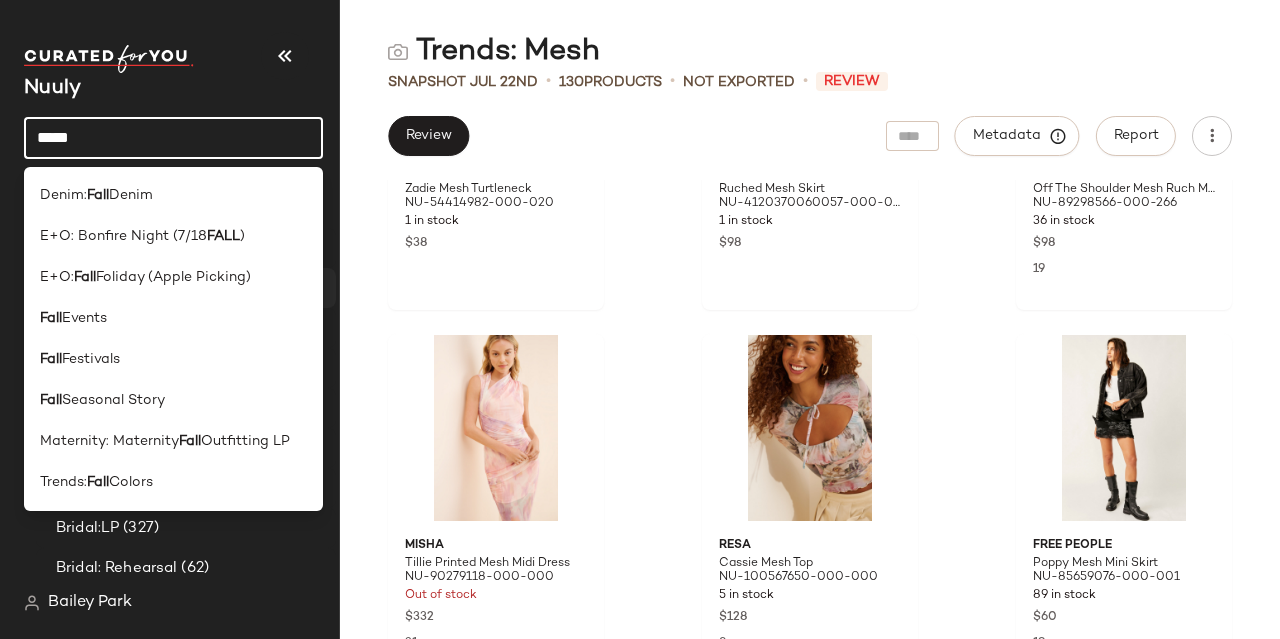 click on "Fall  Events" 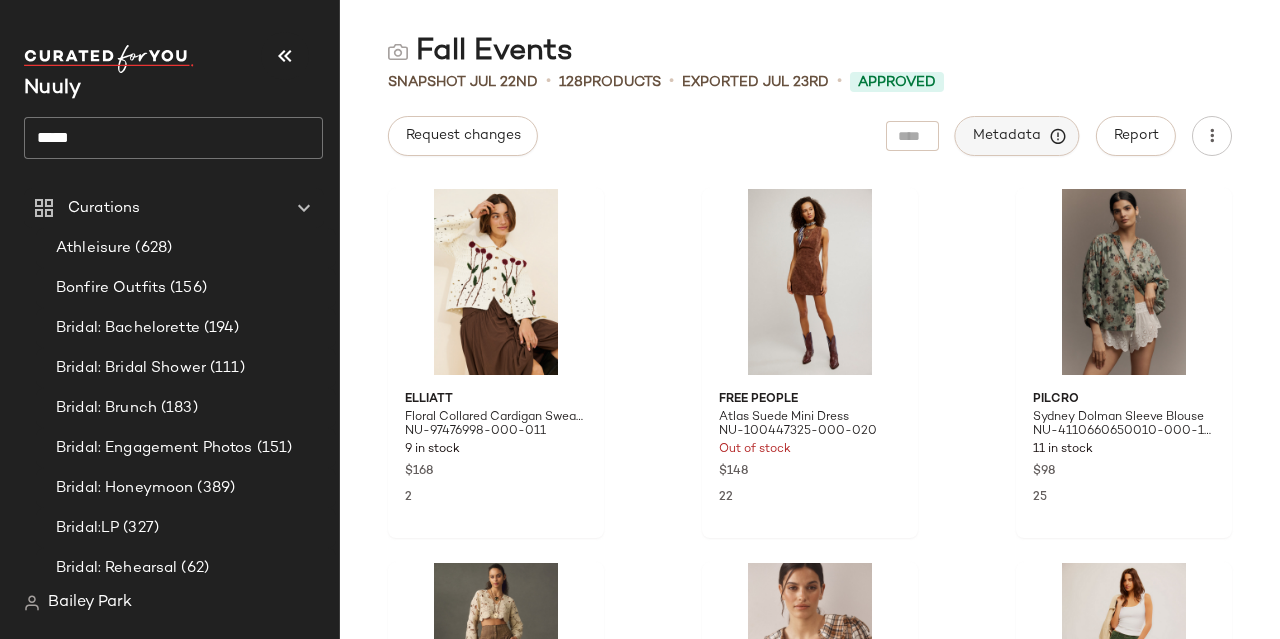click on "Metadata" 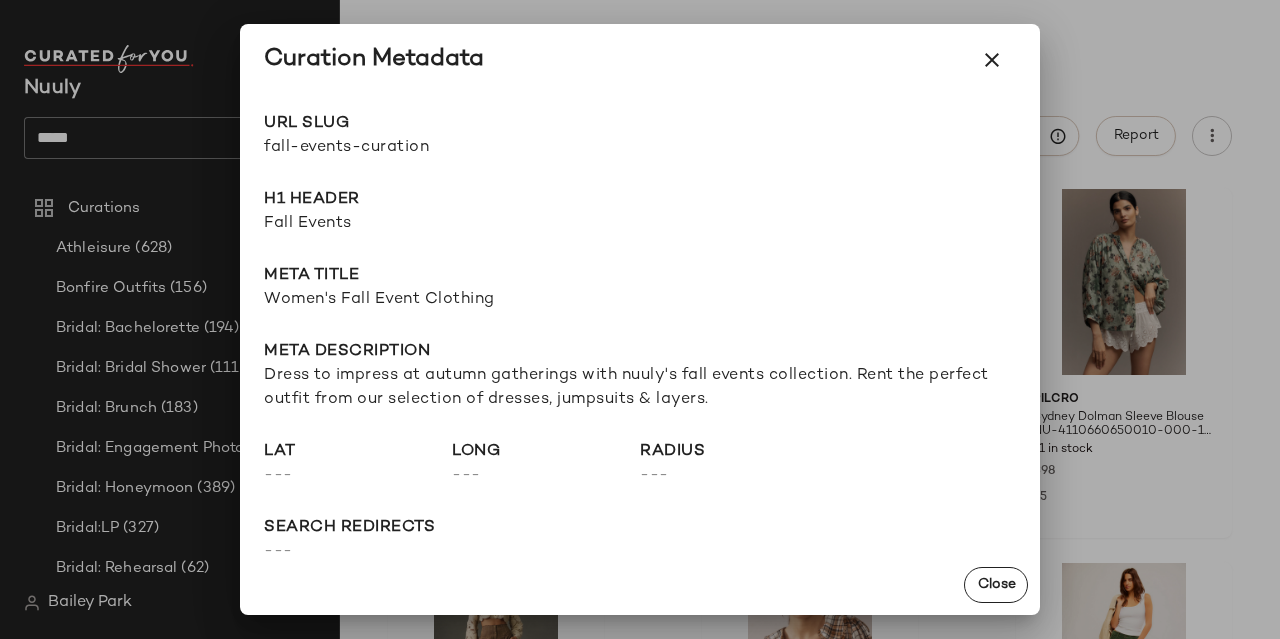click on "fall-events-curation" at bounding box center [452, 148] 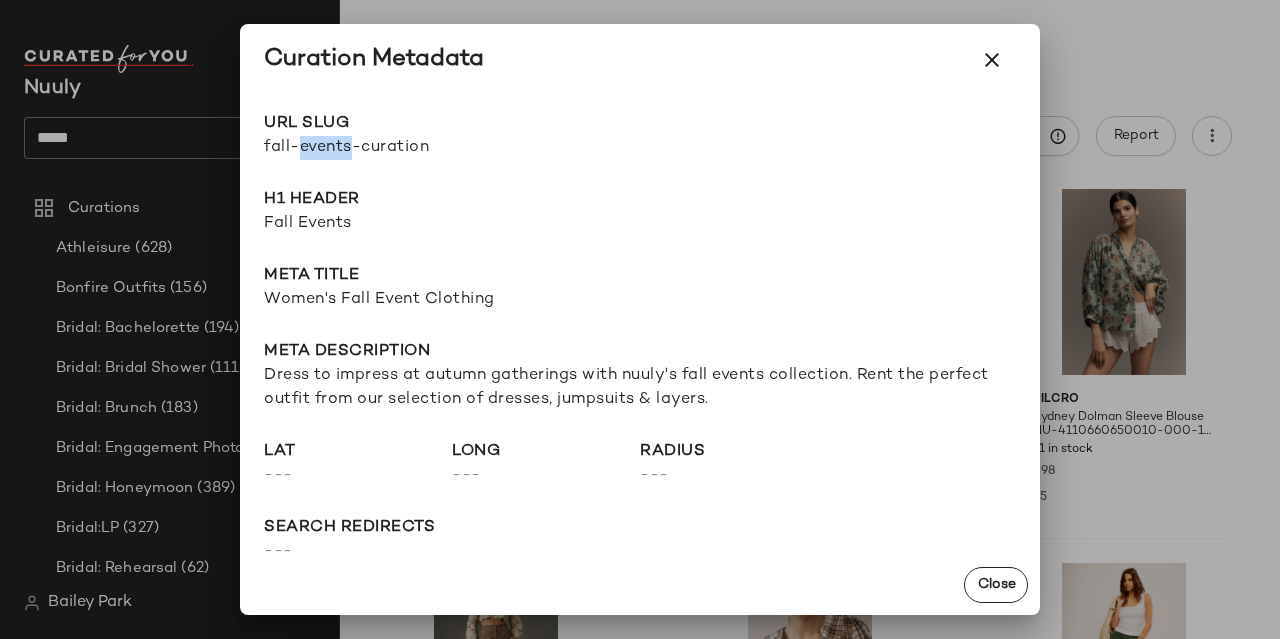 click on "fall-events-curation" at bounding box center [452, 148] 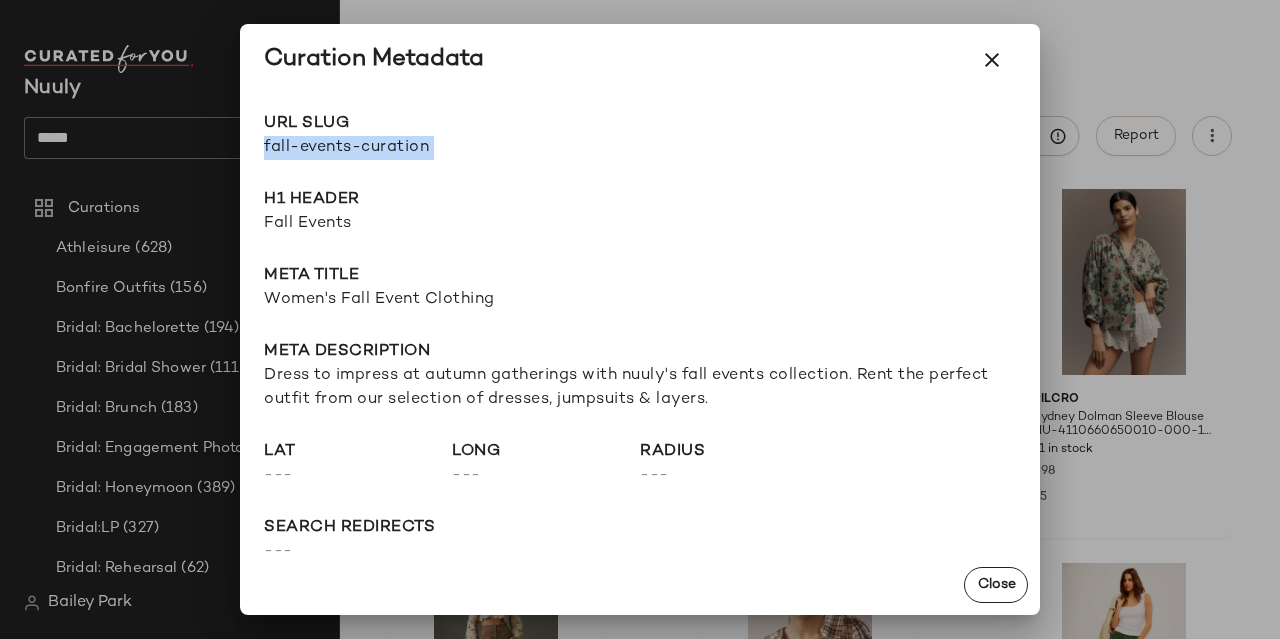 click on "fall-events-curation" at bounding box center [452, 148] 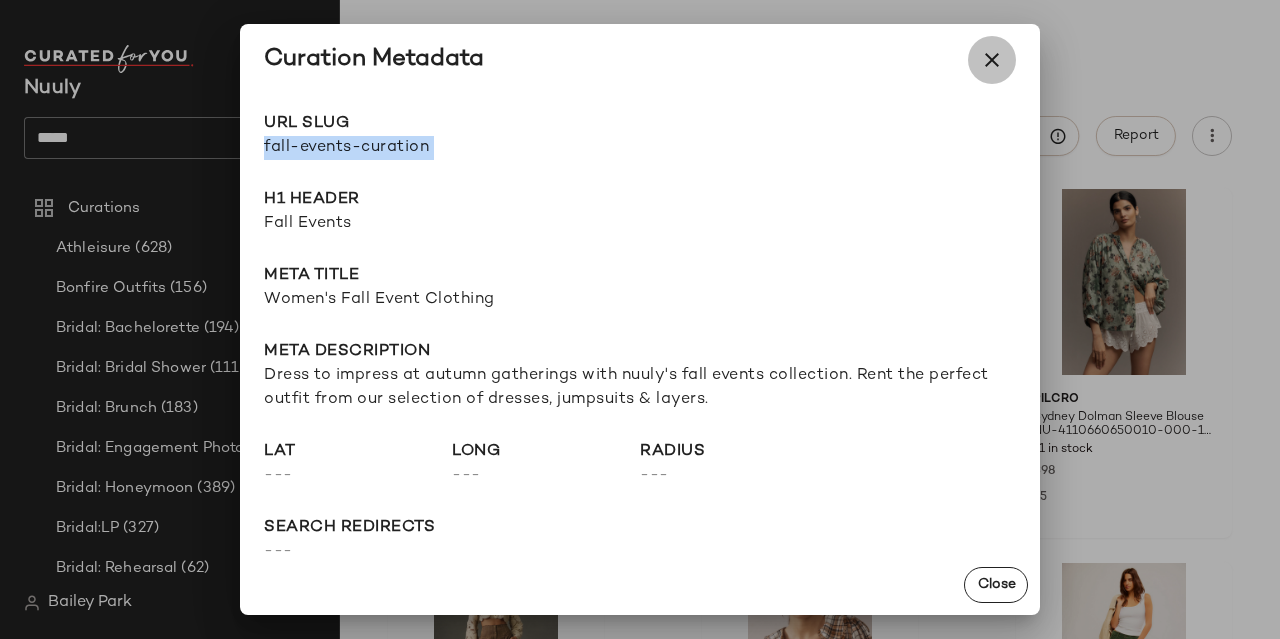 click at bounding box center [992, 60] 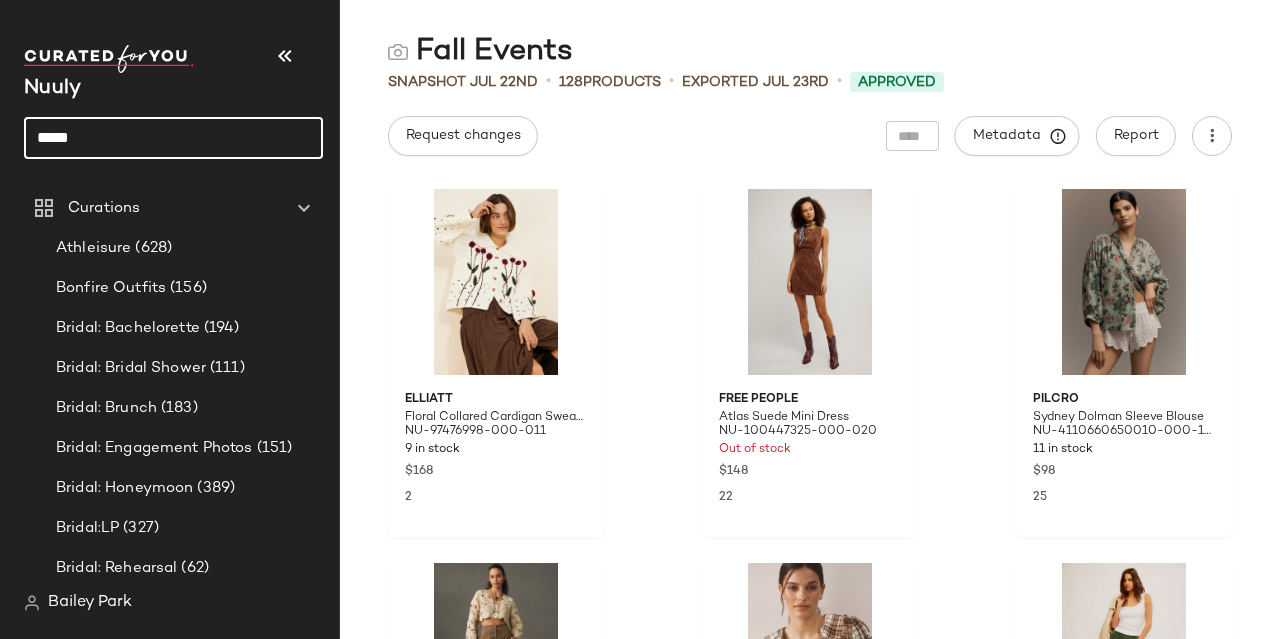 click on "****" 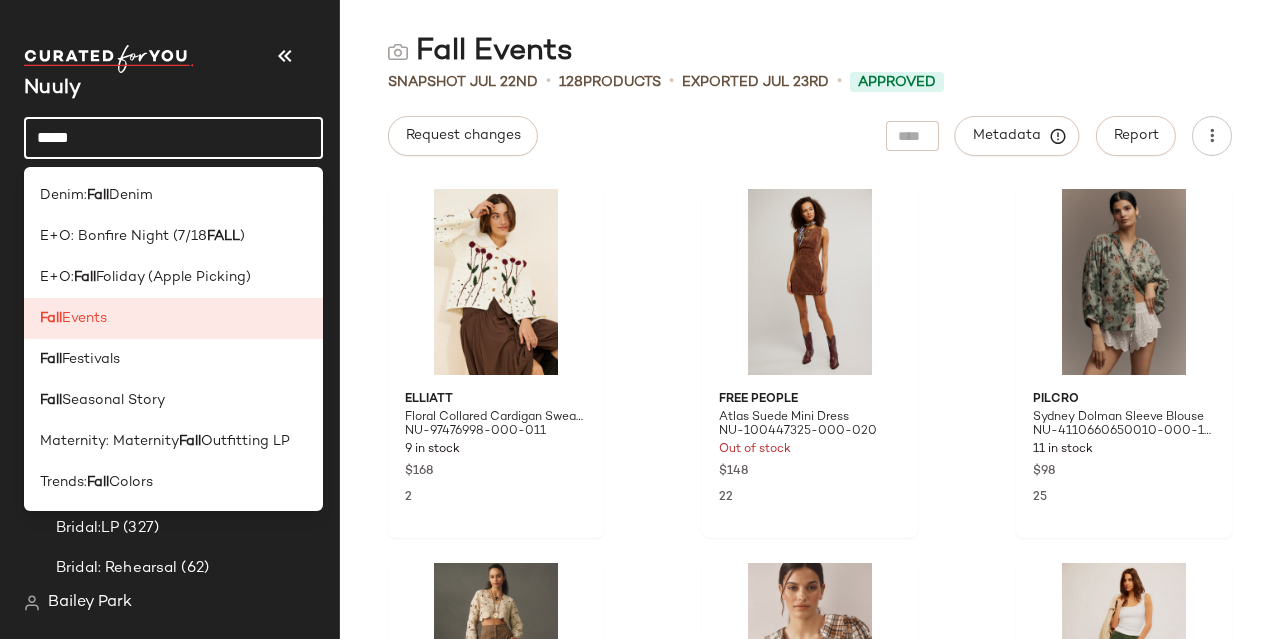 click on "****" 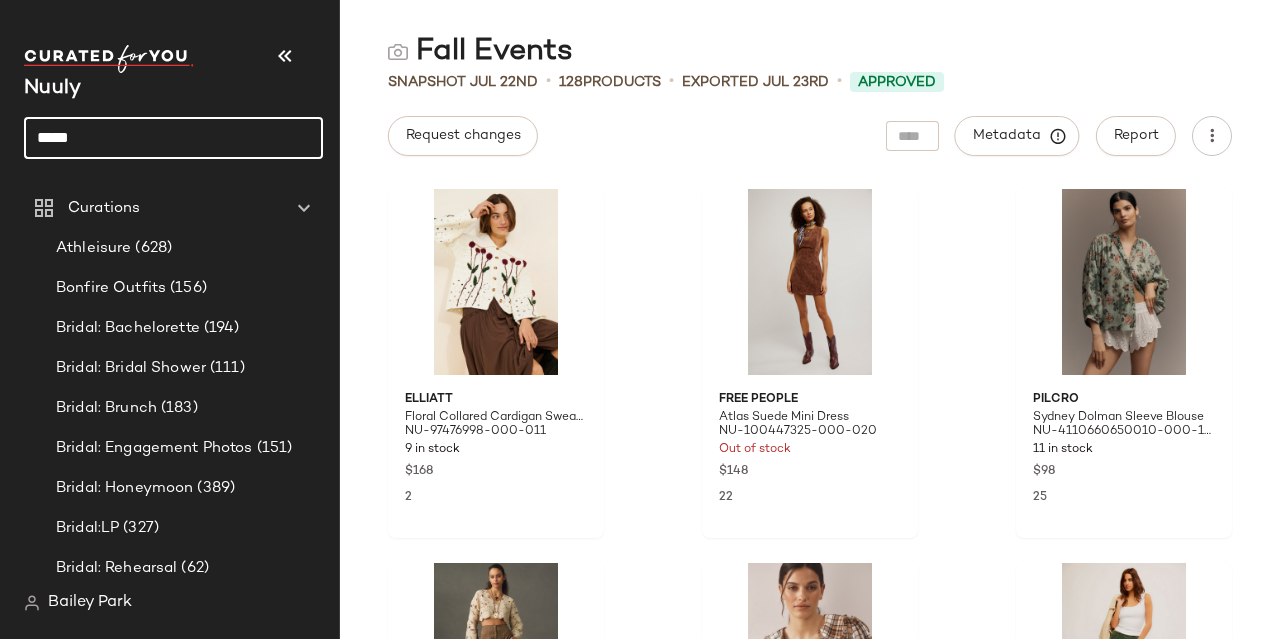 click on "****" 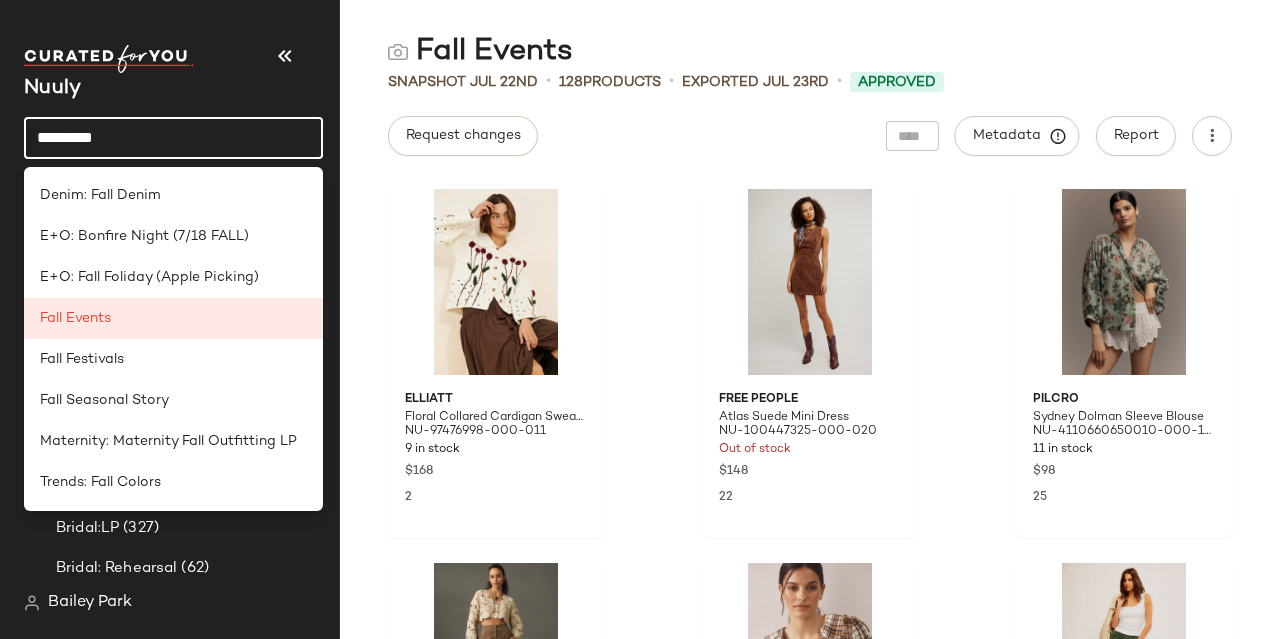 type on "**********" 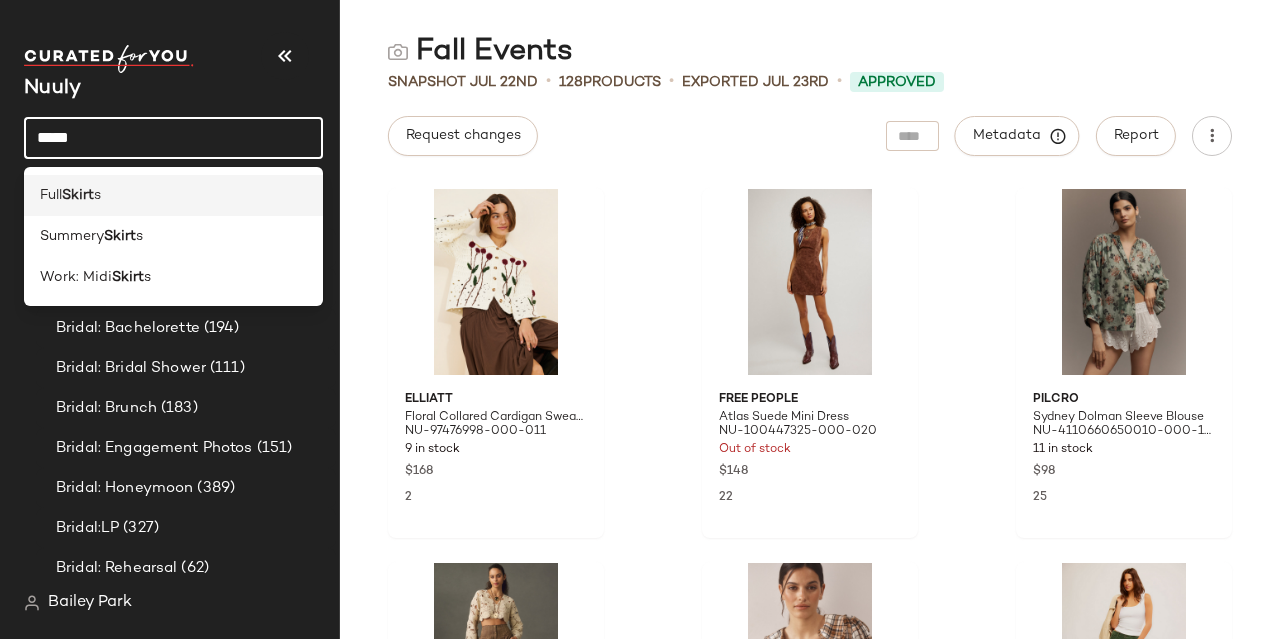 click on "s" at bounding box center [97, 195] 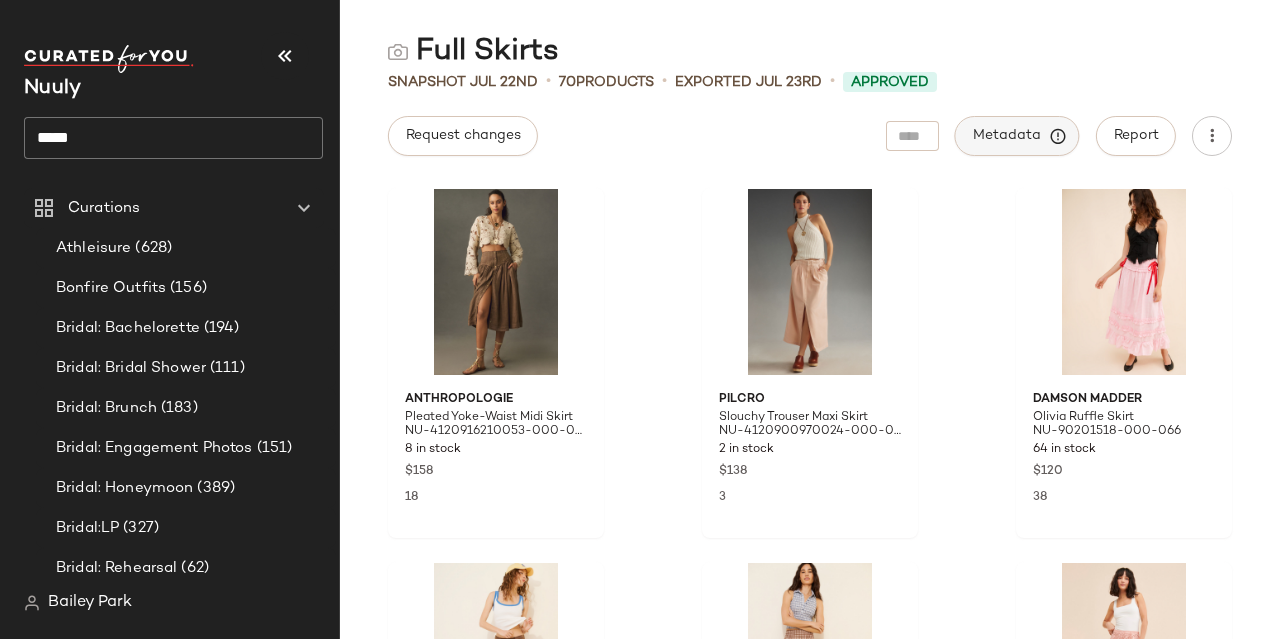 click on "Metadata" 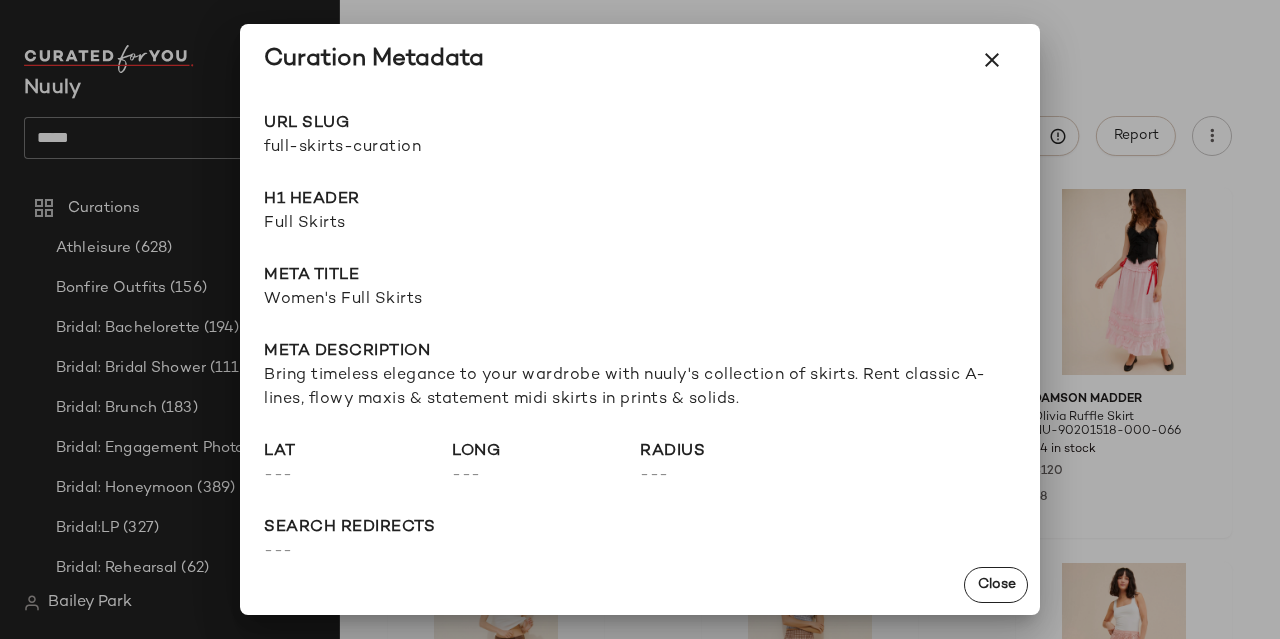 click on "full-skirts-curation" at bounding box center [452, 148] 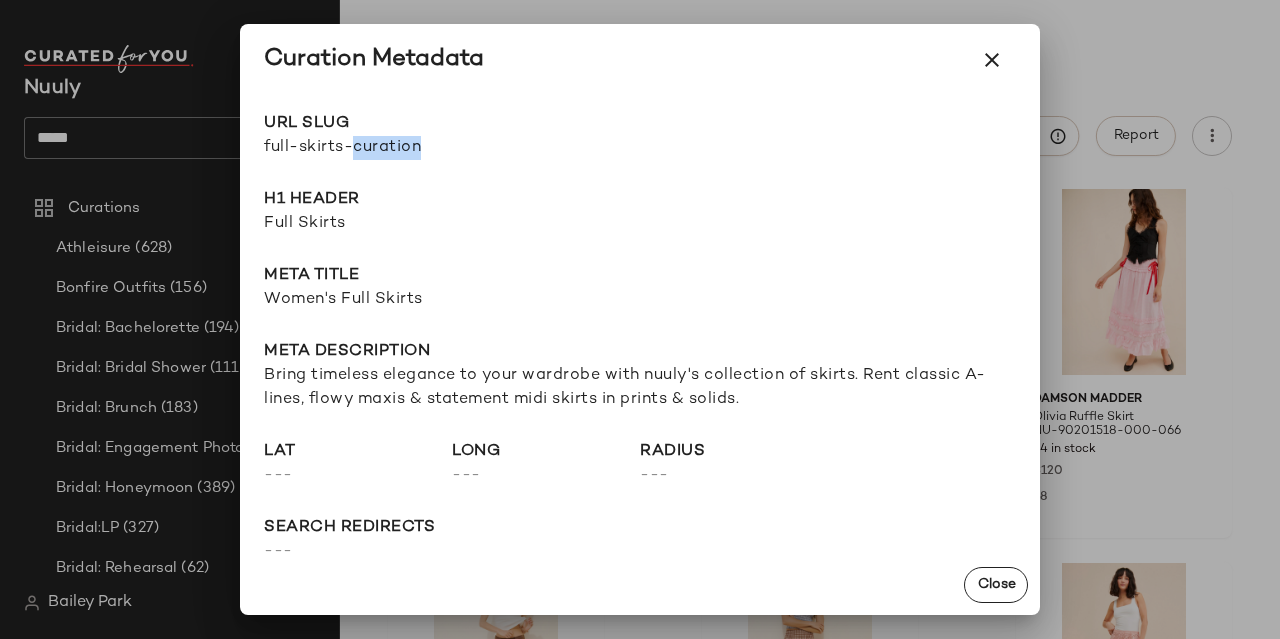 click on "full-skirts-curation" at bounding box center [452, 148] 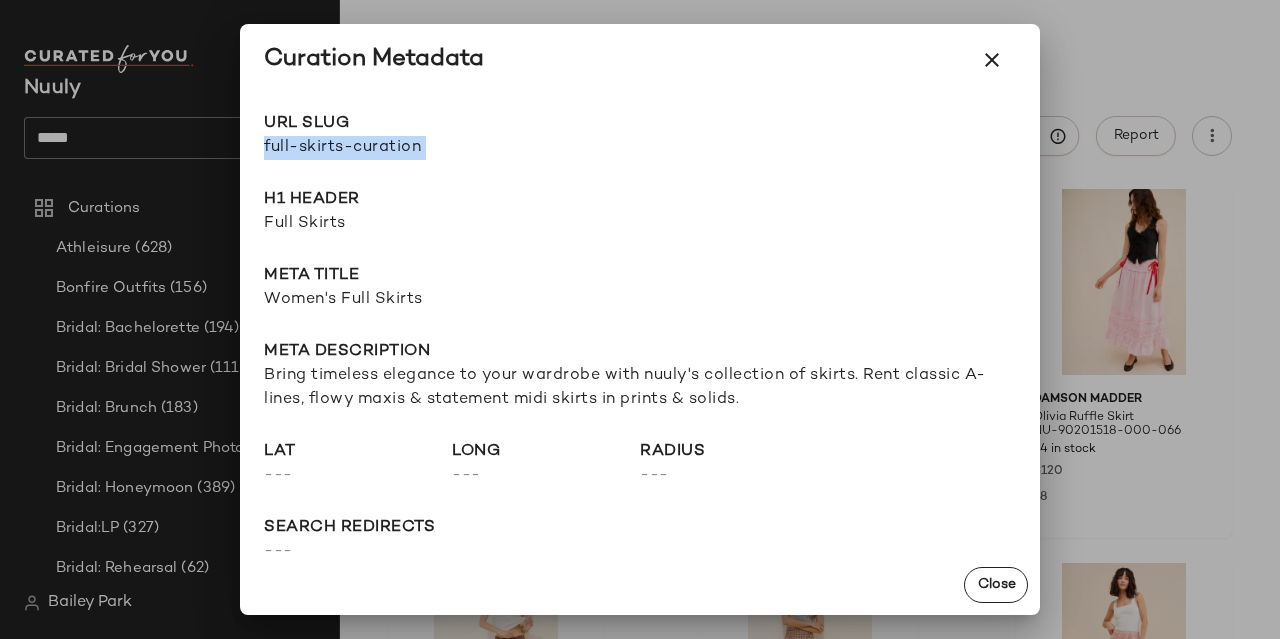 click on "full-skirts-curation" at bounding box center [452, 148] 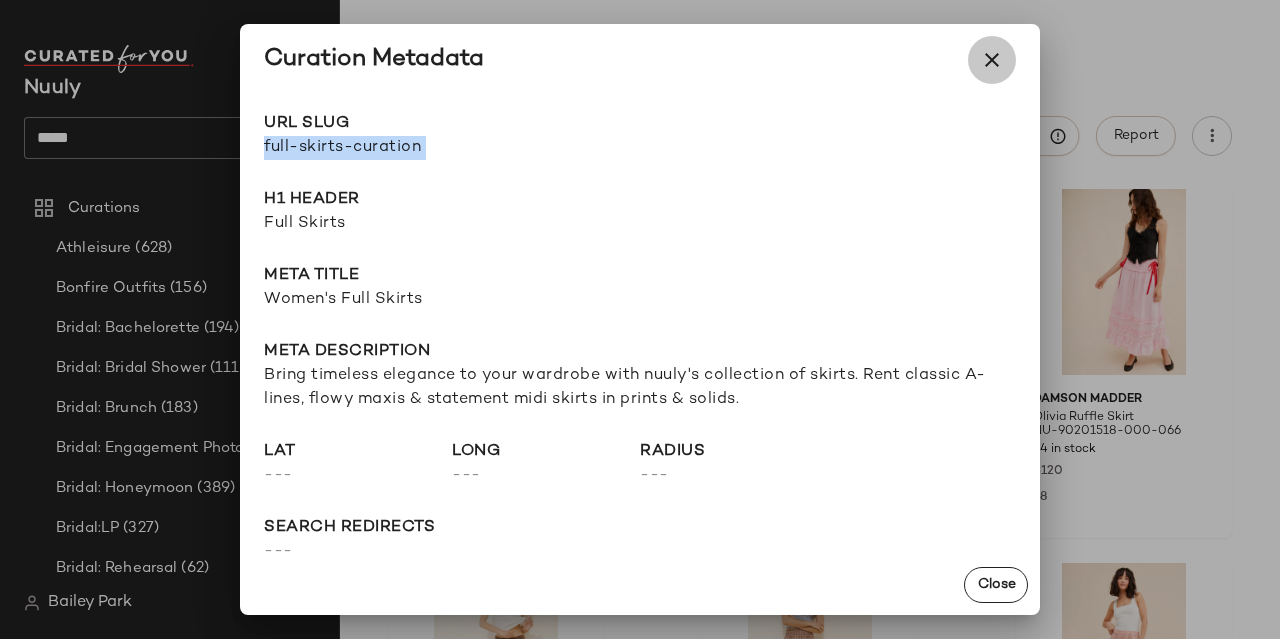 drag, startPoint x: 1003, startPoint y: 60, endPoint x: 717, endPoint y: 95, distance: 288.13364 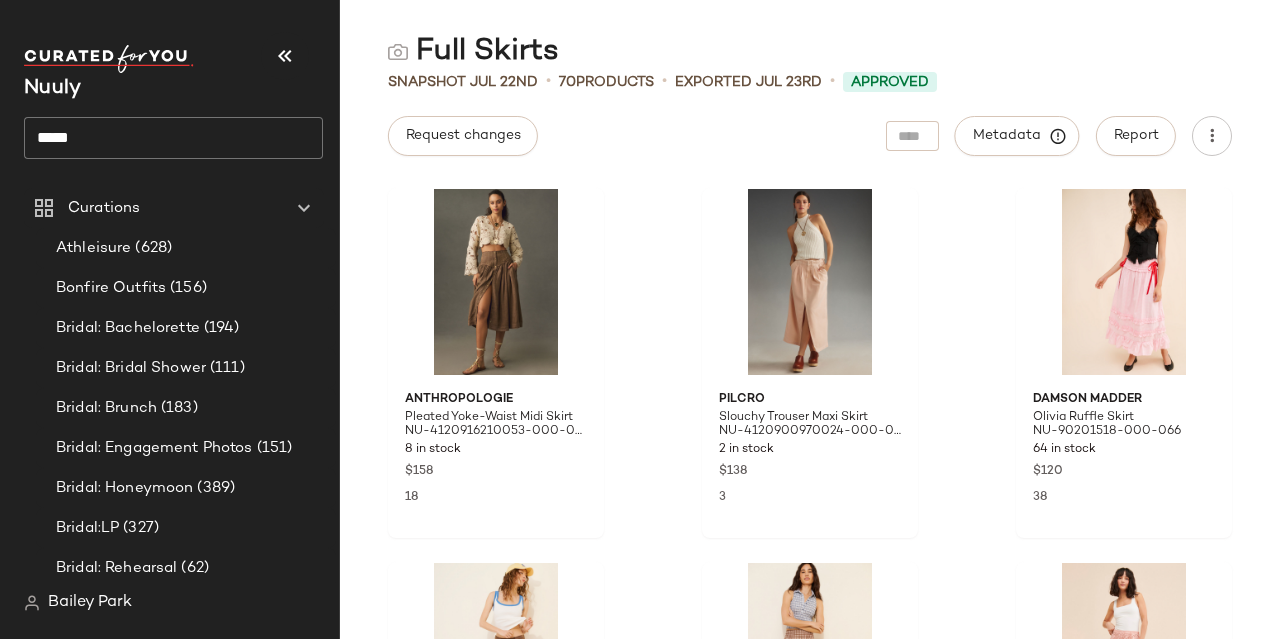click on "Nuuly *****" 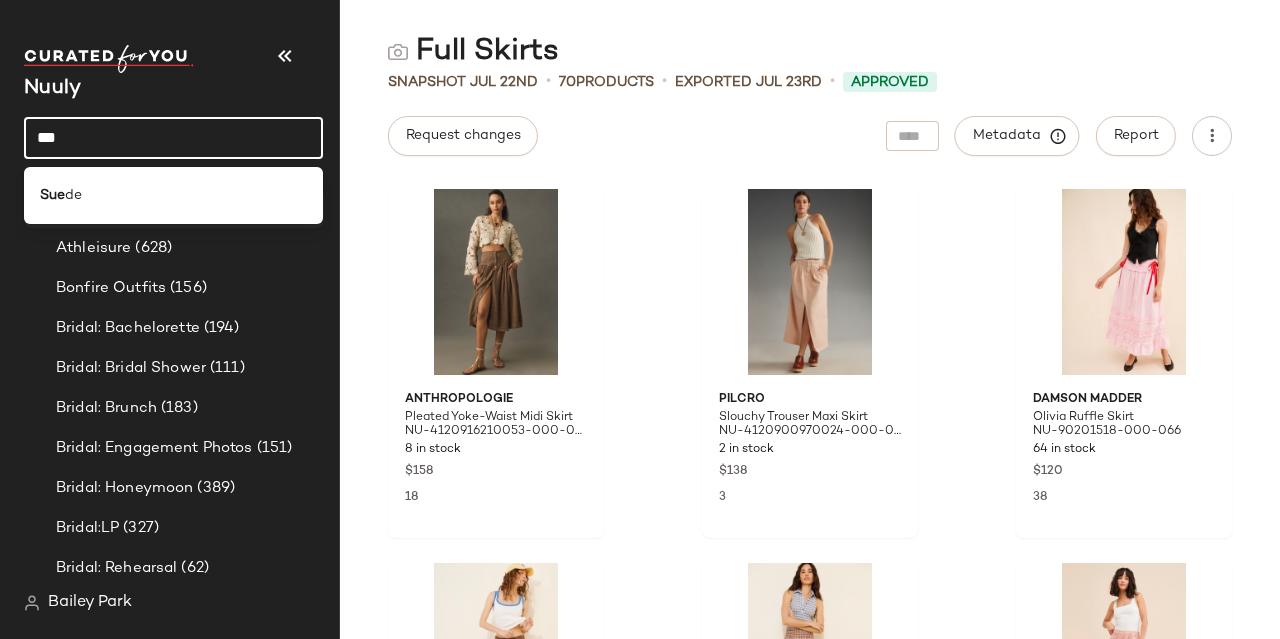 click on "Sue de" 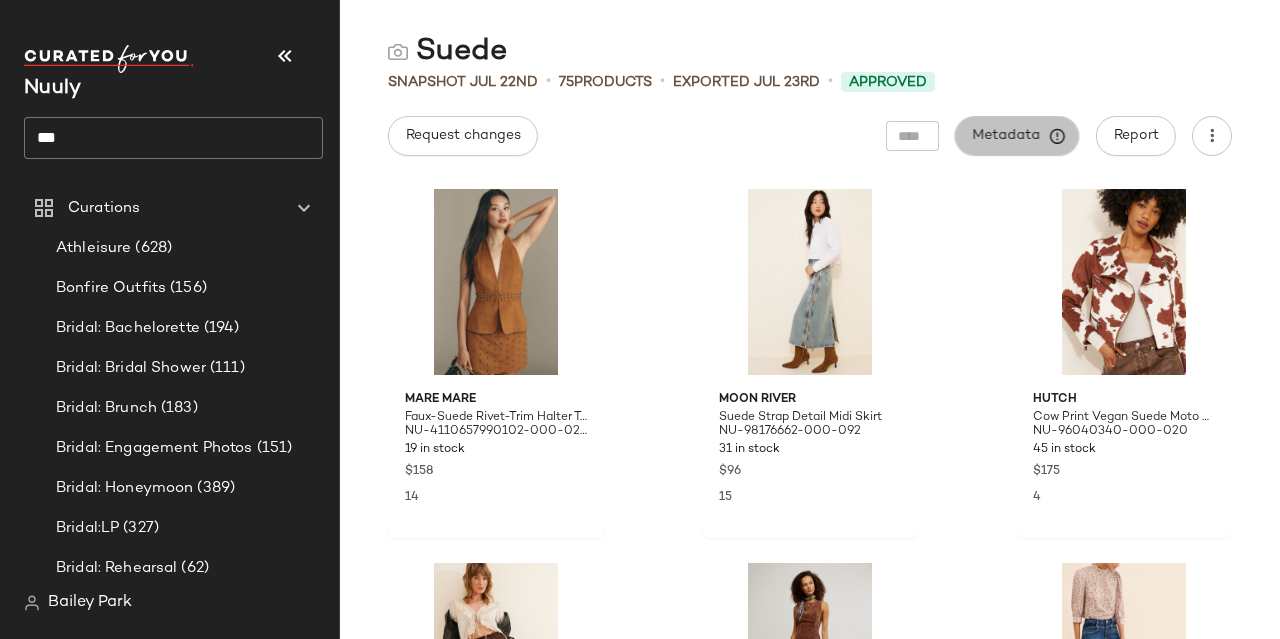 click on "Metadata" 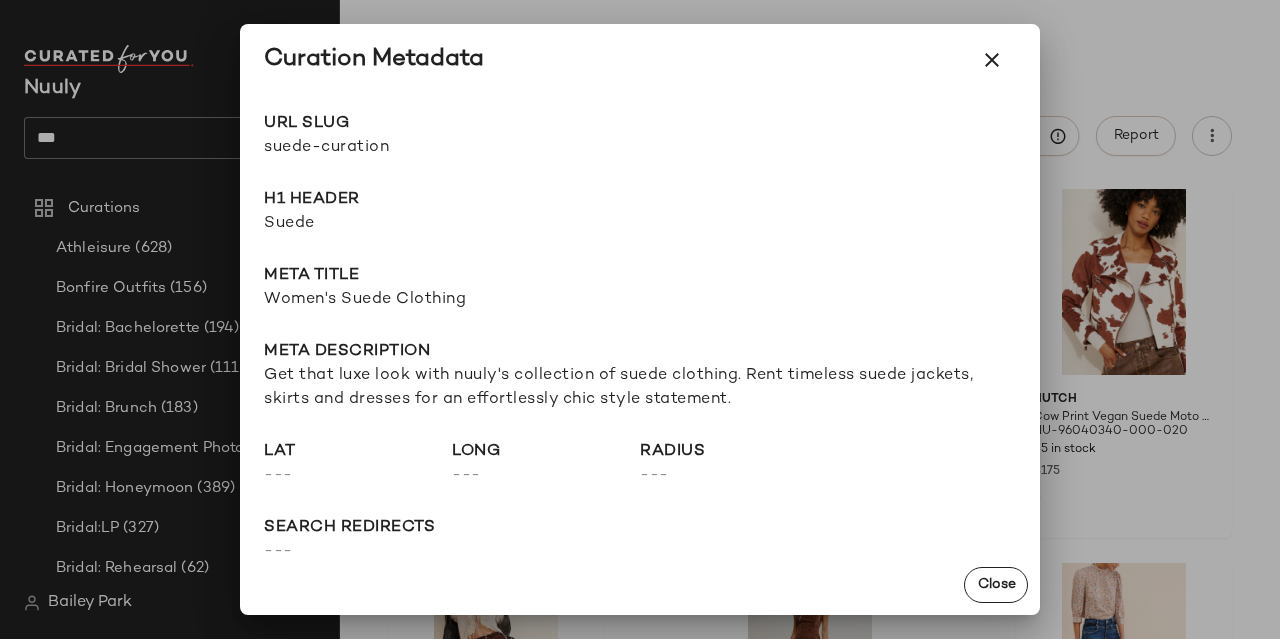 click on "suede-curation" at bounding box center (452, 148) 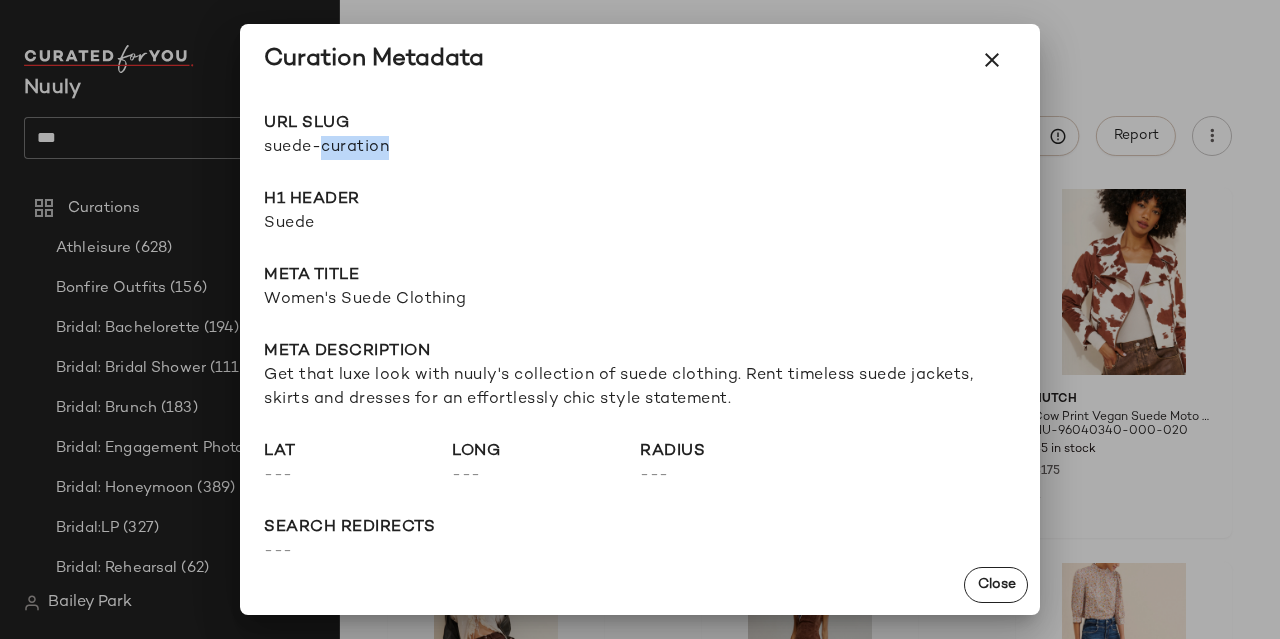 click on "suede-curation" at bounding box center [452, 148] 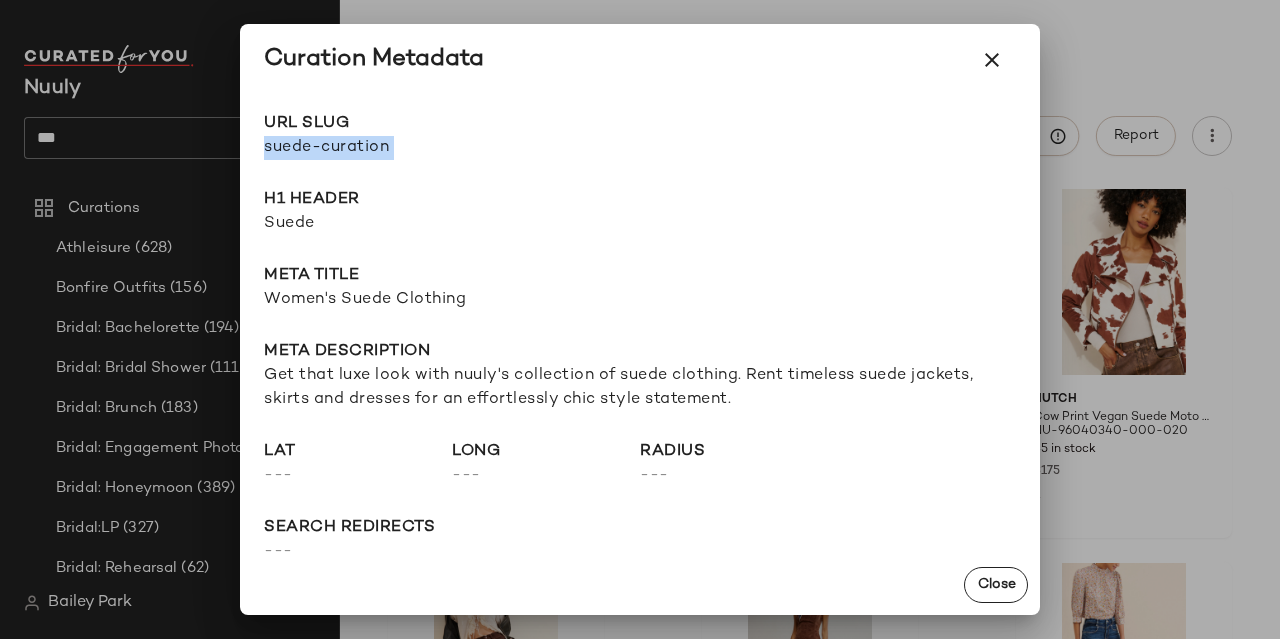 click on "suede-curation" at bounding box center (452, 148) 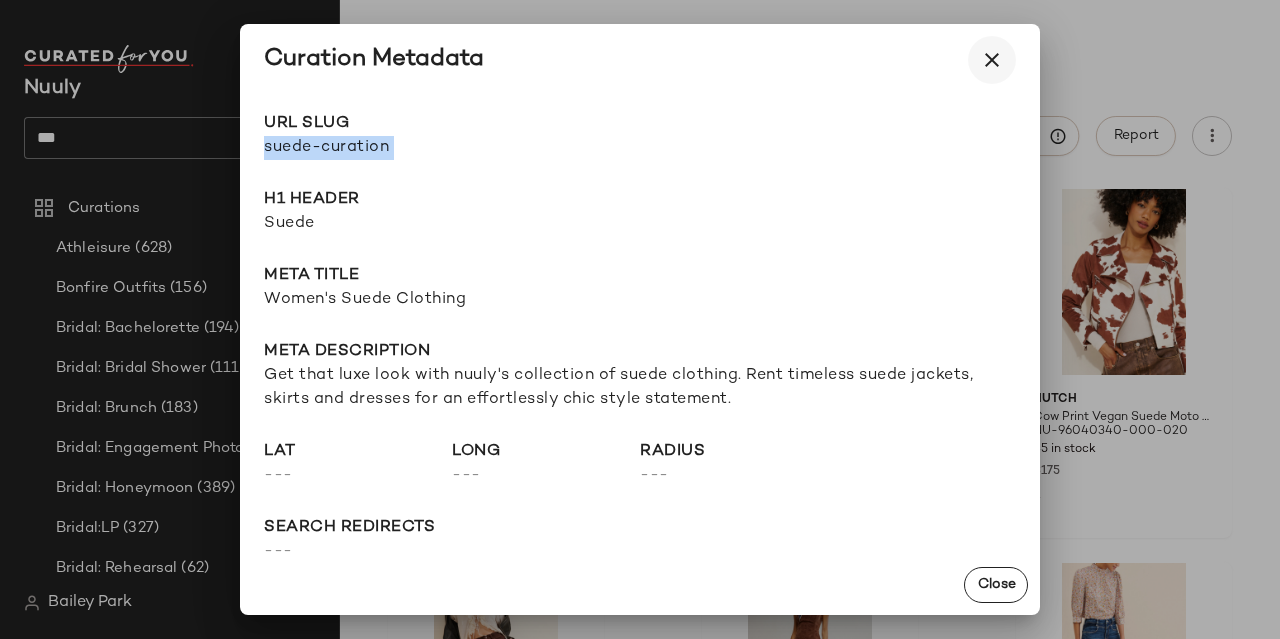 click at bounding box center [992, 60] 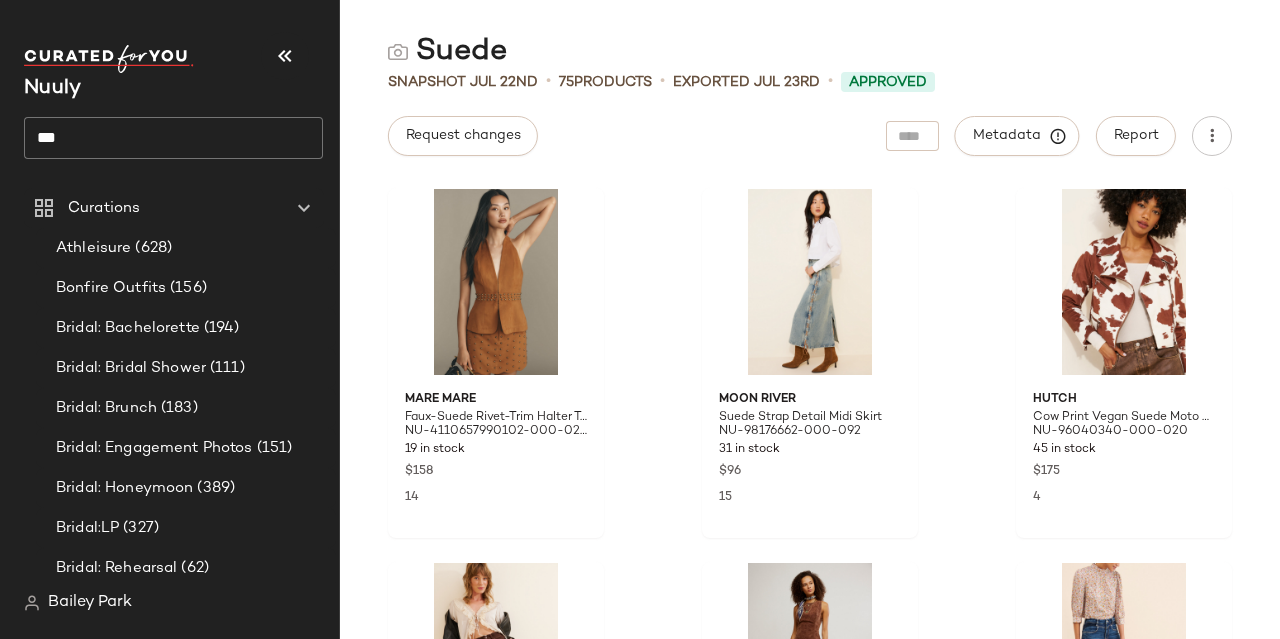 click on "***" 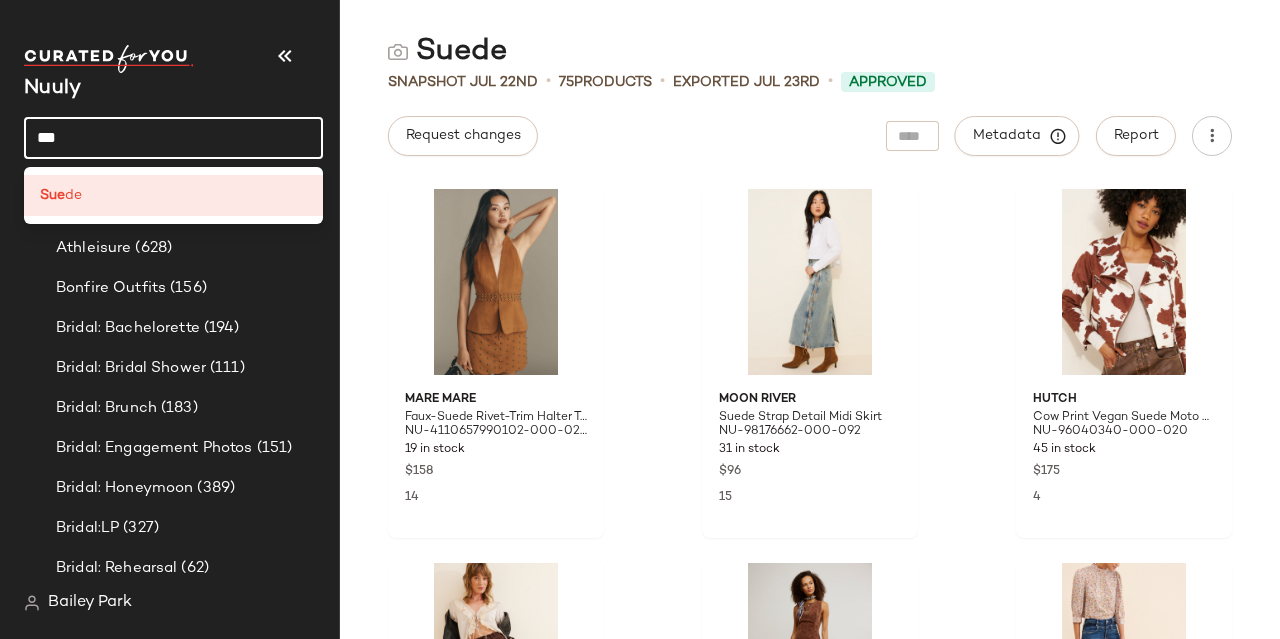 click on "***" 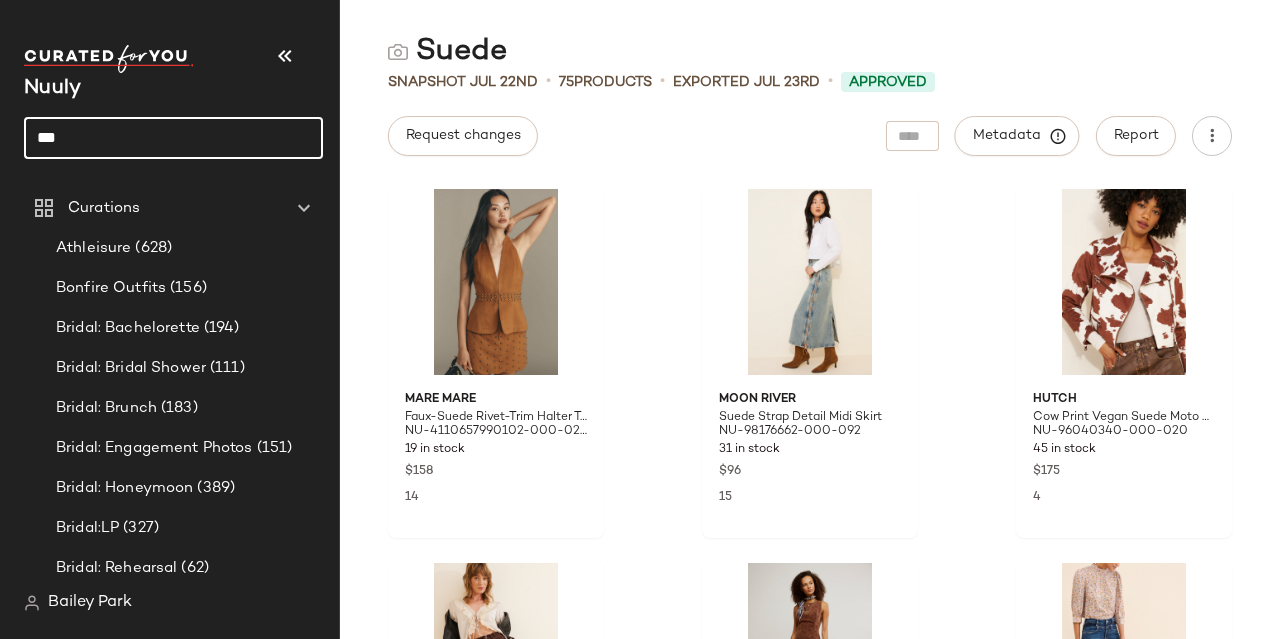 type on "*" 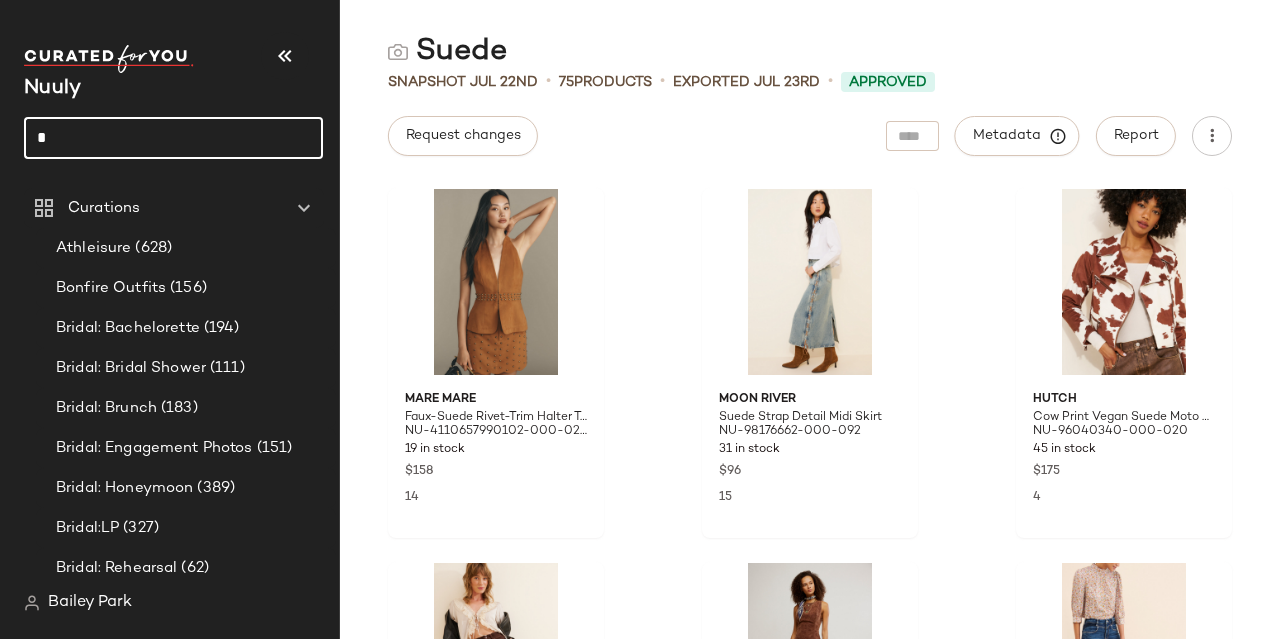 click on "*" 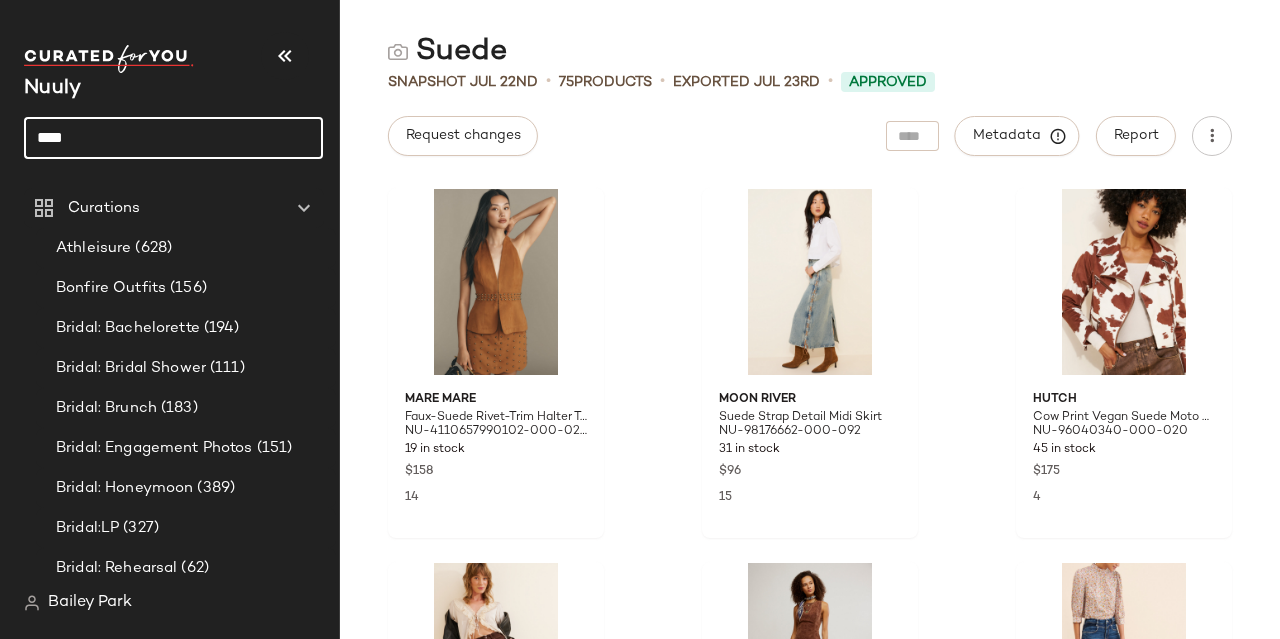 type on "****" 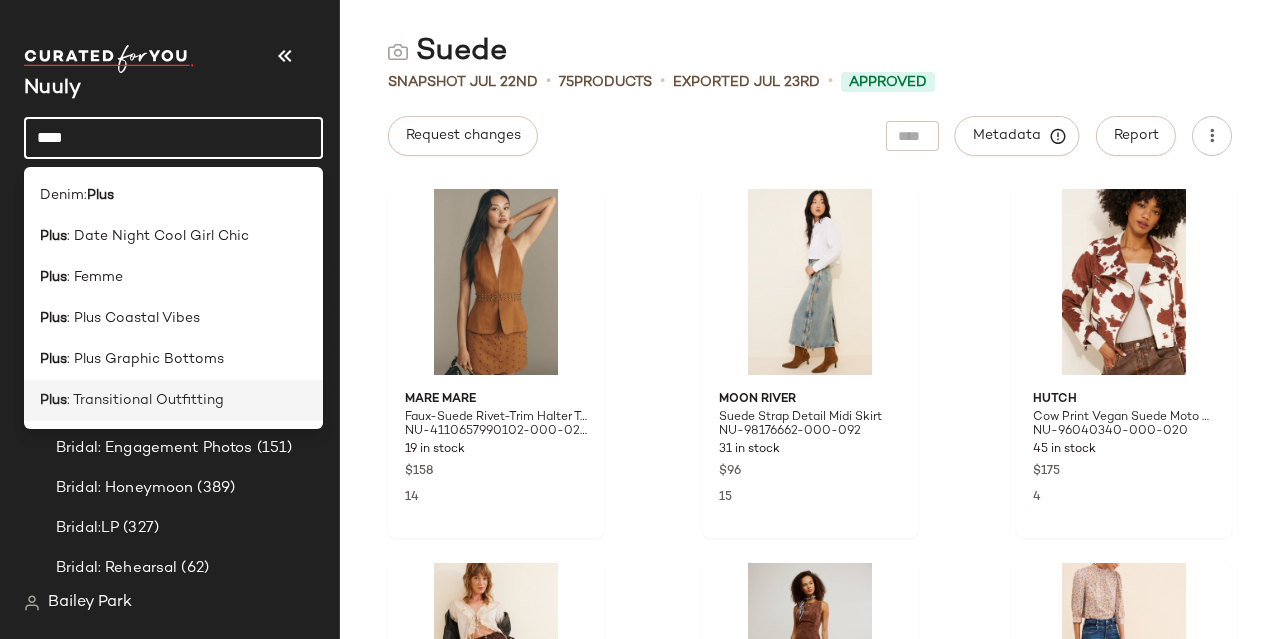 type on "****" 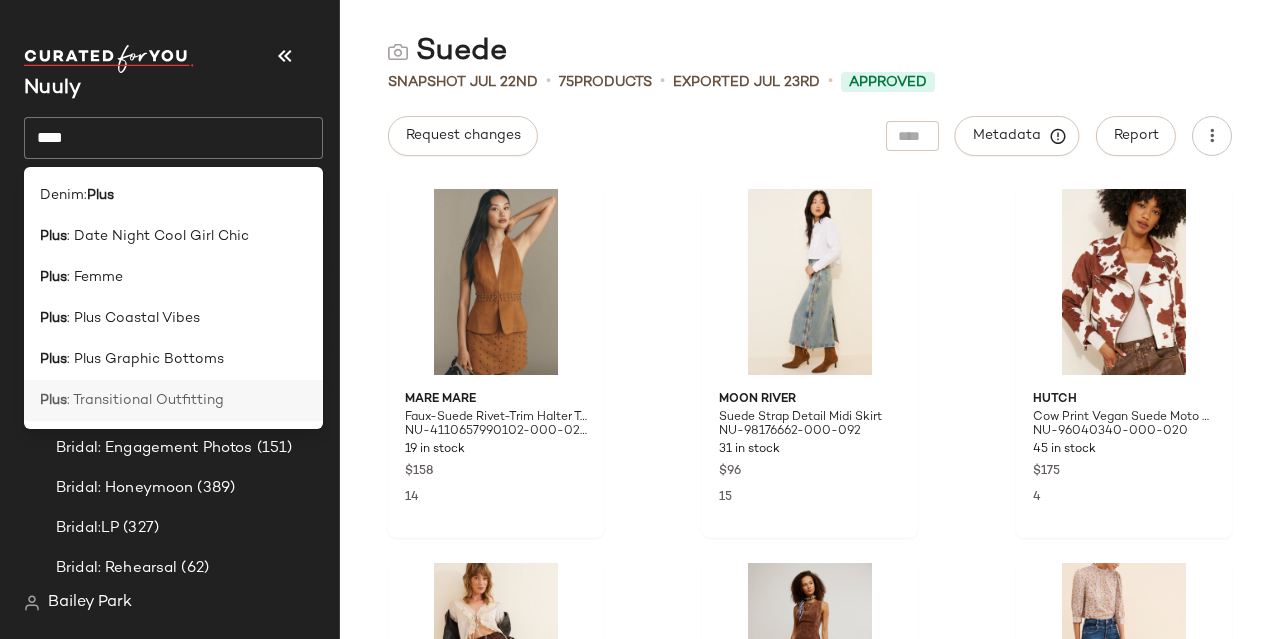 click on ": Transitional Outfitting" at bounding box center [145, 400] 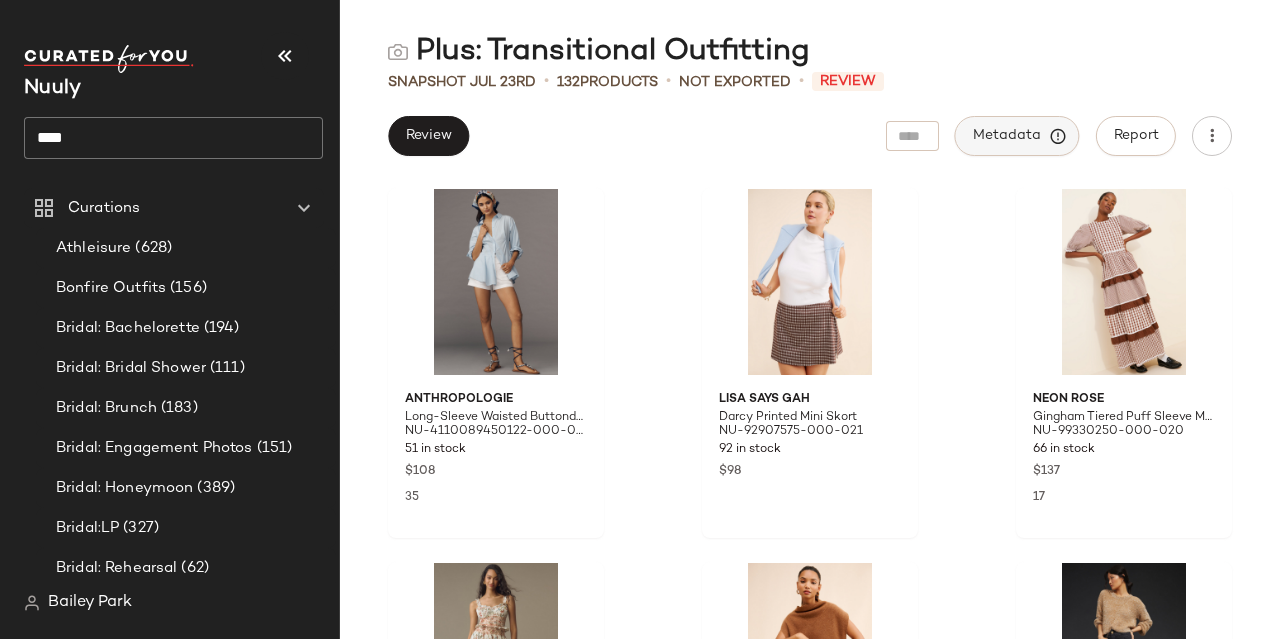 click on "Metadata" 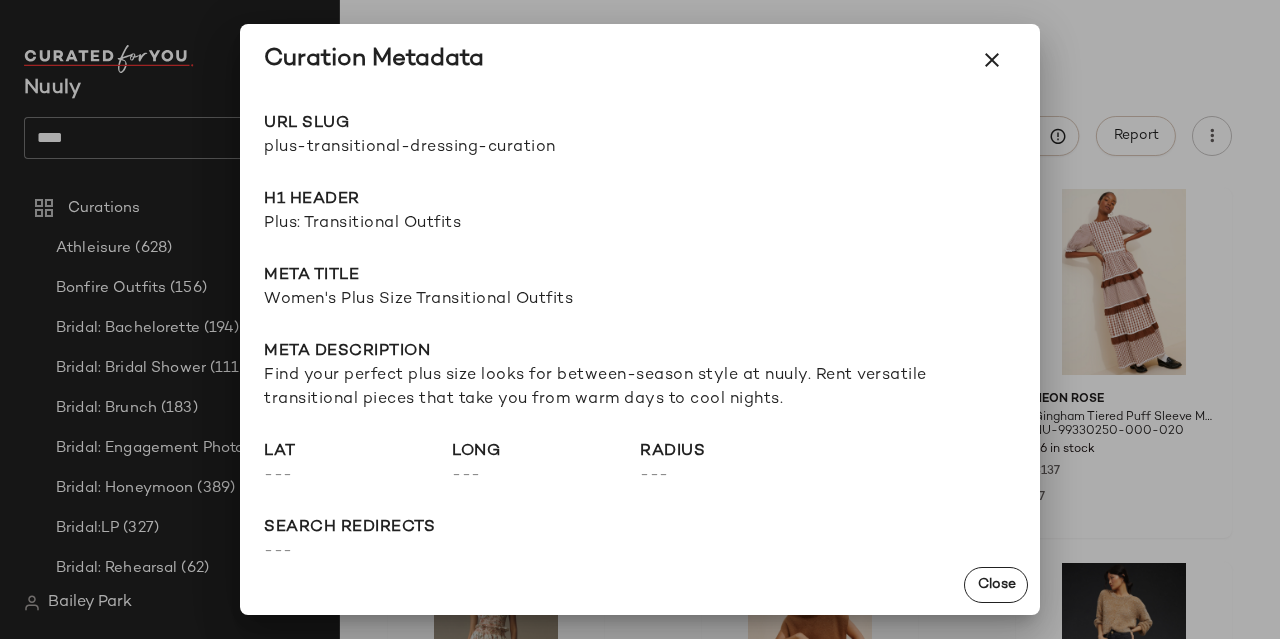 click on "plus-transitional-dressing-curation" at bounding box center (452, 148) 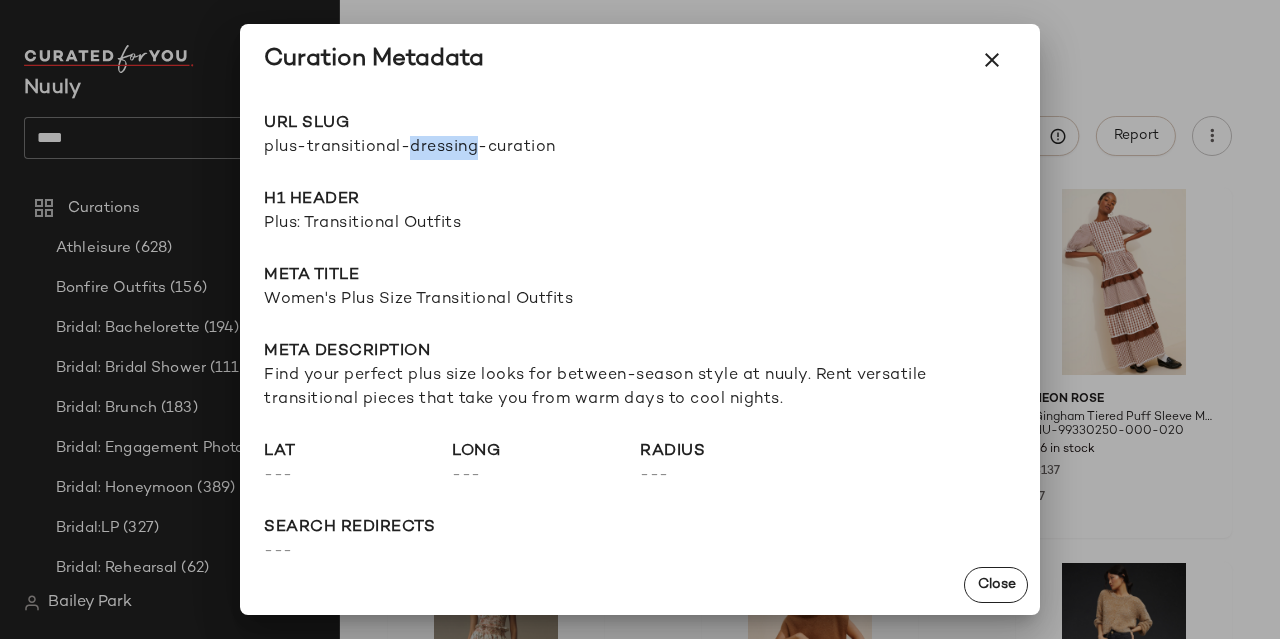 click on "plus-transitional-dressing-curation" at bounding box center (452, 148) 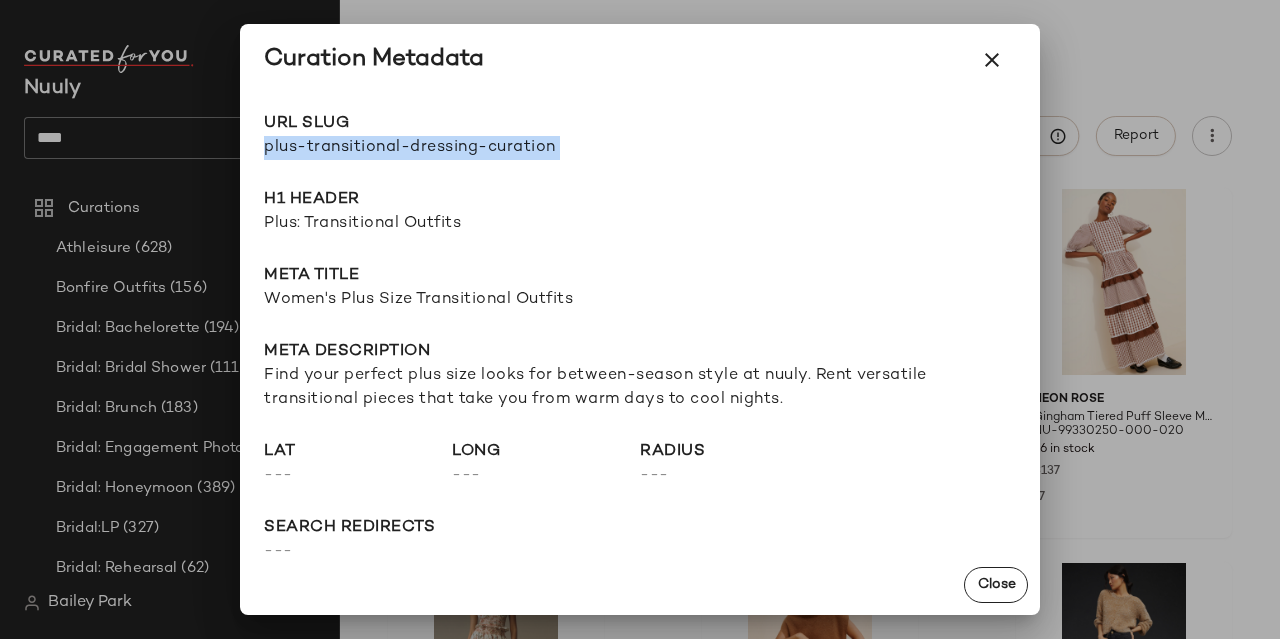 click on "plus-transitional-dressing-curation" at bounding box center [452, 148] 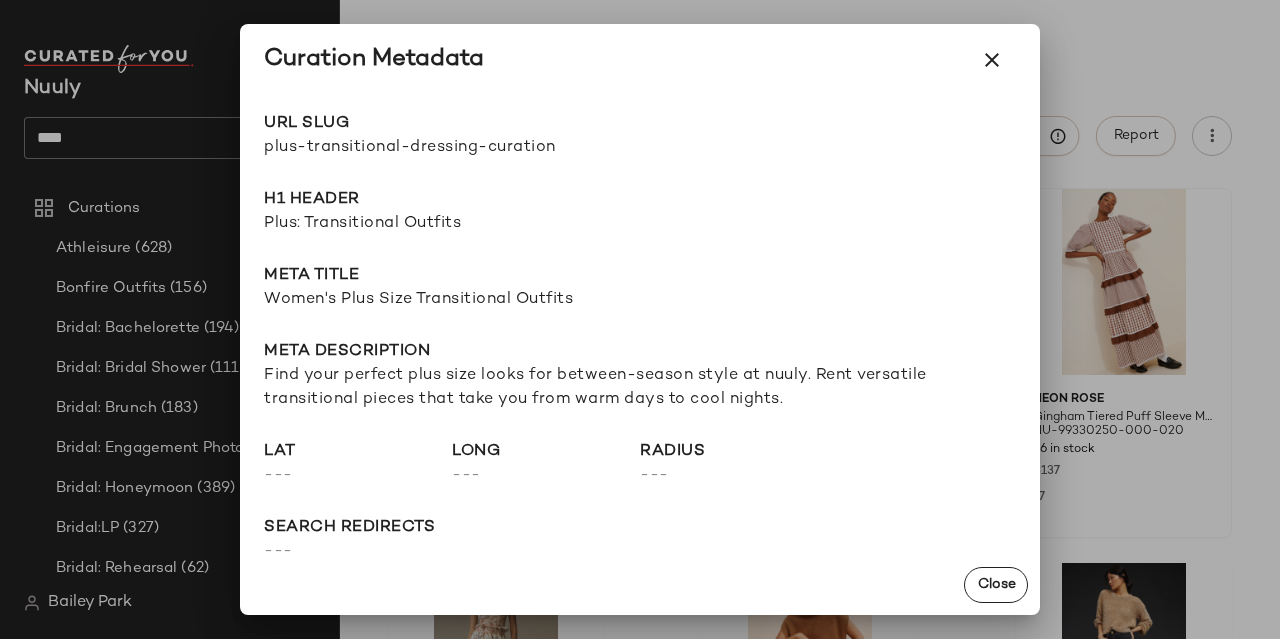 click at bounding box center [640, 319] 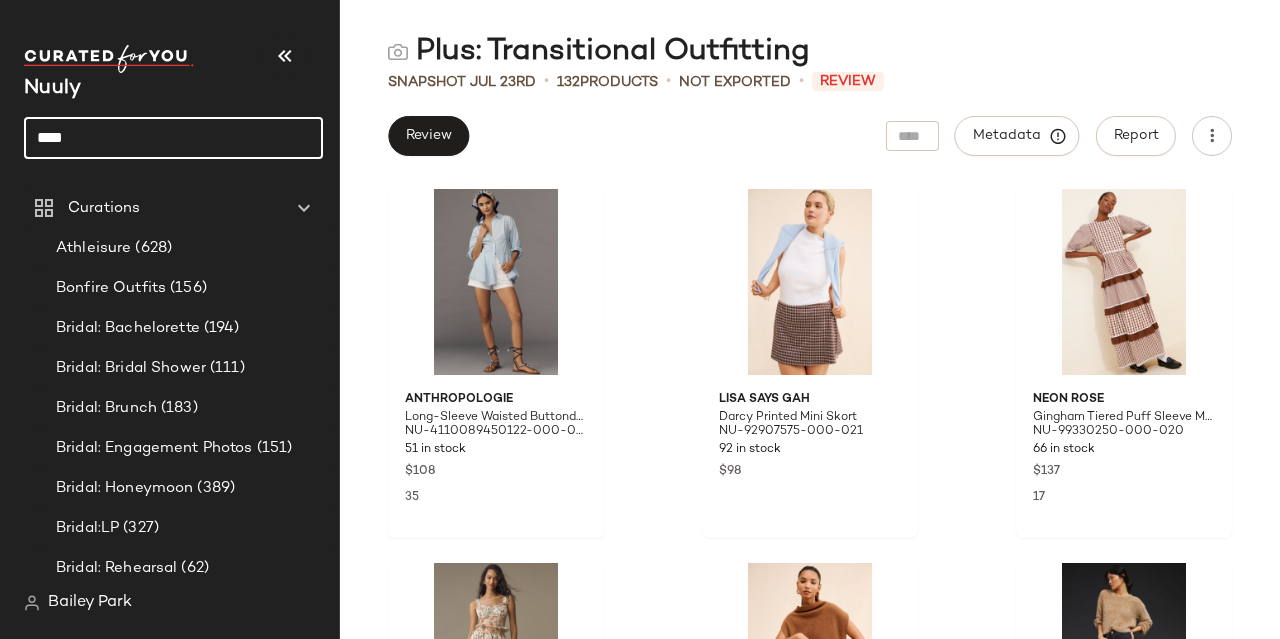 click on "****" 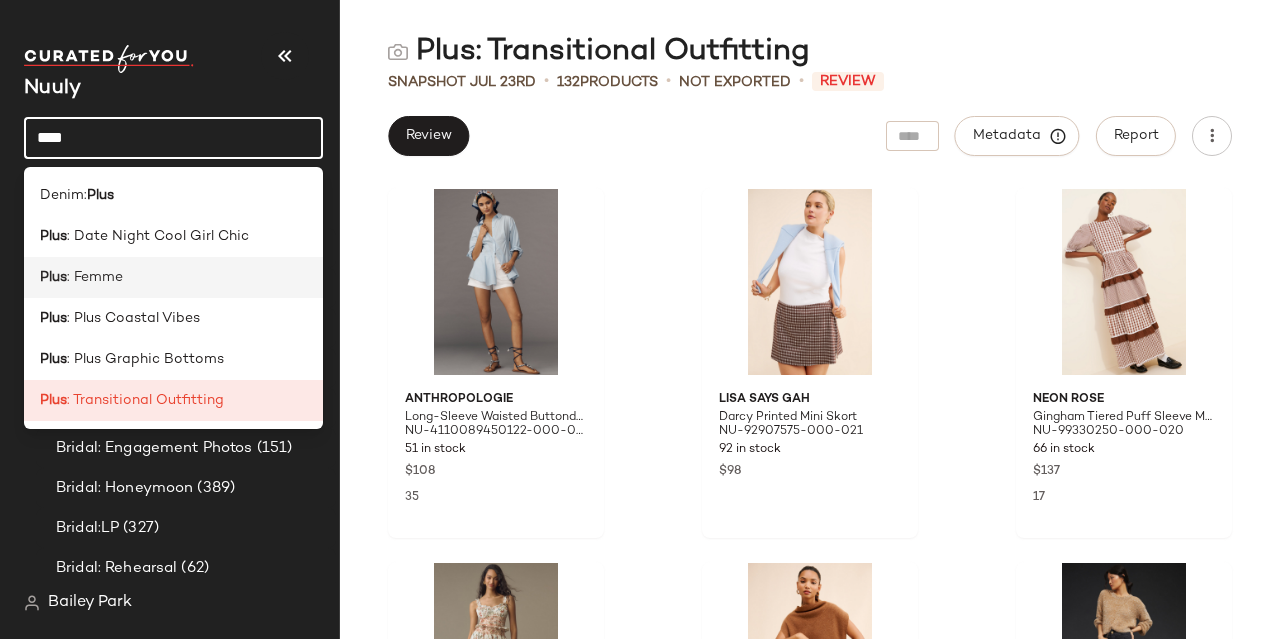 click on "Plus : Femme" 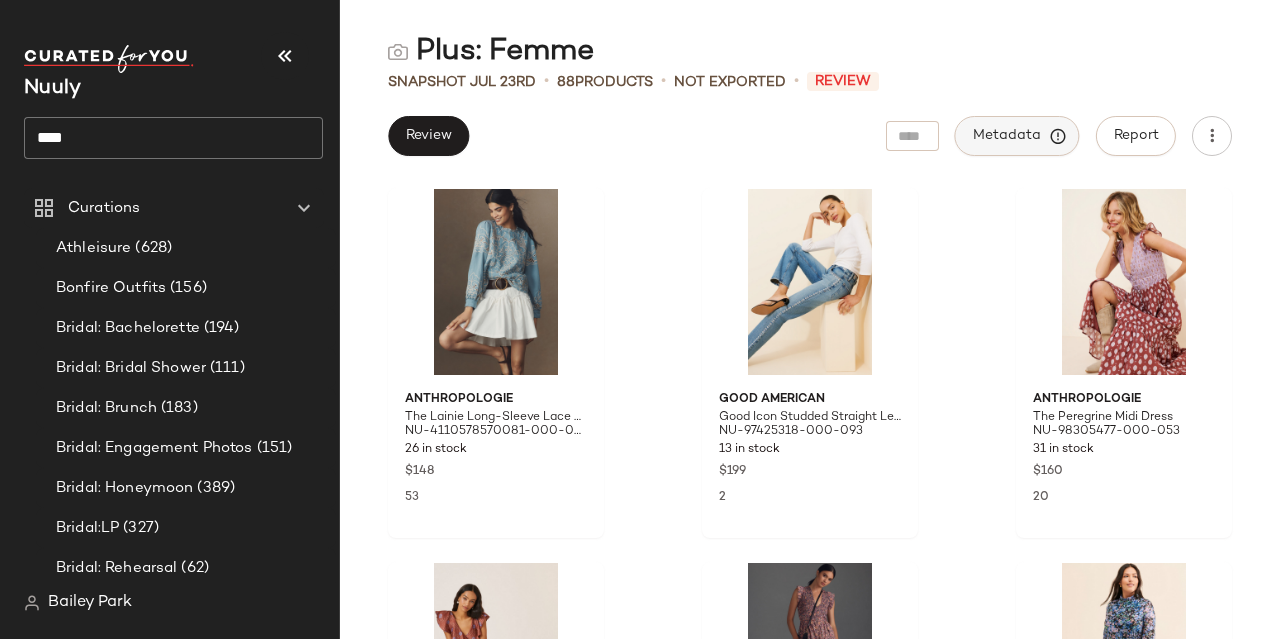 click on "Metadata" at bounding box center (1017, 136) 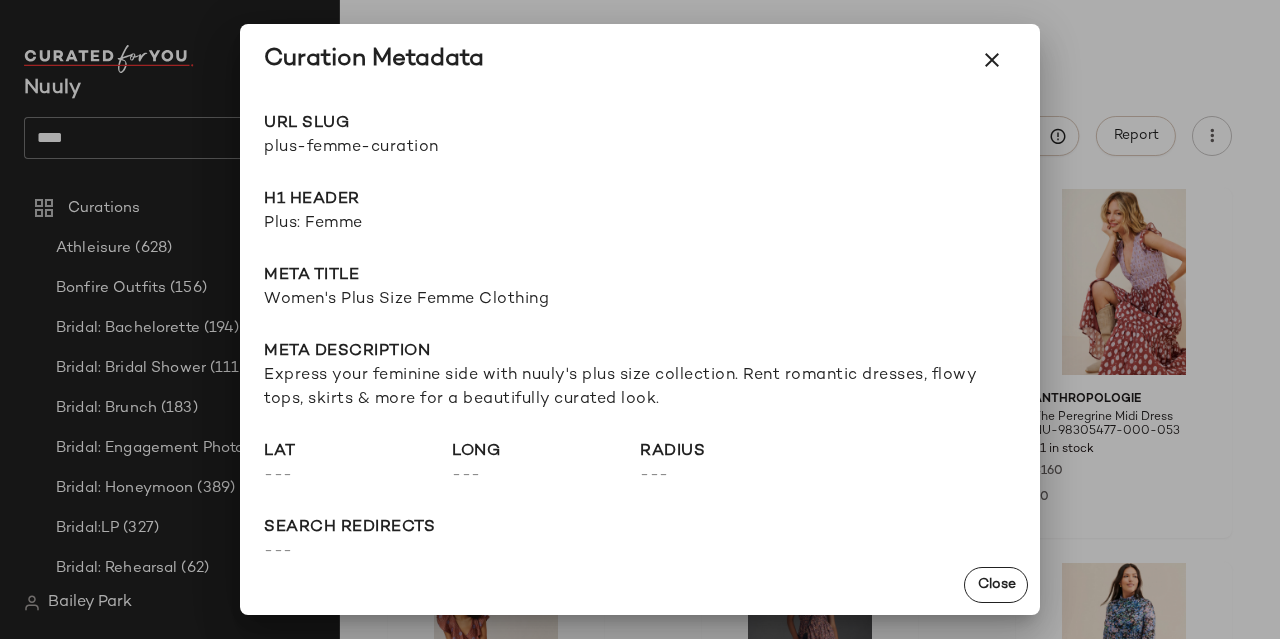 click on "plus-femme-curation" at bounding box center (452, 148) 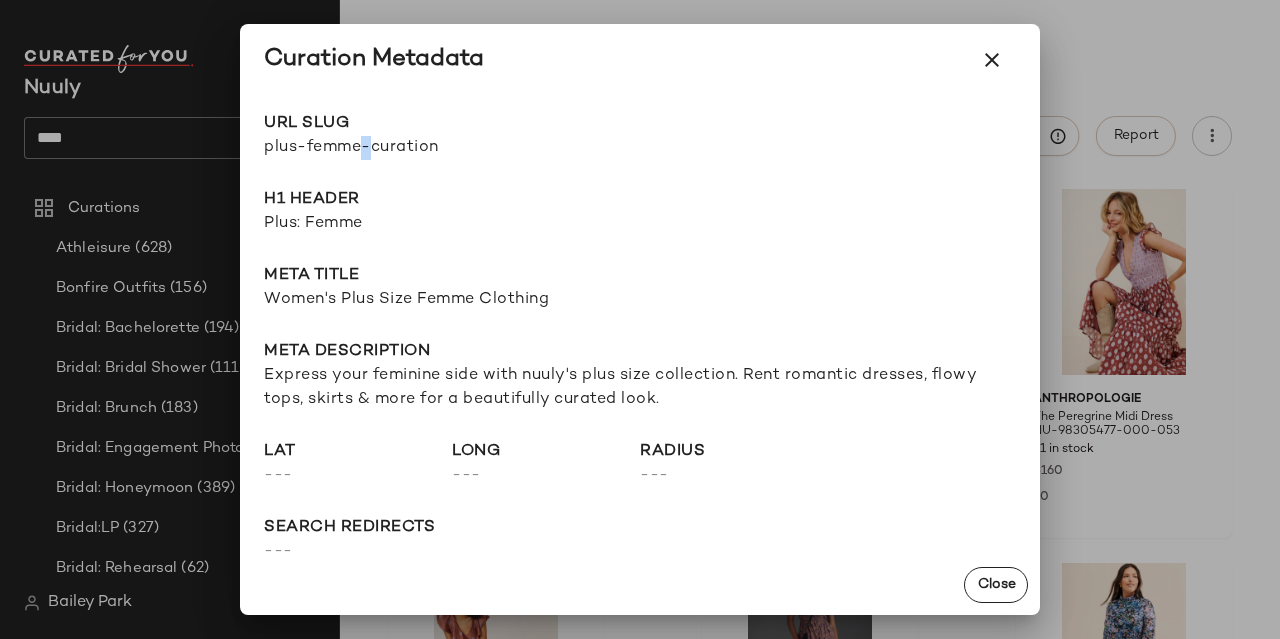 click on "plus-femme-curation" at bounding box center [452, 148] 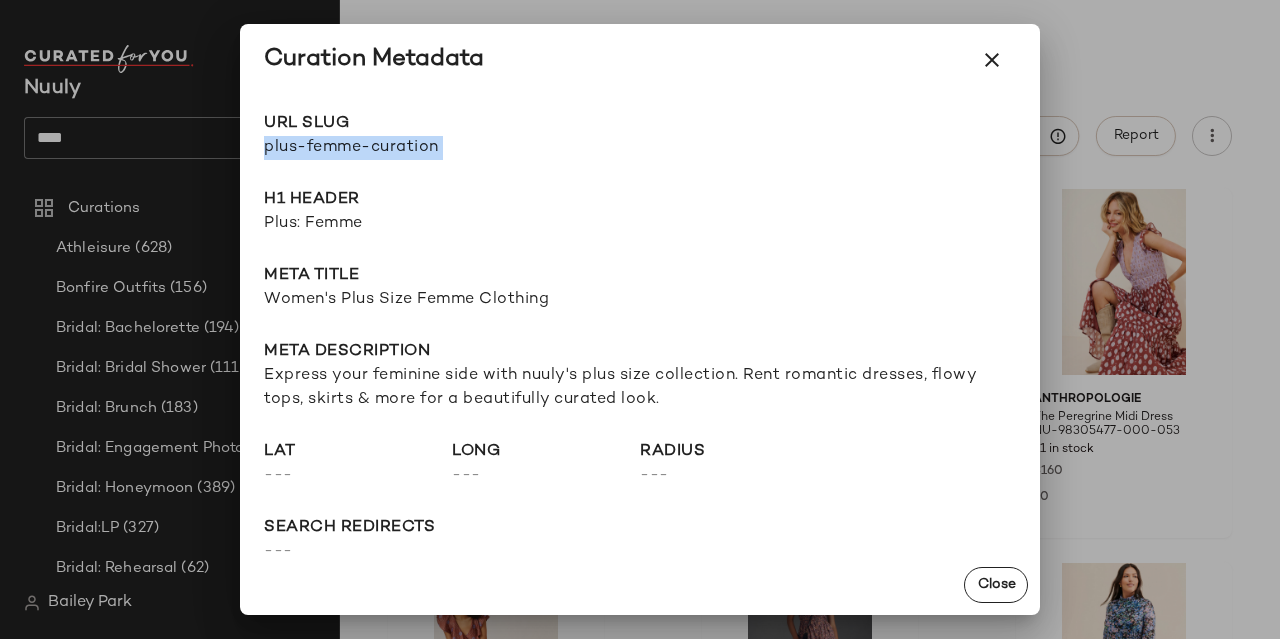 click on "plus-femme-curation" at bounding box center (452, 148) 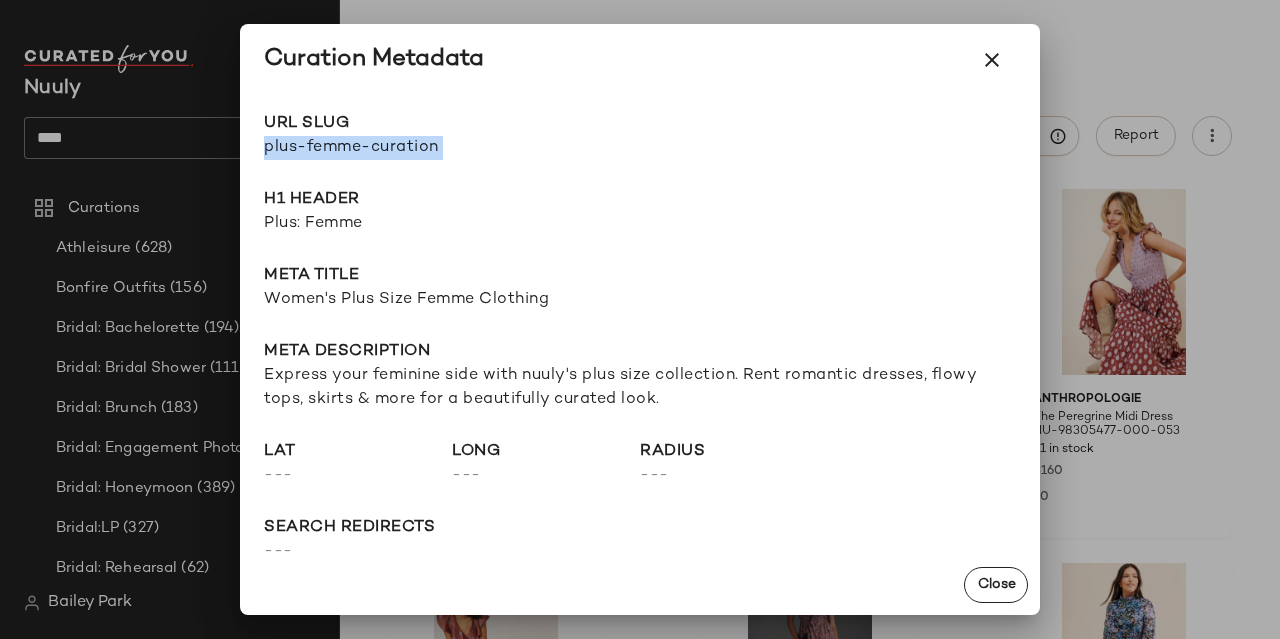 drag, startPoint x: 987, startPoint y: 54, endPoint x: 878, endPoint y: 51, distance: 109.041275 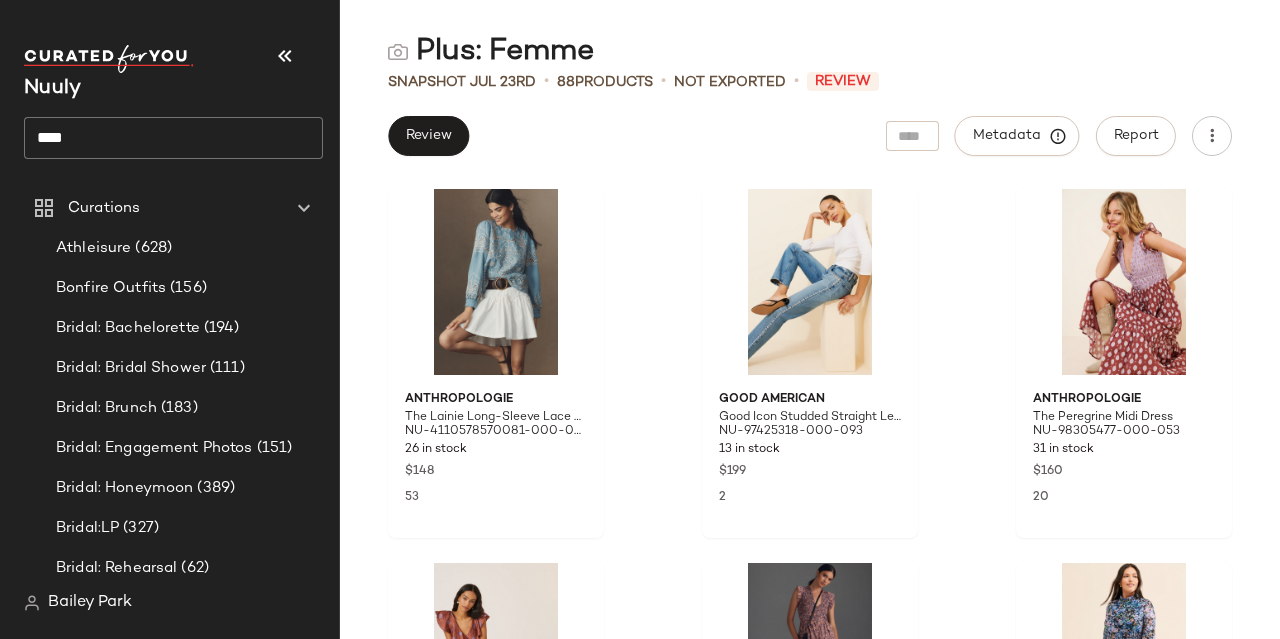click on "****" 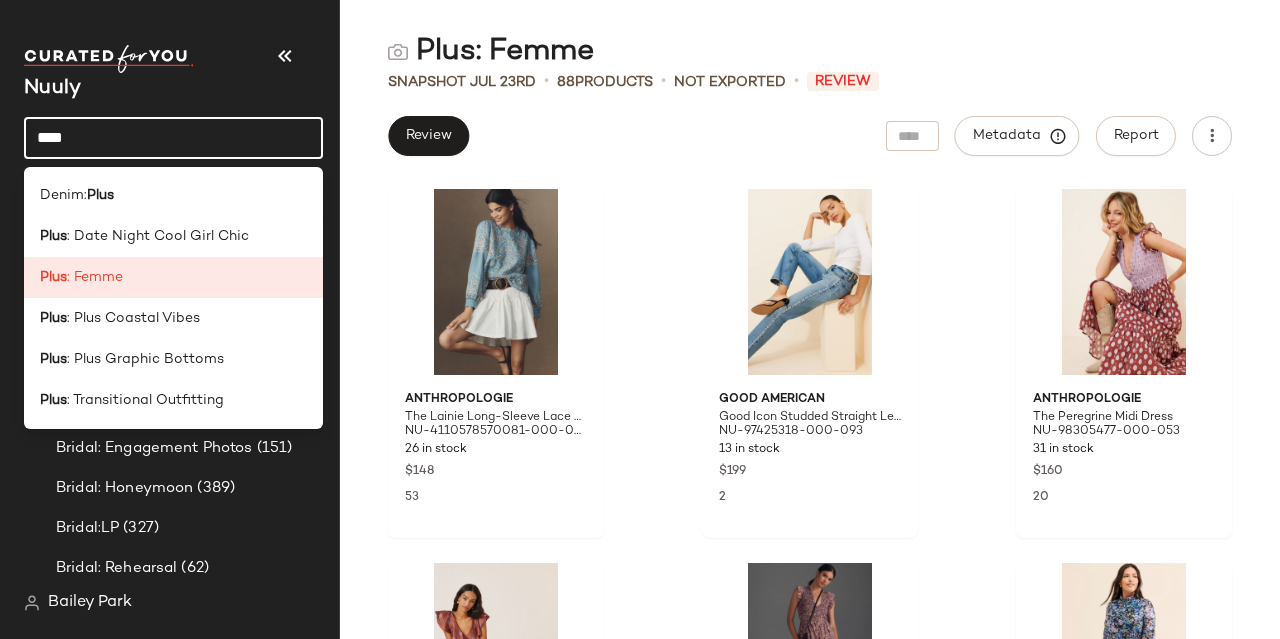 click on "****" 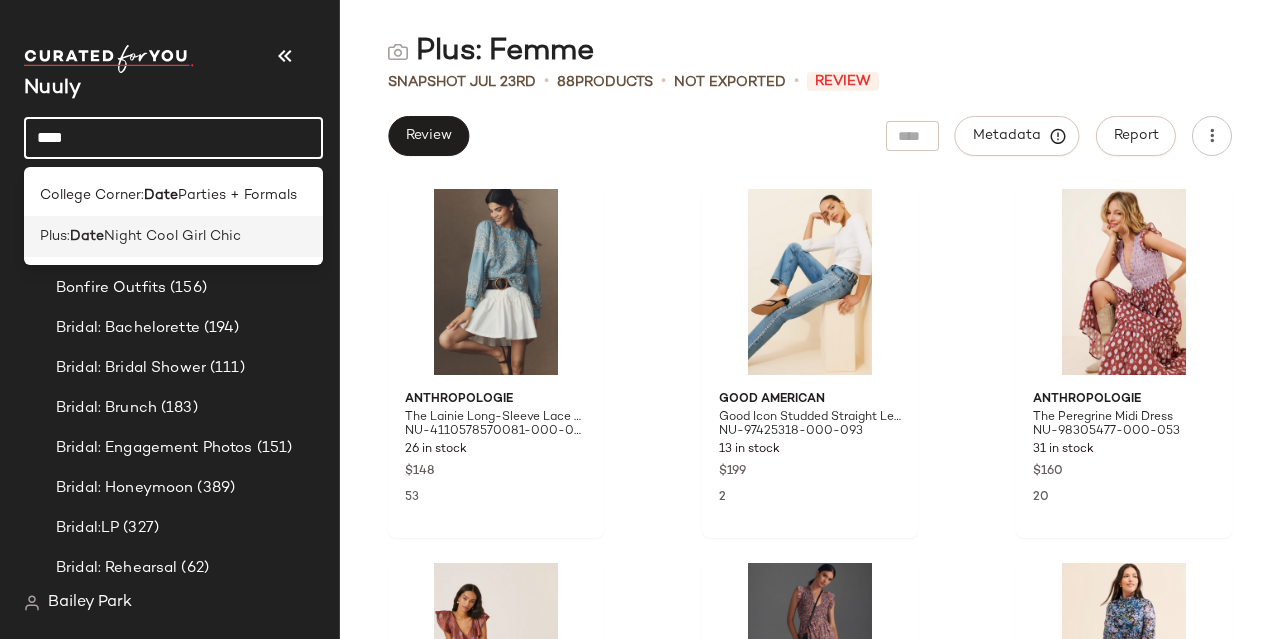 type on "****" 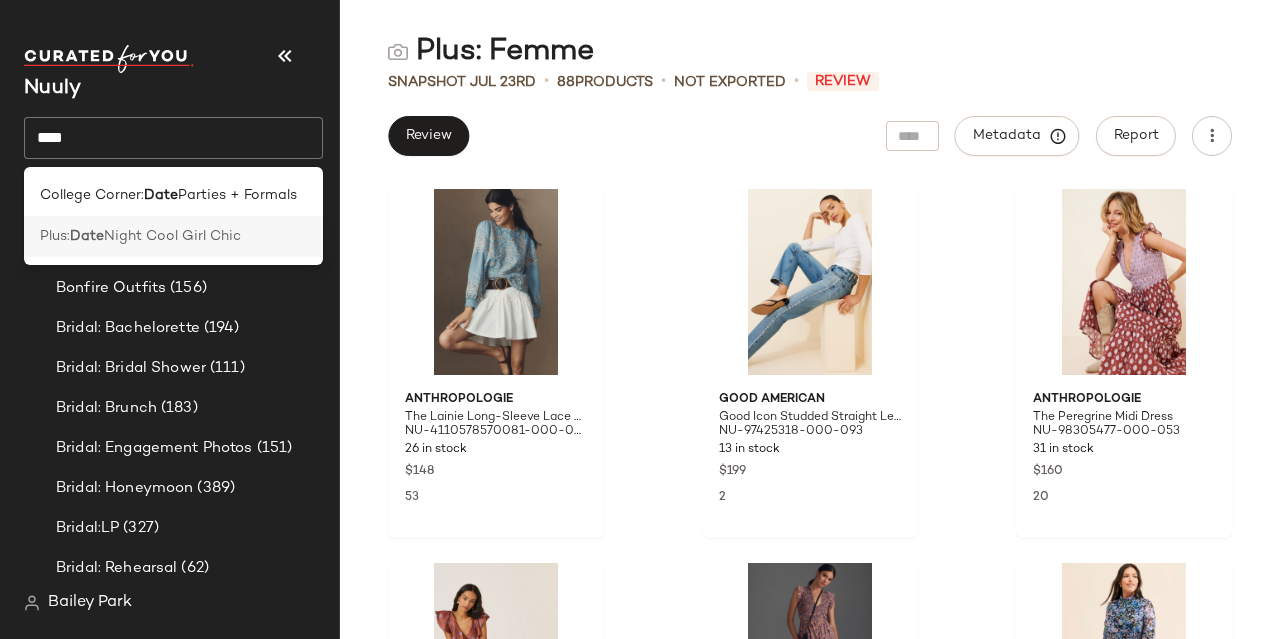 click on "Night Cool Girl Chic" at bounding box center [172, 236] 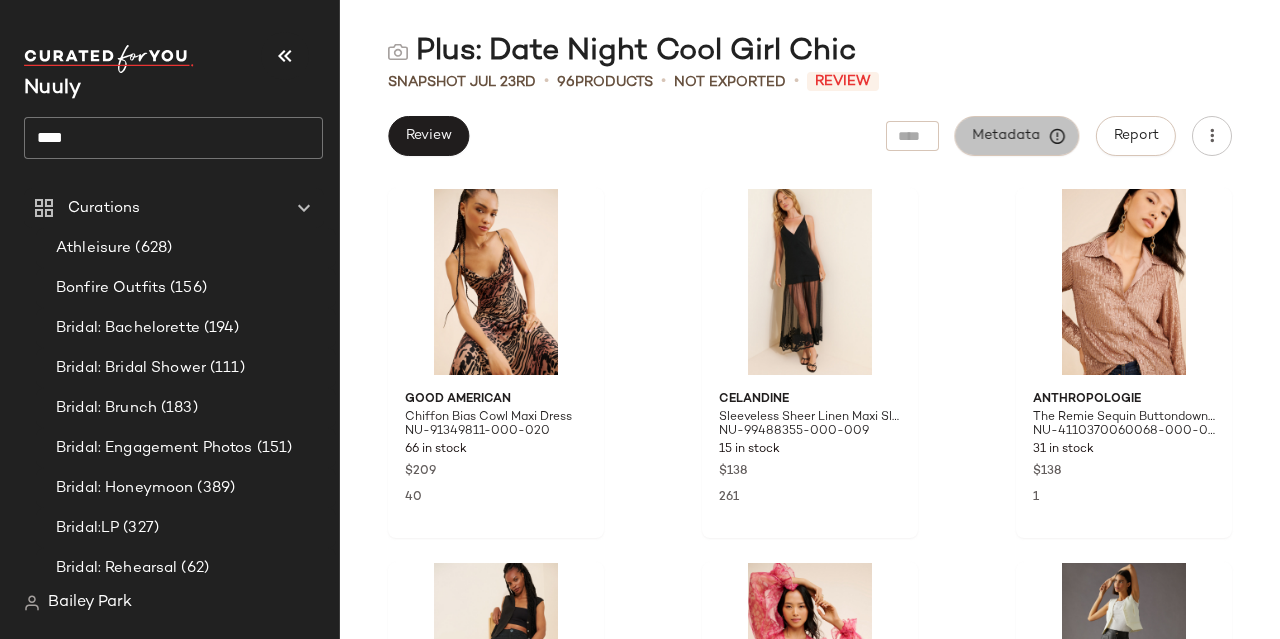 click on "Metadata" 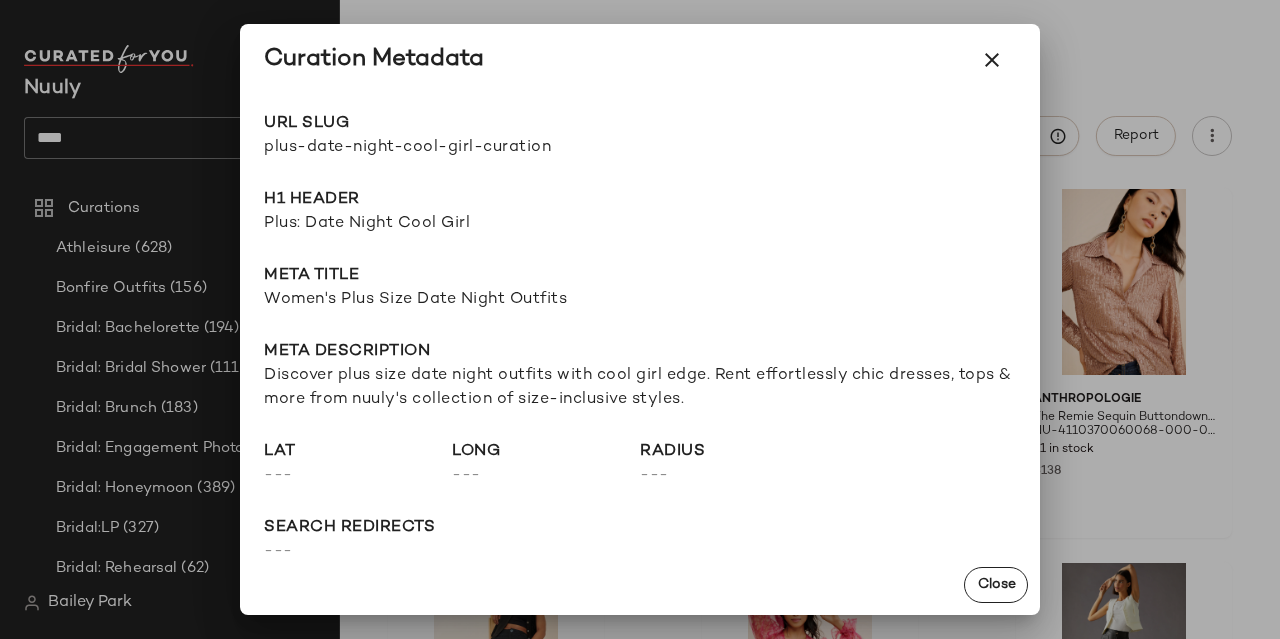 click on "plus-date-night-cool-girl-curation" at bounding box center (452, 148) 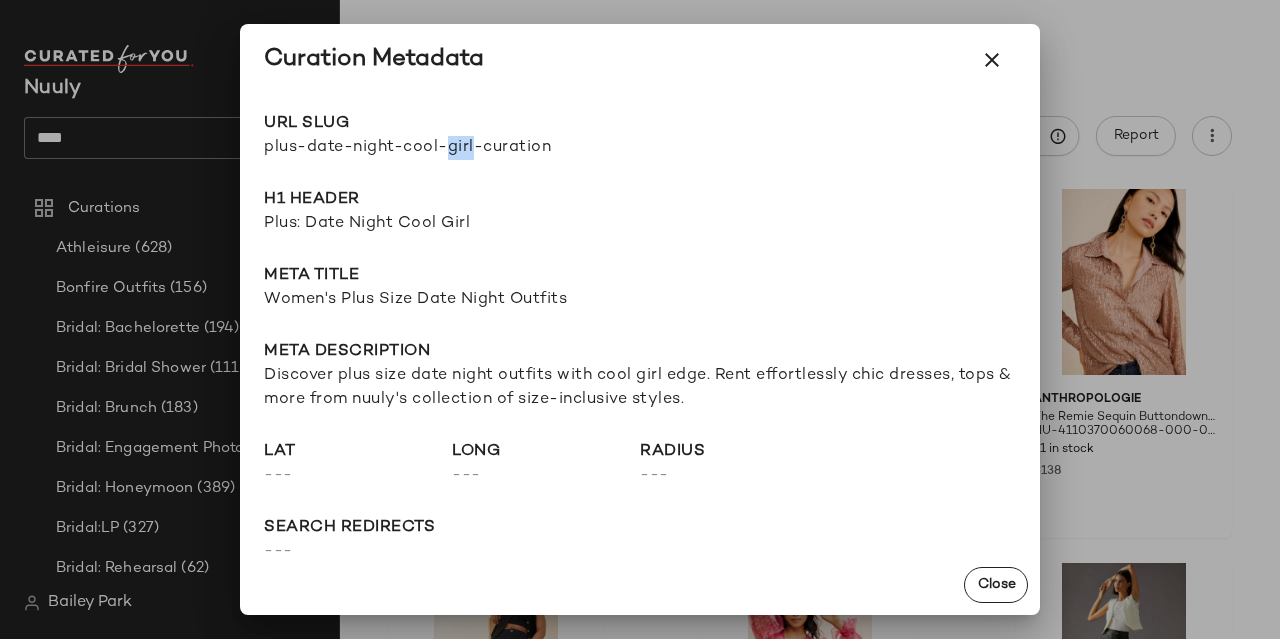 click on "plus-date-night-cool-girl-curation" at bounding box center (452, 148) 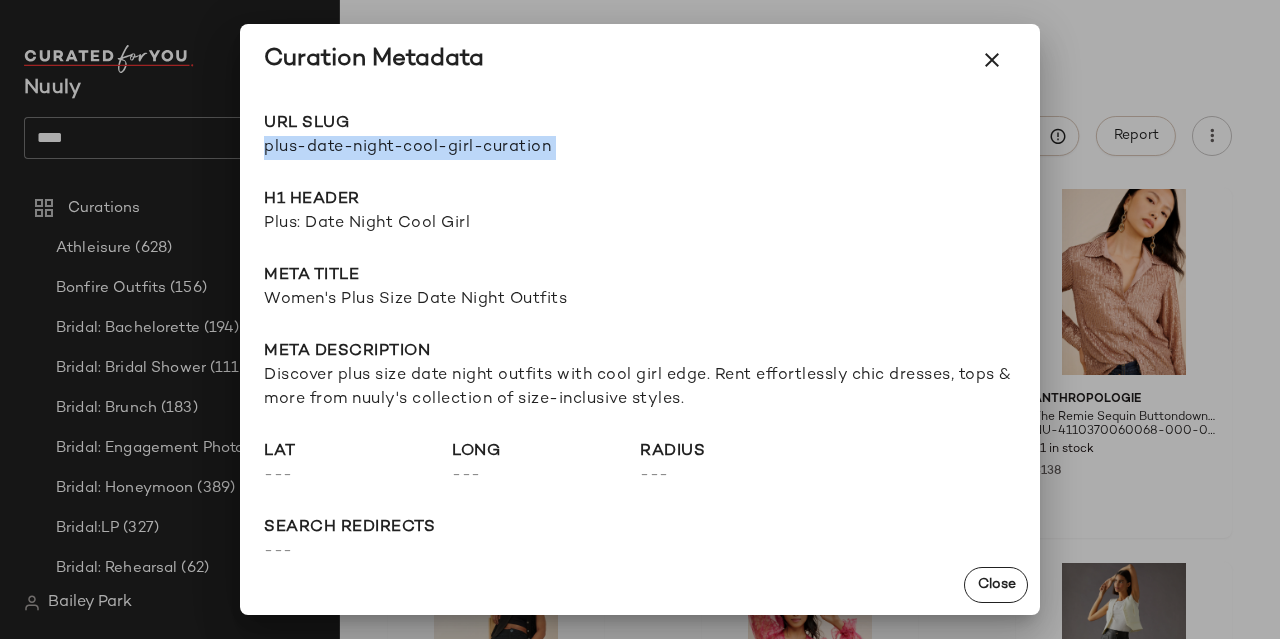 click on "plus-date-night-cool-girl-curation" at bounding box center (452, 148) 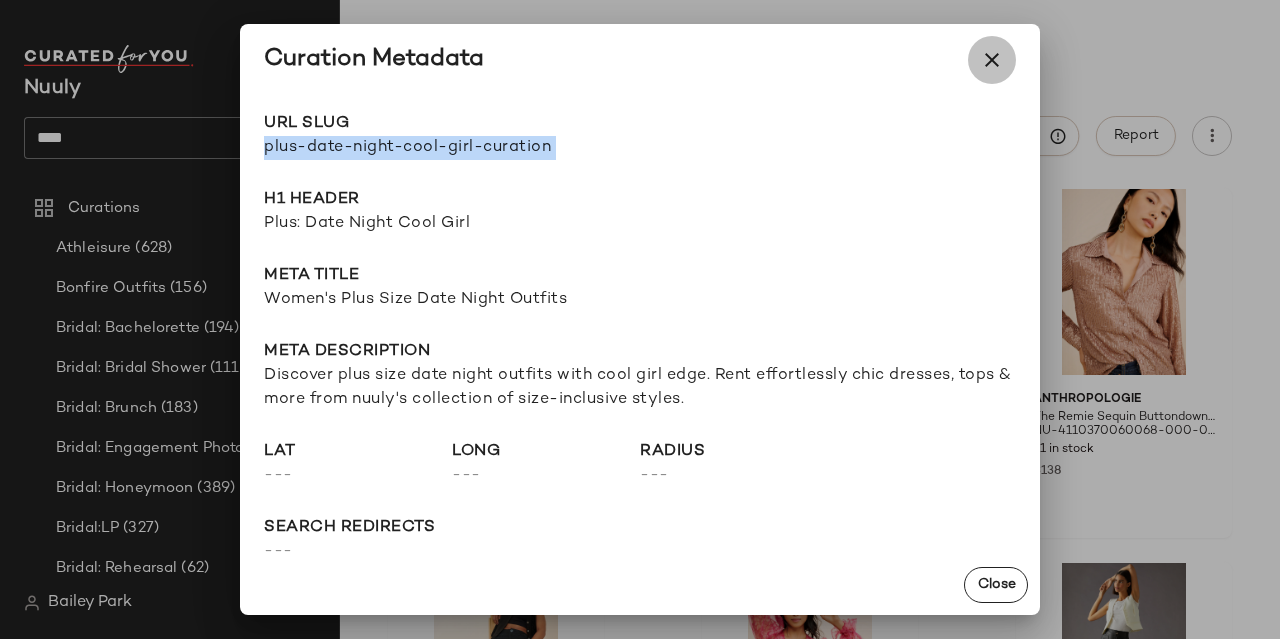 click at bounding box center [992, 60] 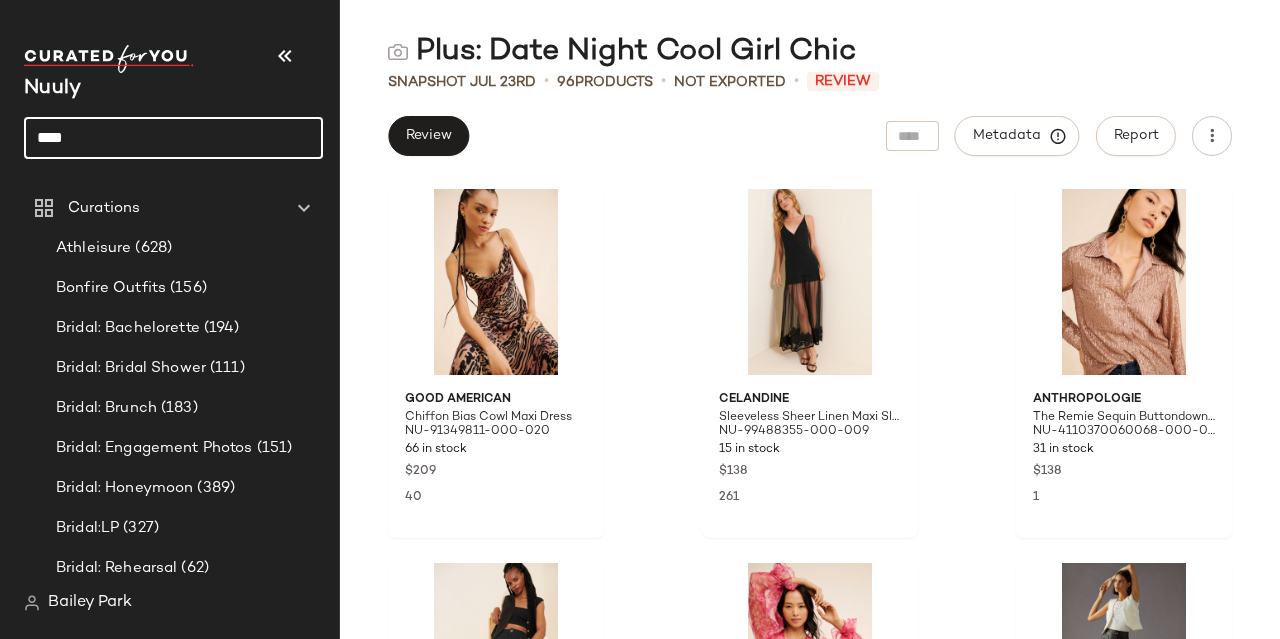 click on "****" 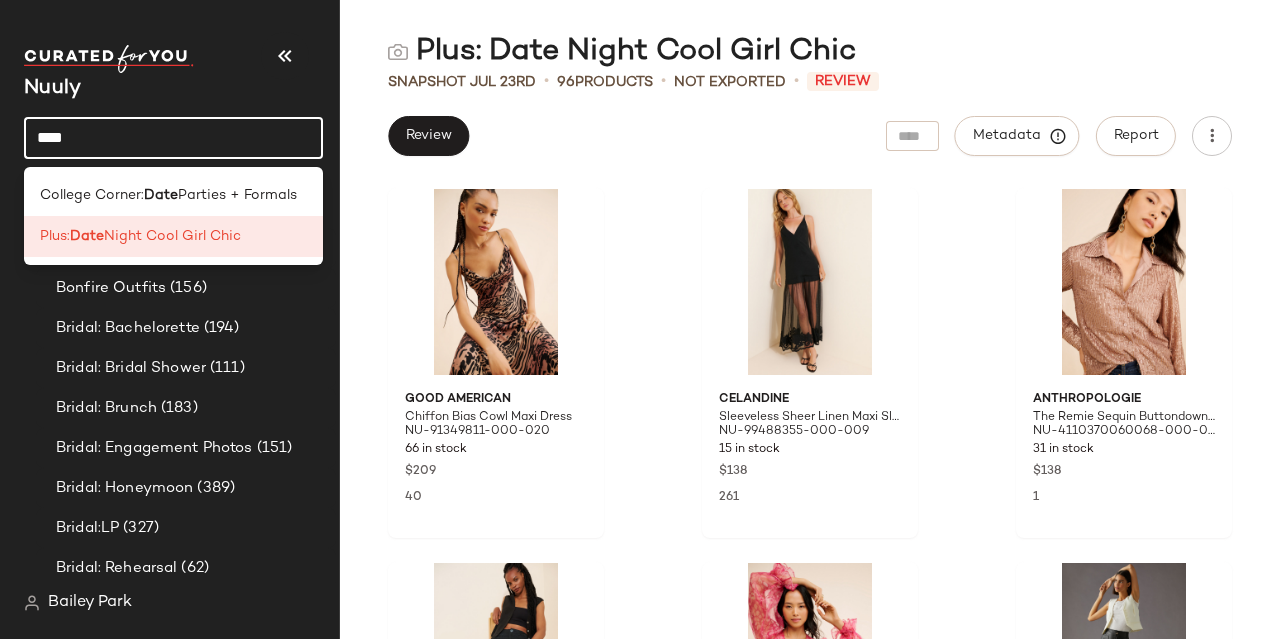 click on "****" 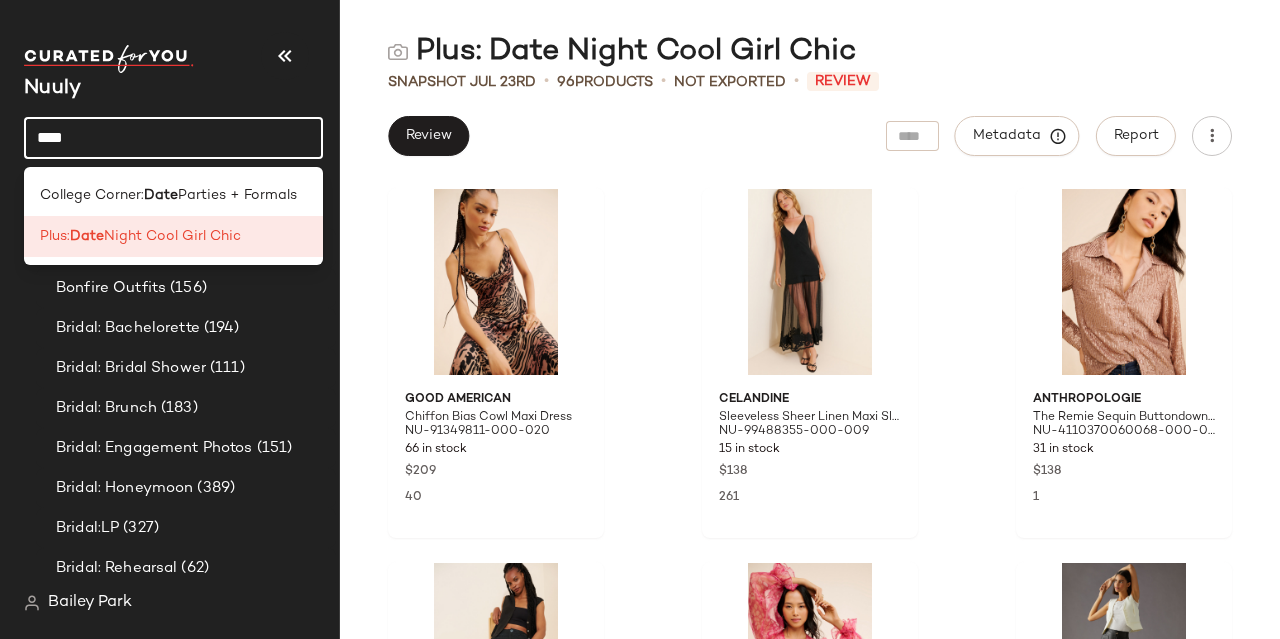 click on "****" 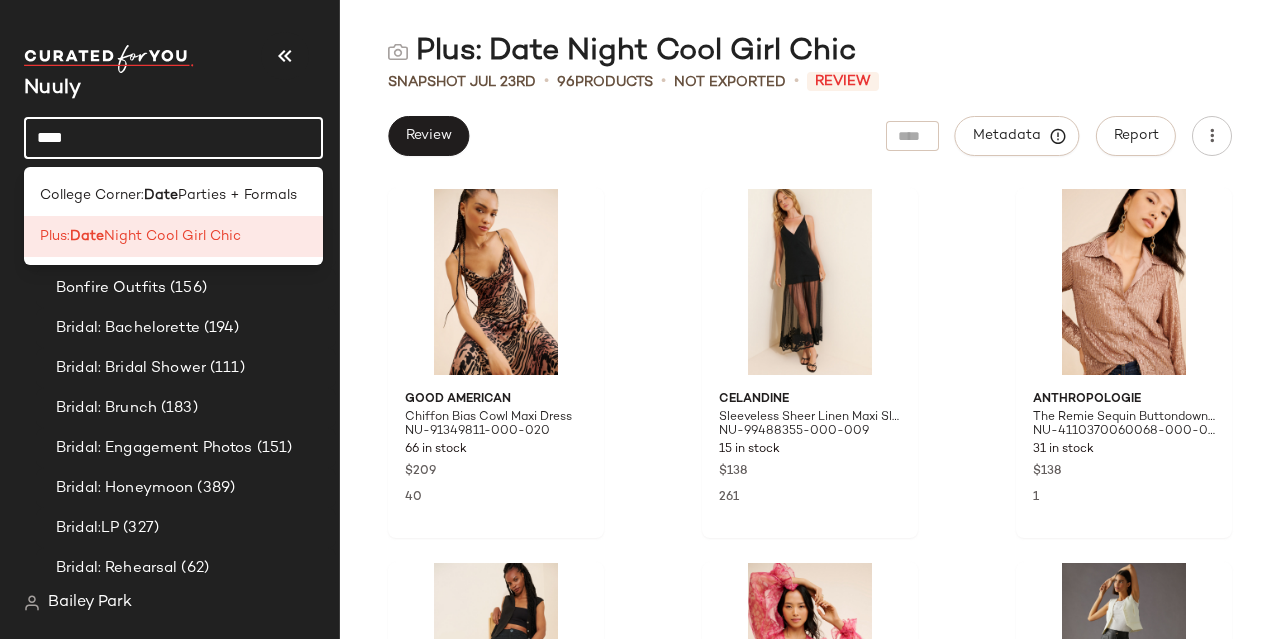 click on "****" 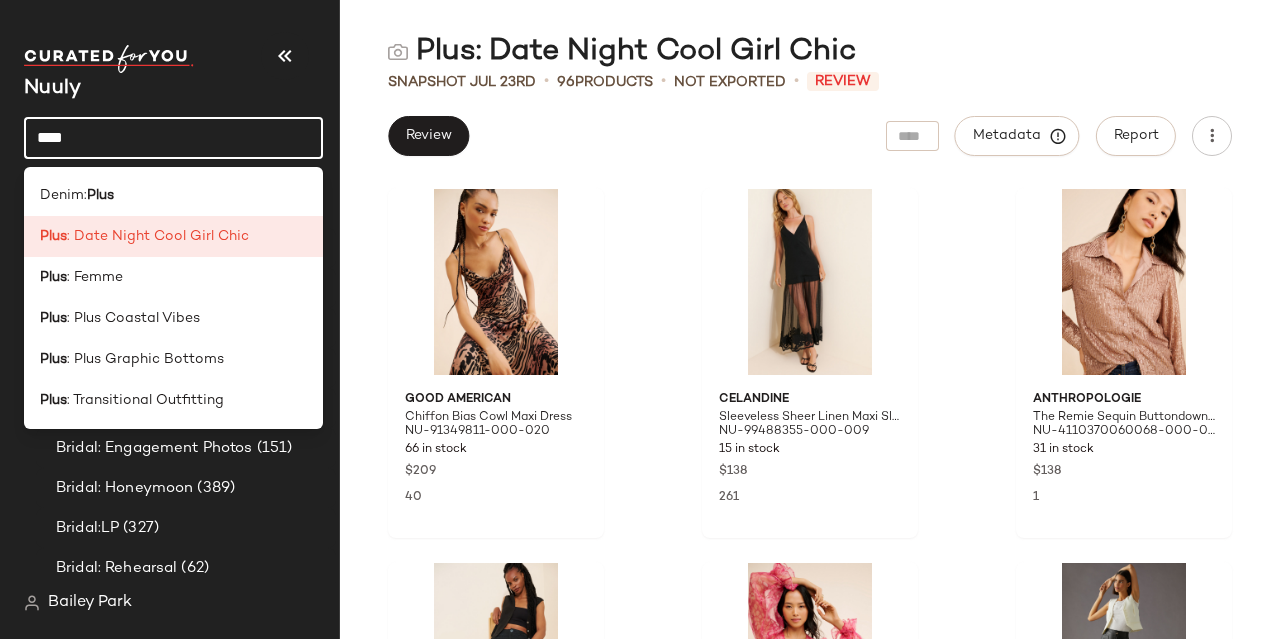 type on "****" 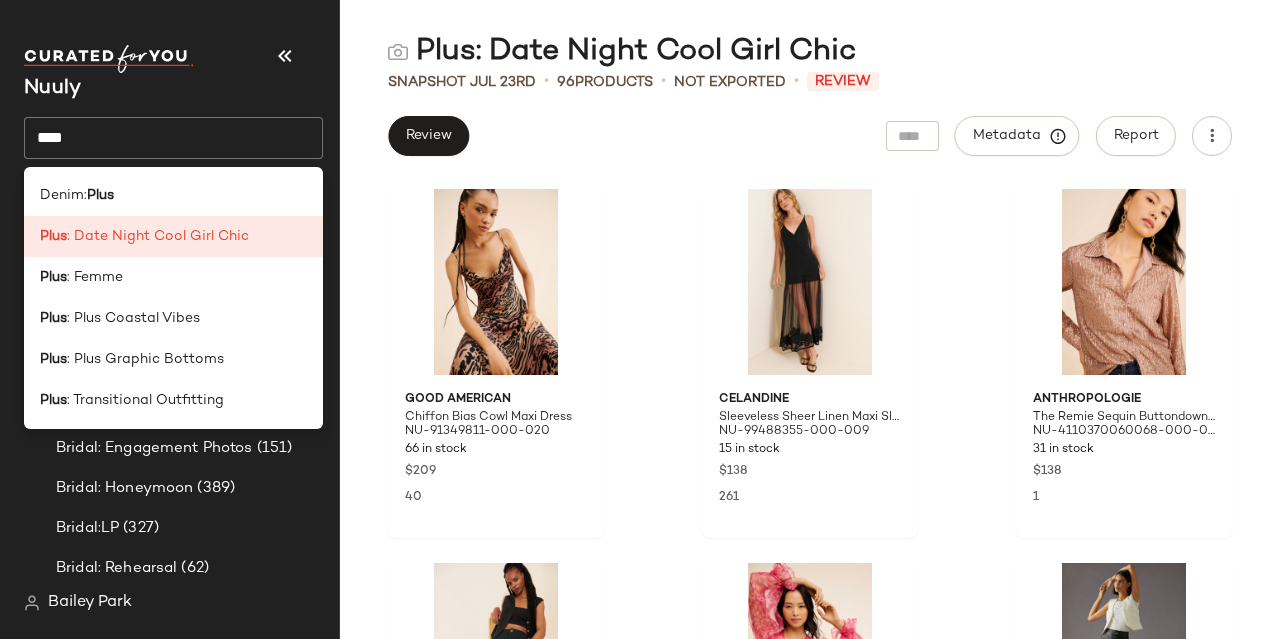 click on "****" 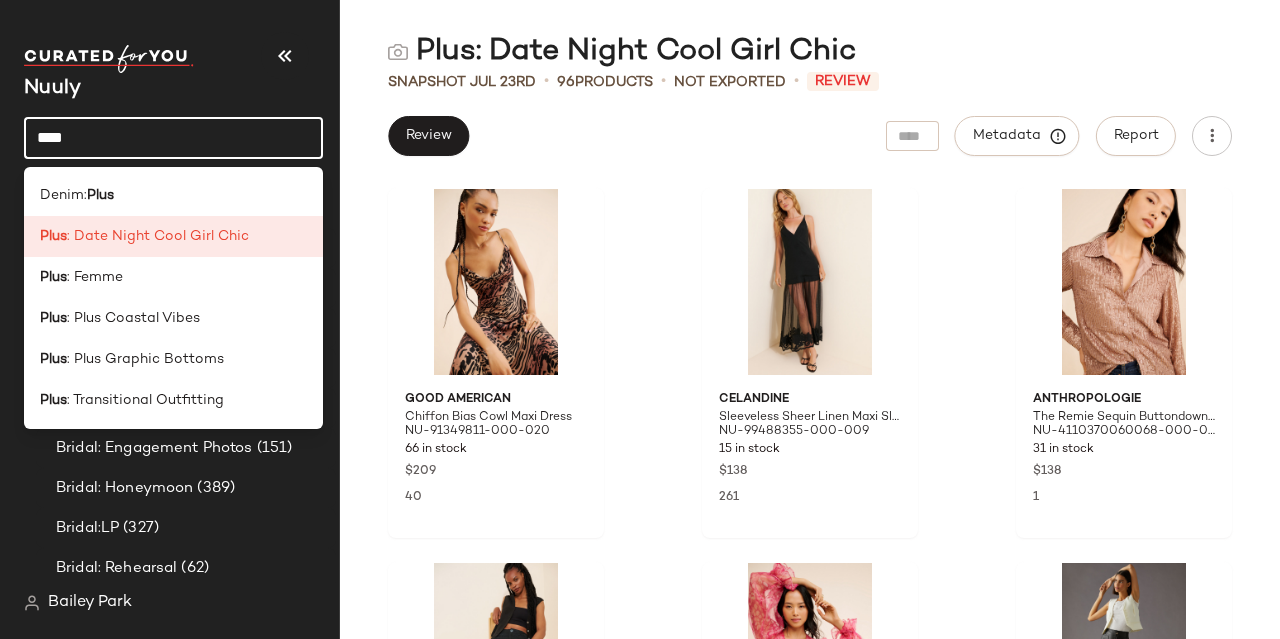 click on "****" 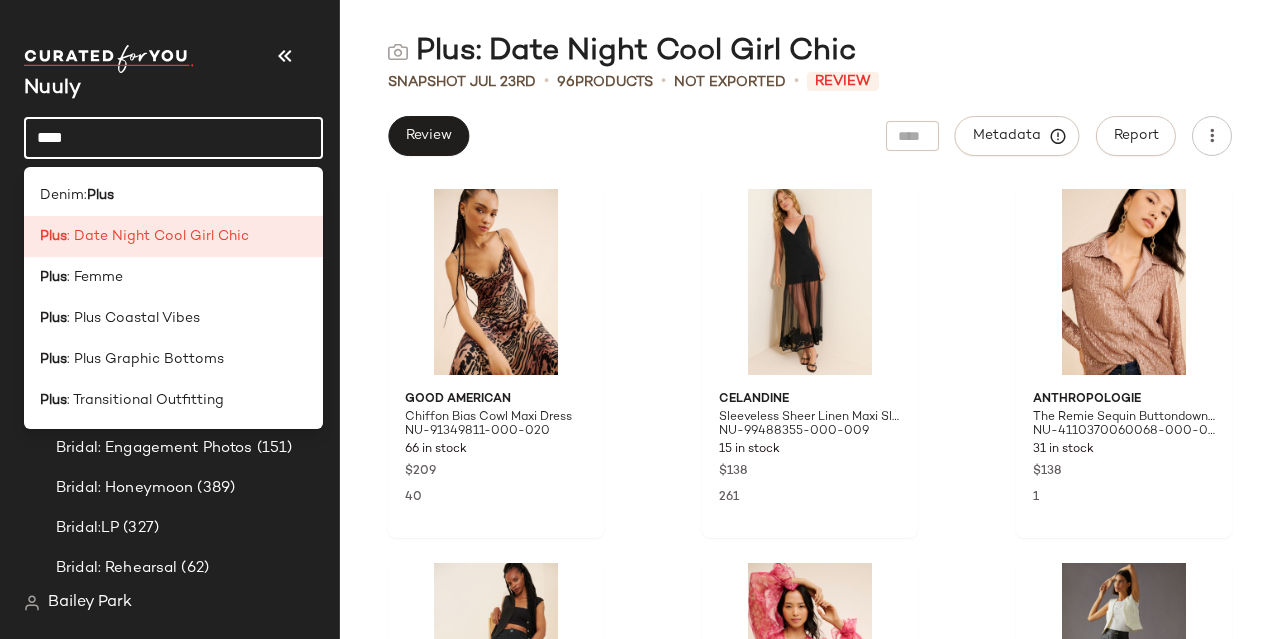 click on "****" 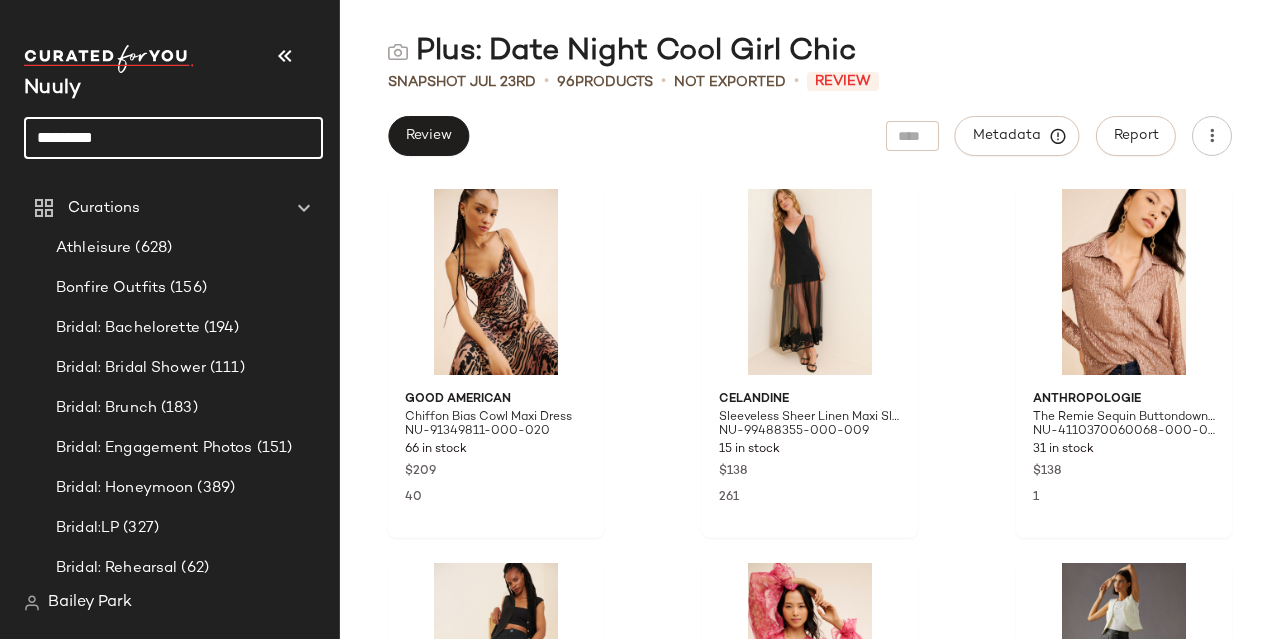 click on "*********" 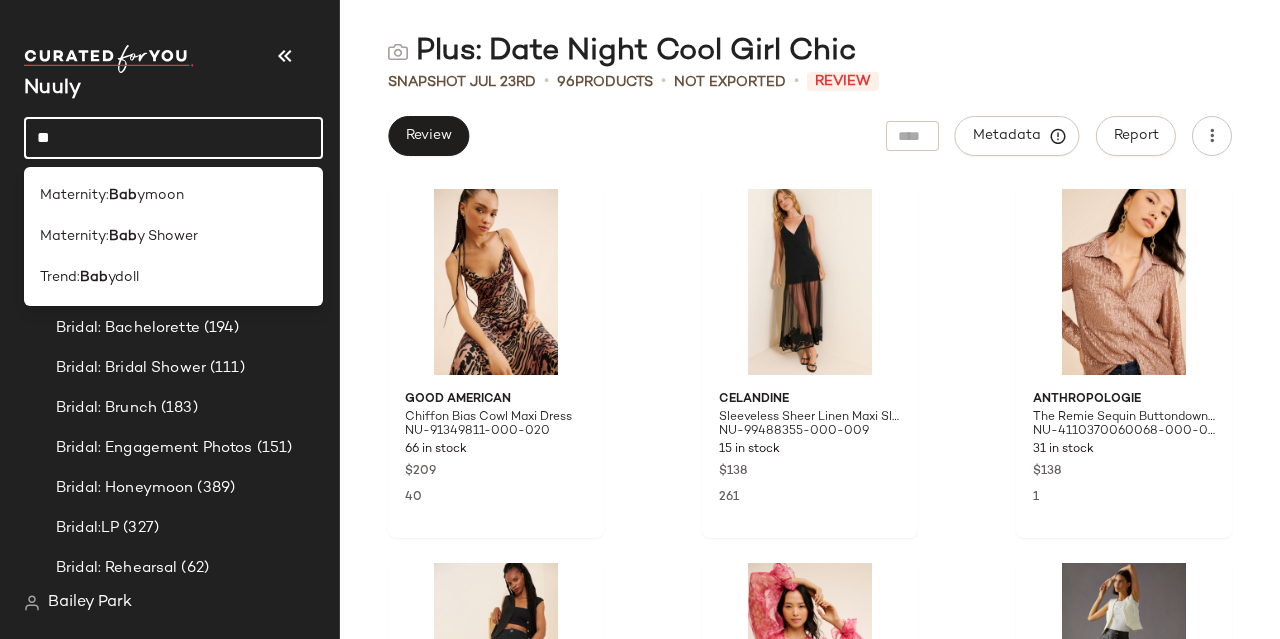 type on "*" 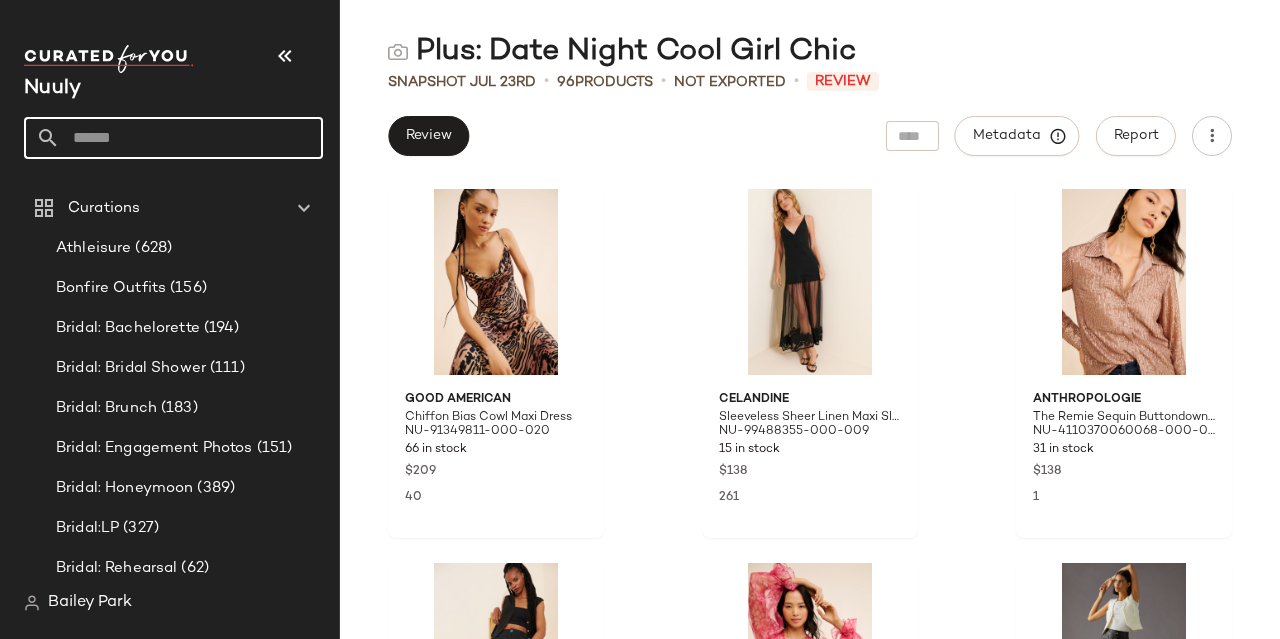 click on "Nuuly" at bounding box center [181, 110] 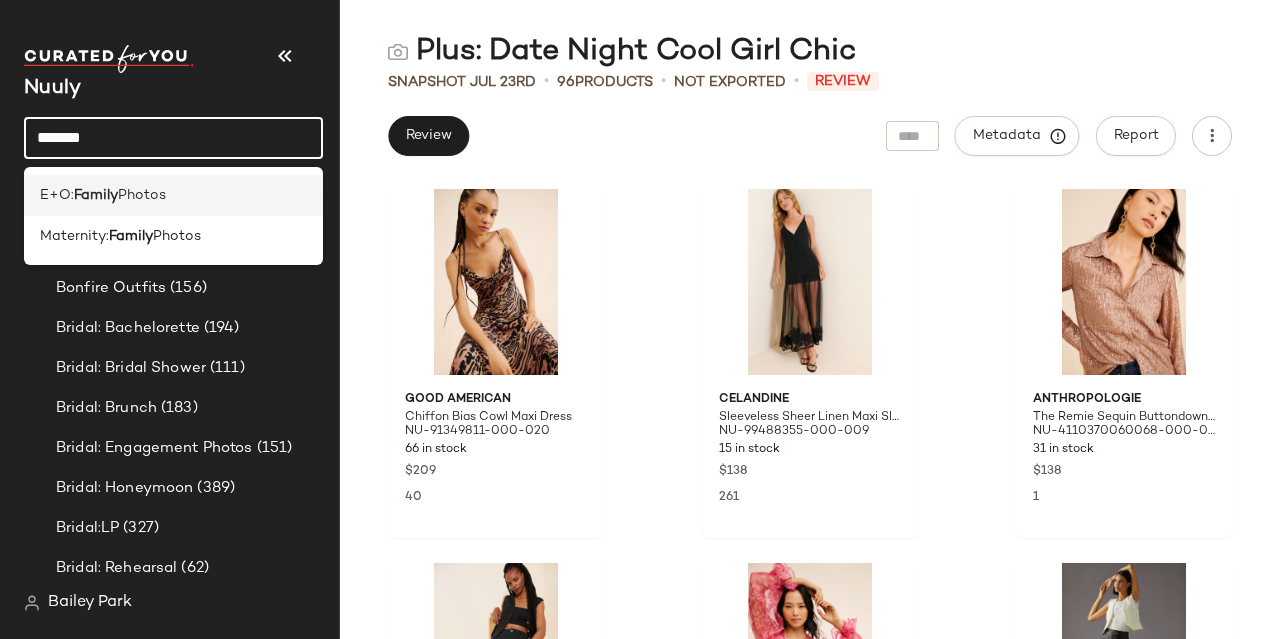 type on "******" 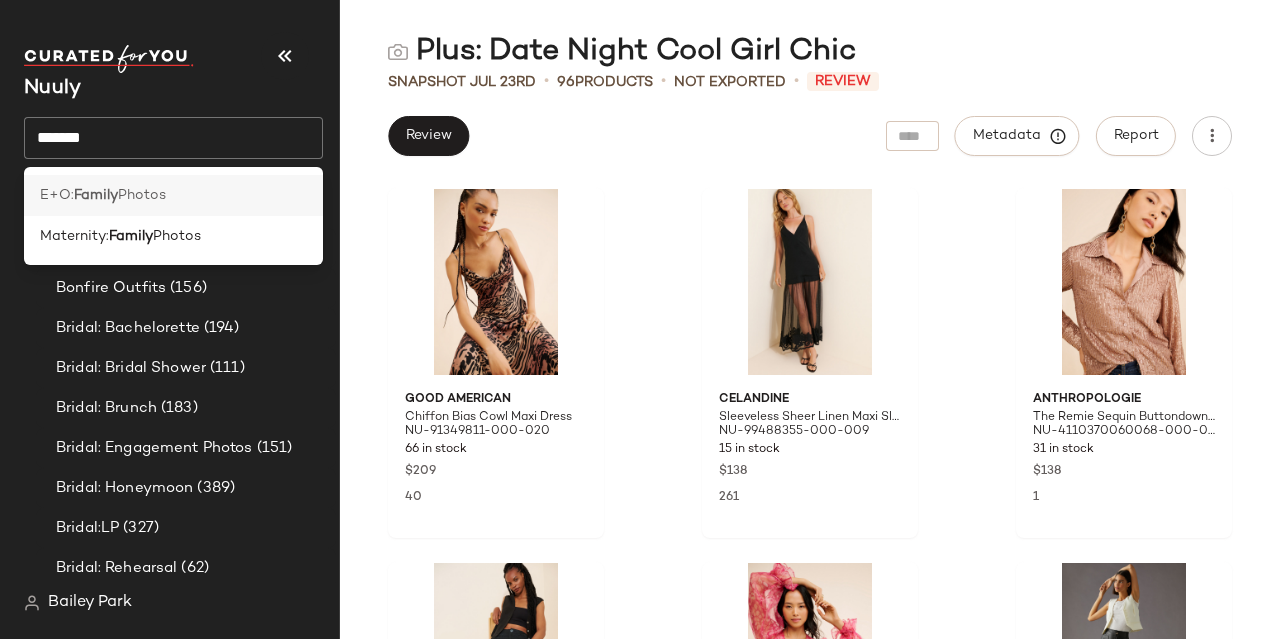 click on "E+O:  Family  Photos" 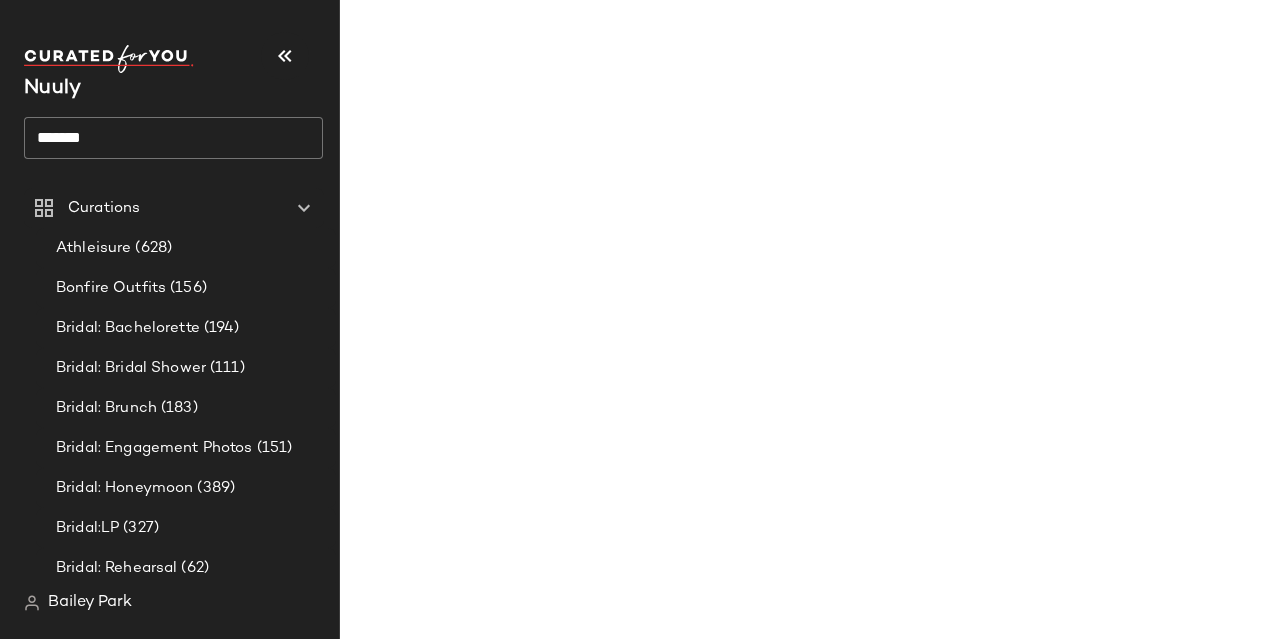 click on "Nuuly ******" at bounding box center (181, 110) 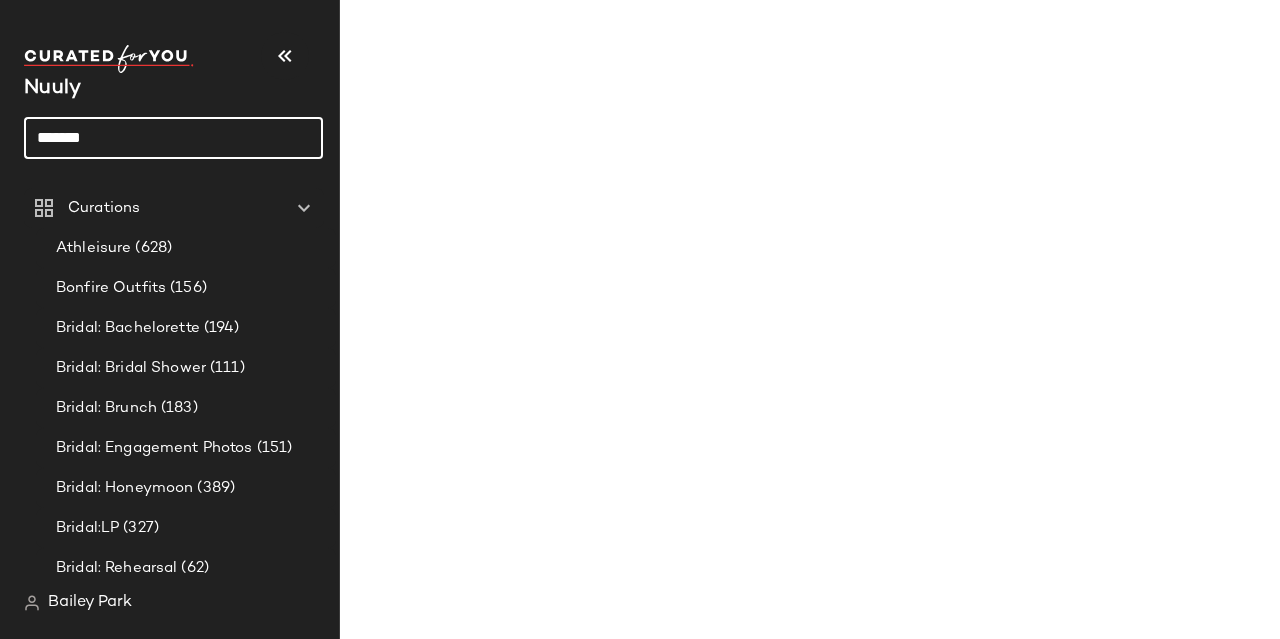 click on "******" 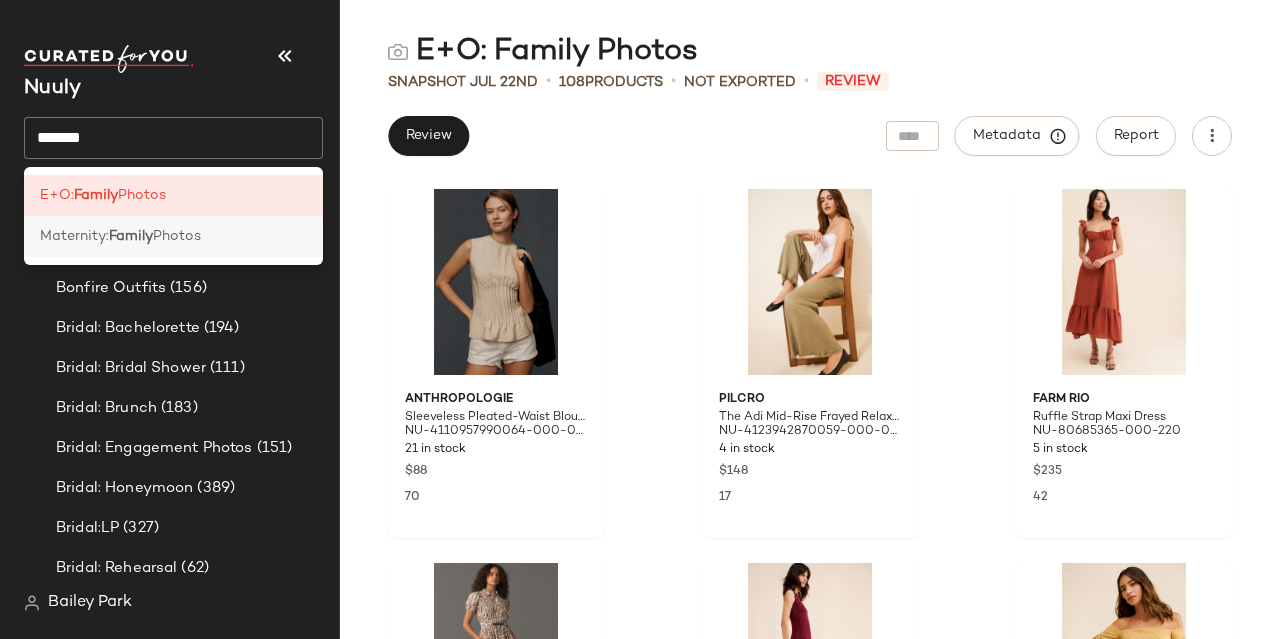 click on "Photos" at bounding box center (177, 236) 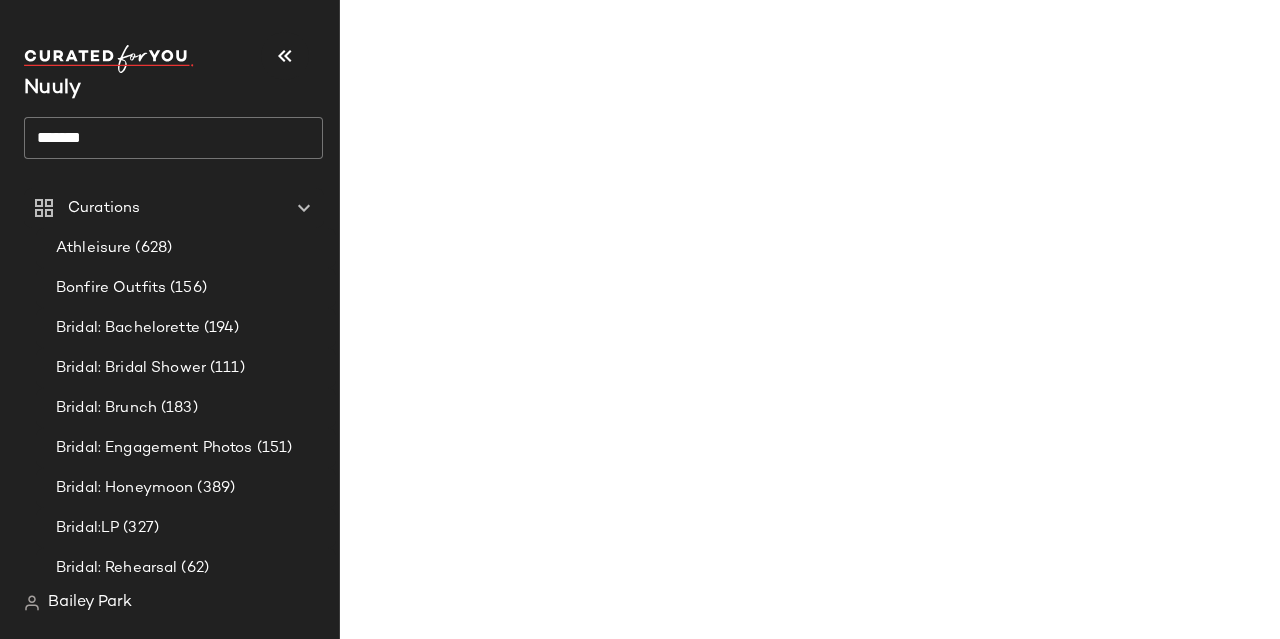 click on "******" 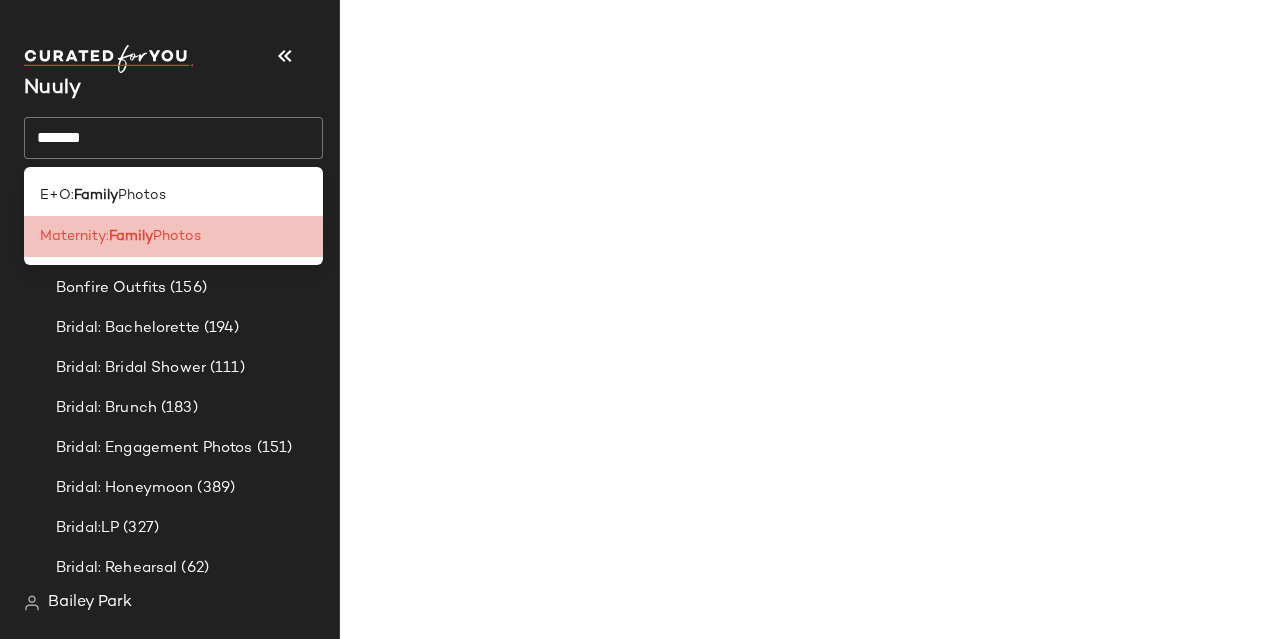 click on "Photos" at bounding box center [177, 236] 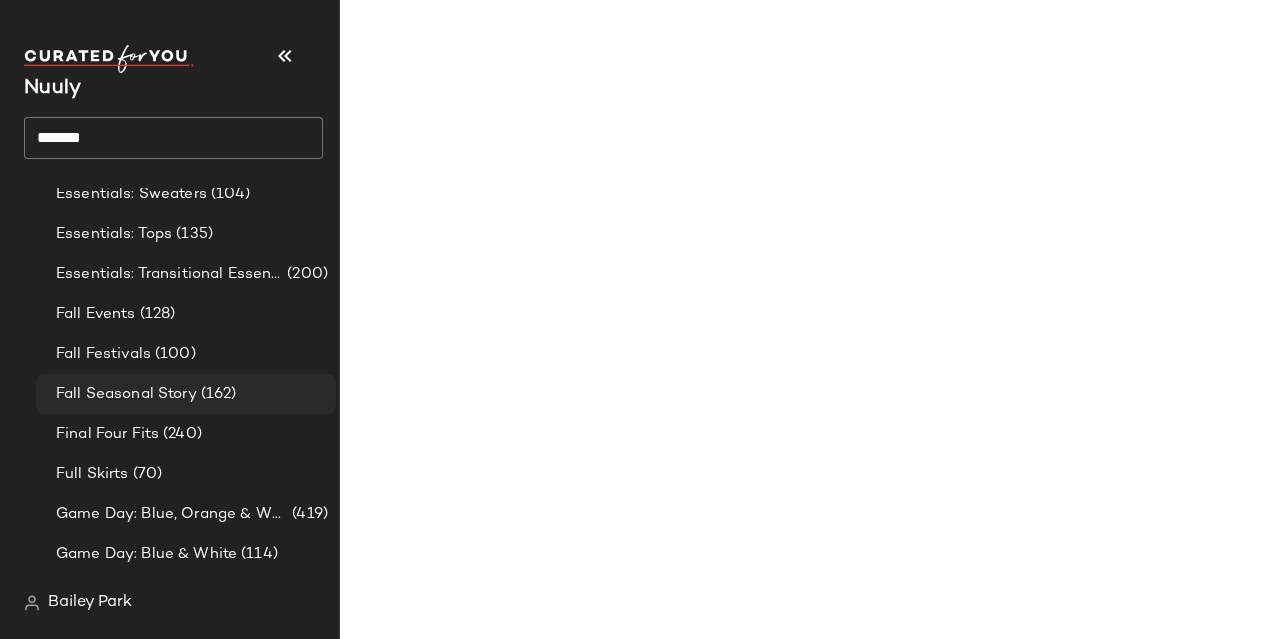 scroll, scrollTop: 3762, scrollLeft: 0, axis: vertical 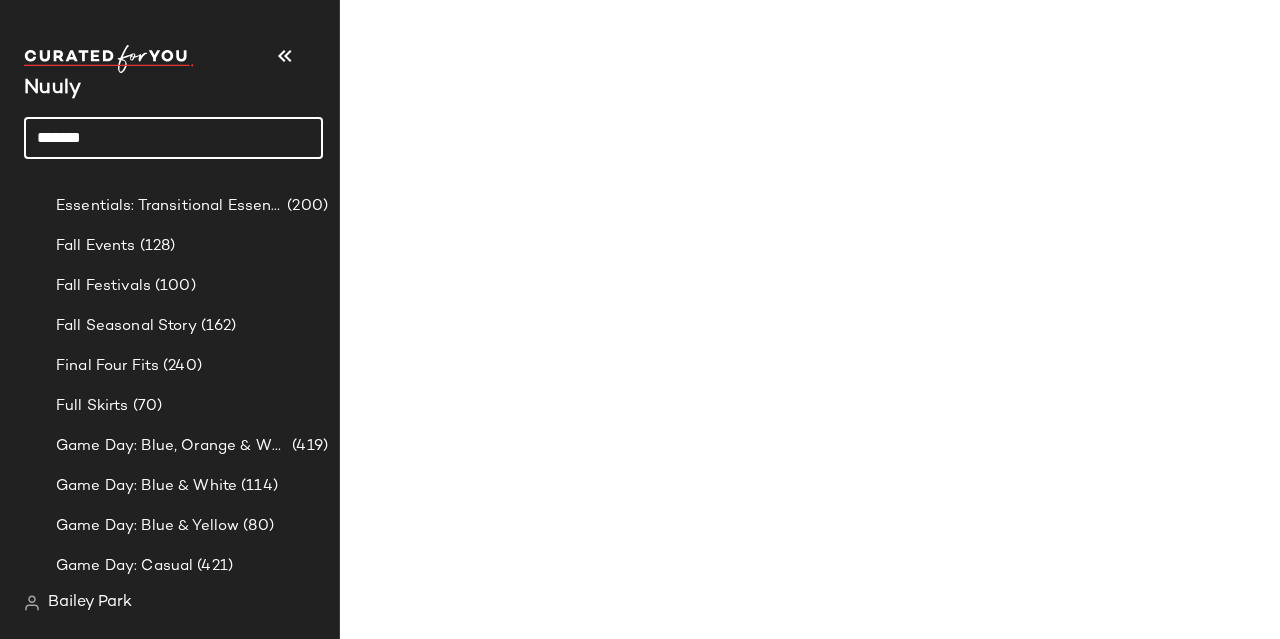 click on "******" 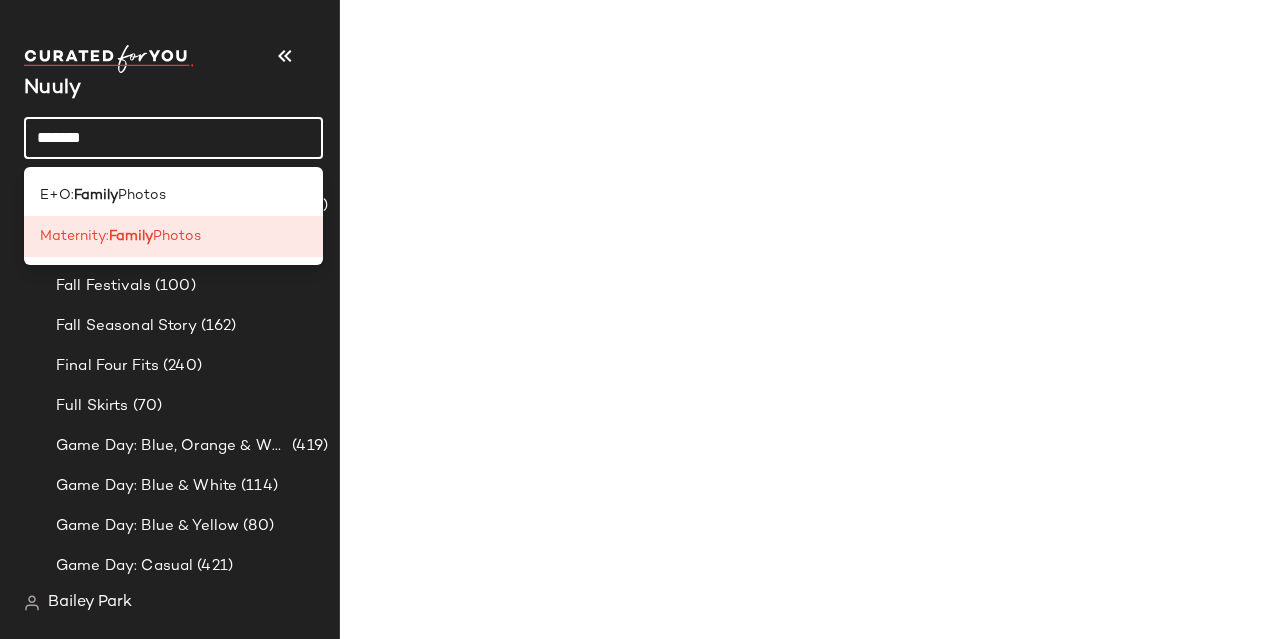 click on "******" 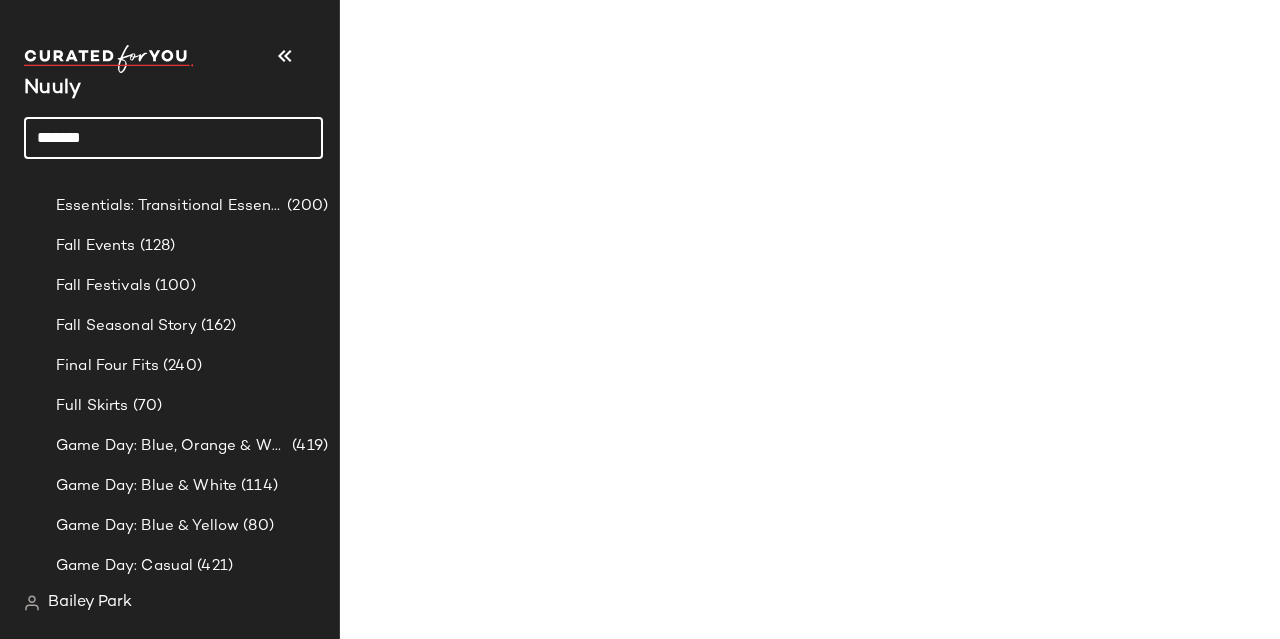 click on "******" 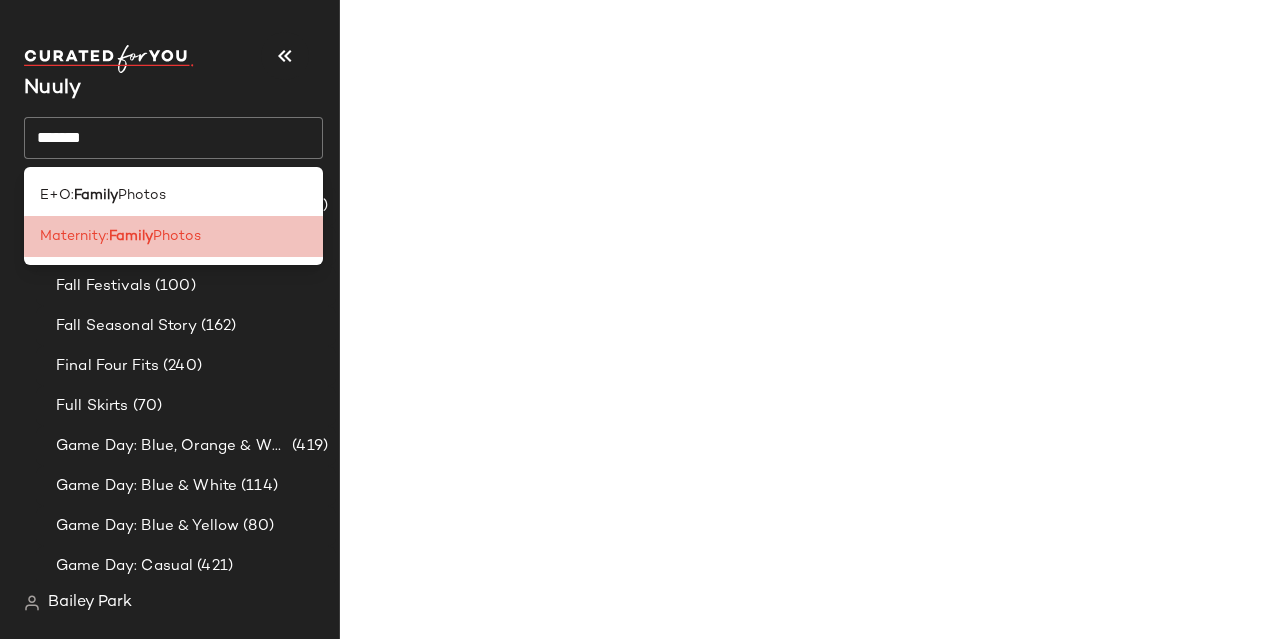 click on "Photos" at bounding box center [177, 236] 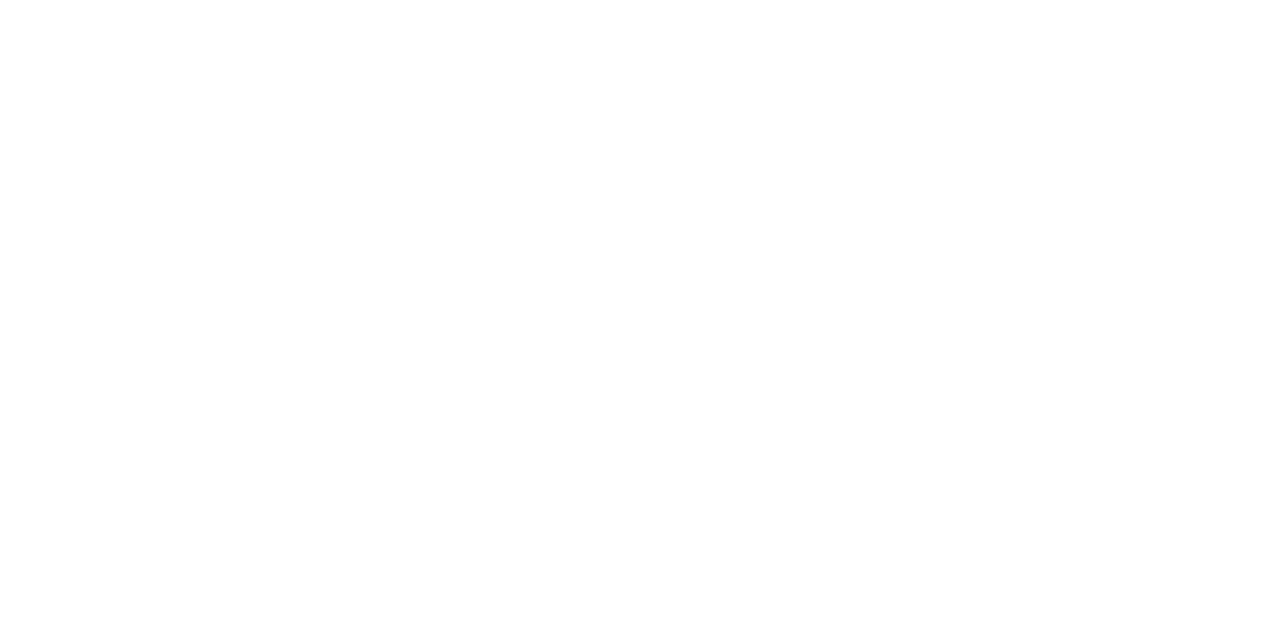 scroll, scrollTop: 0, scrollLeft: 0, axis: both 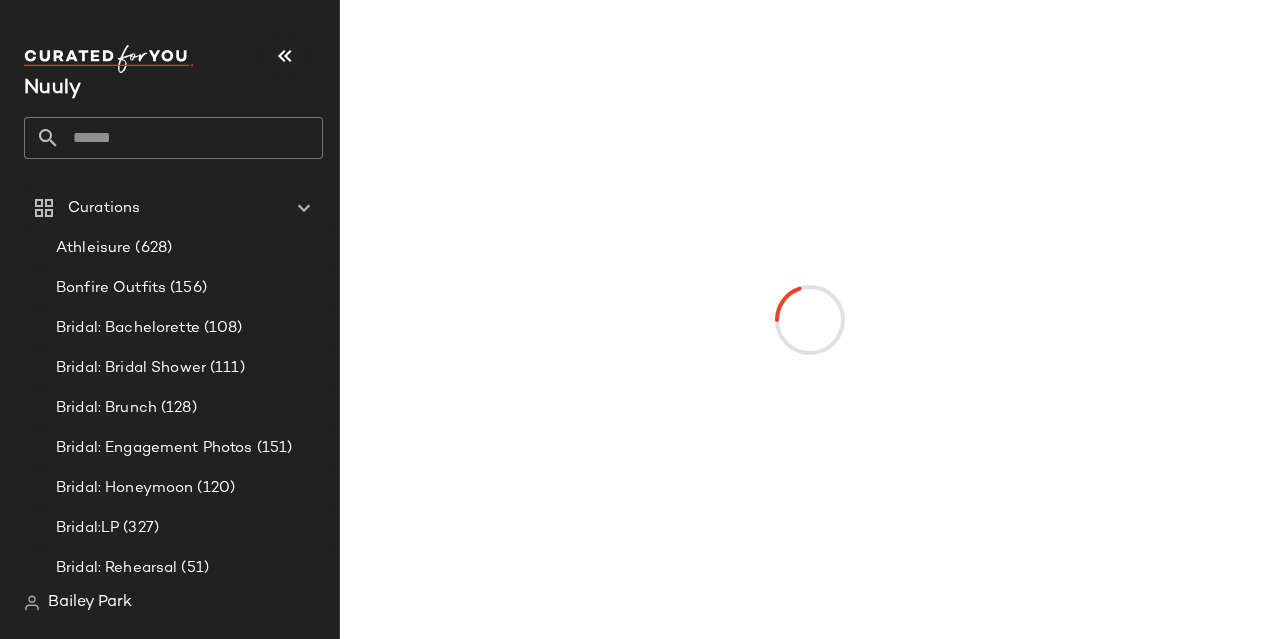 click 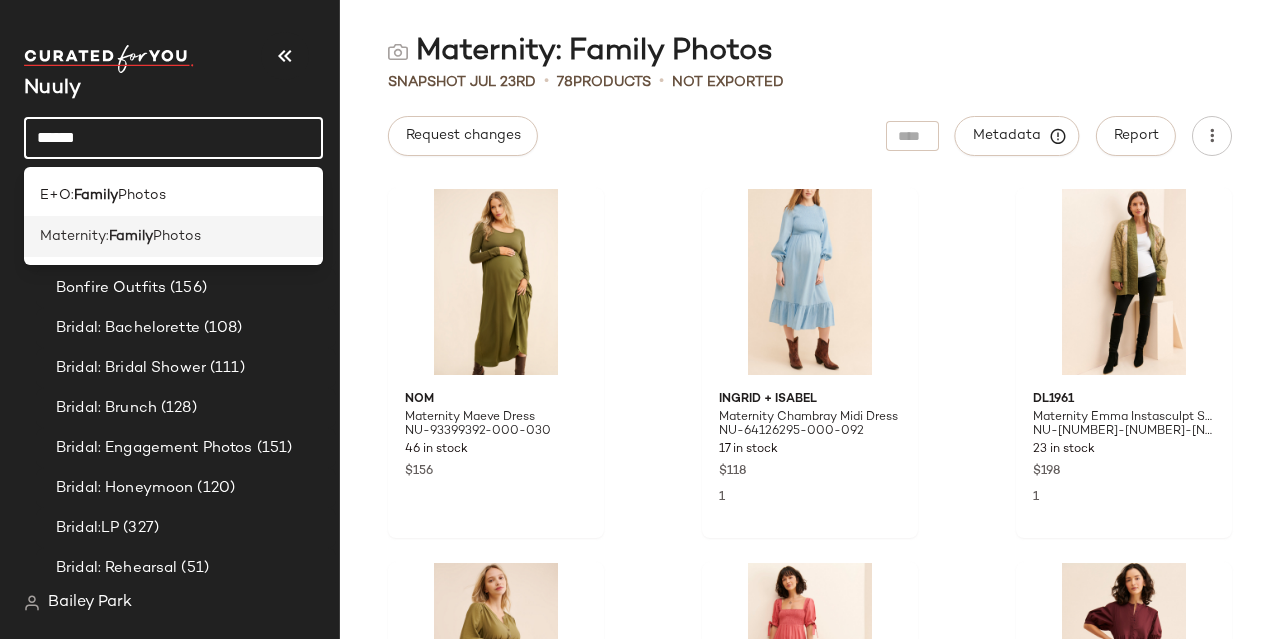 type on "******" 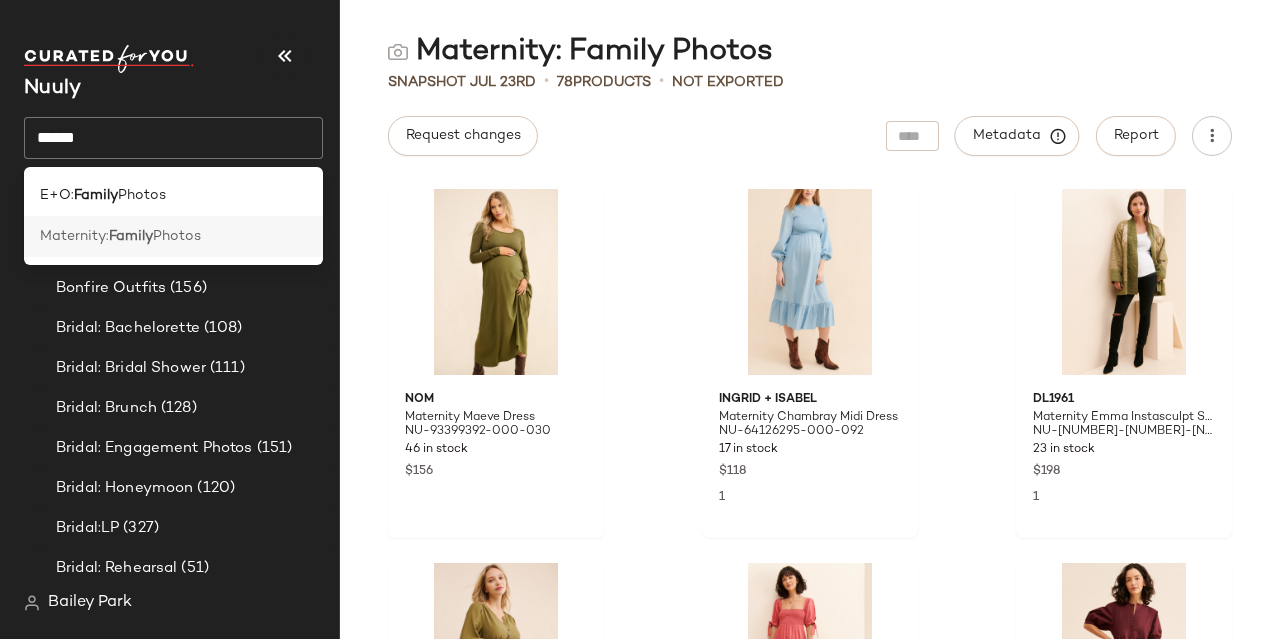 click on "Maternity:  Family  Photos" 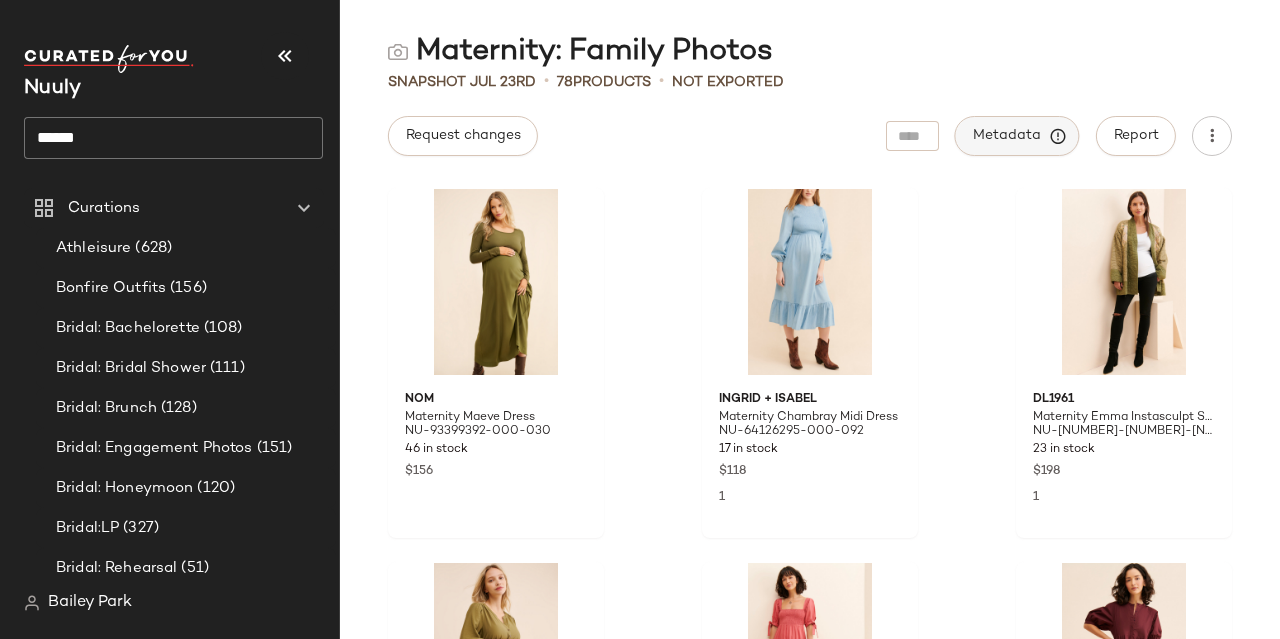 click on "Metadata" at bounding box center (1017, 136) 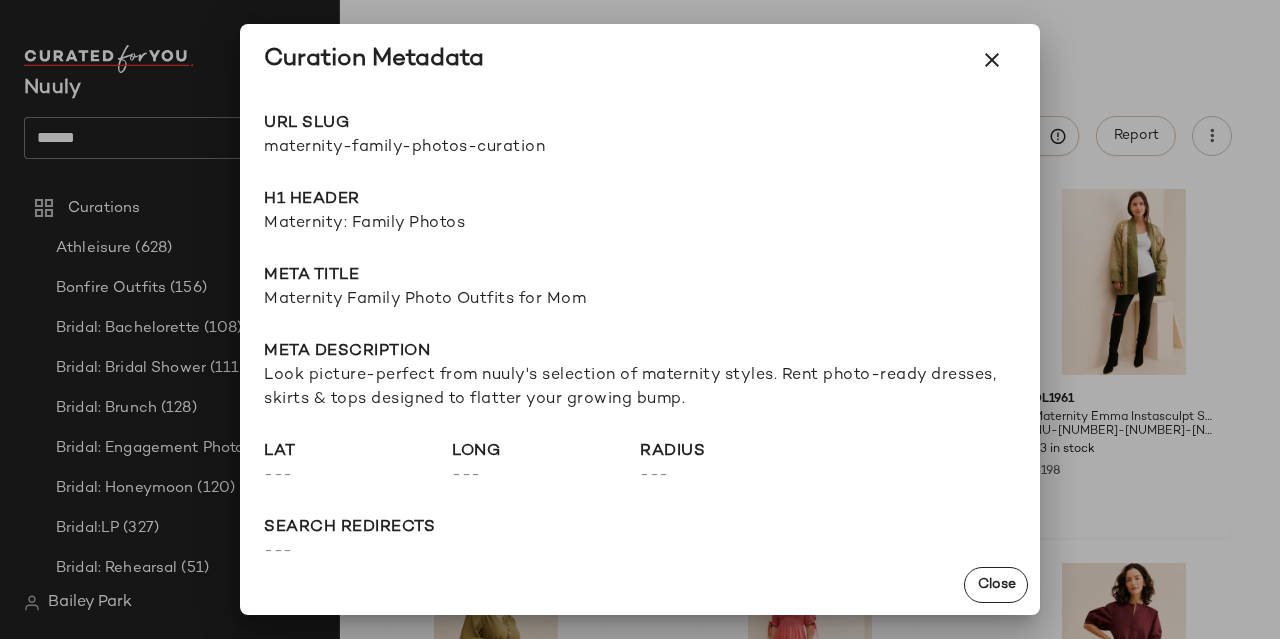 click on "maternity-family-photos-curation" at bounding box center (452, 148) 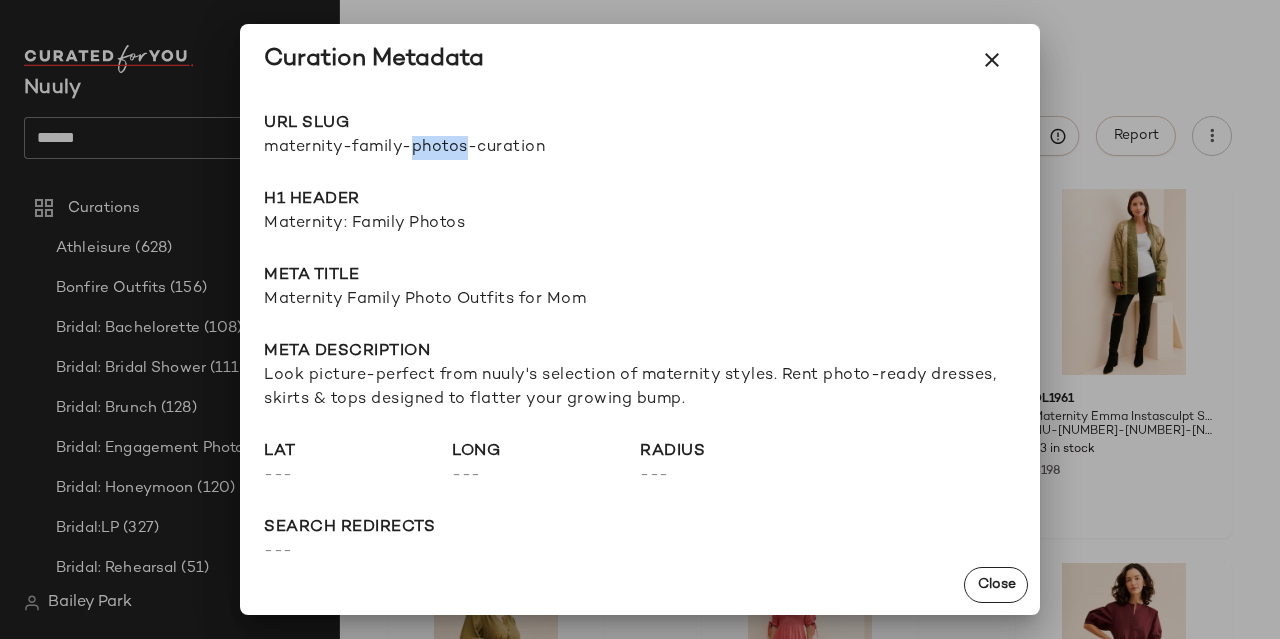 click on "maternity-family-photos-curation" at bounding box center (452, 148) 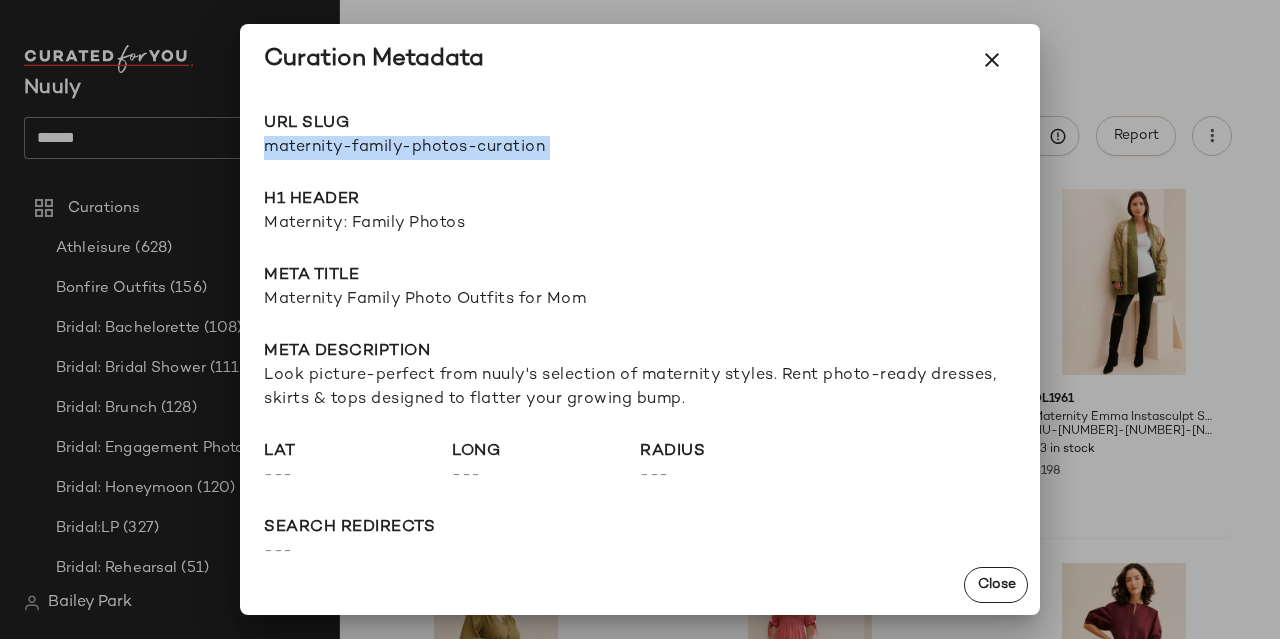 click on "maternity-family-photos-curation" at bounding box center [452, 148] 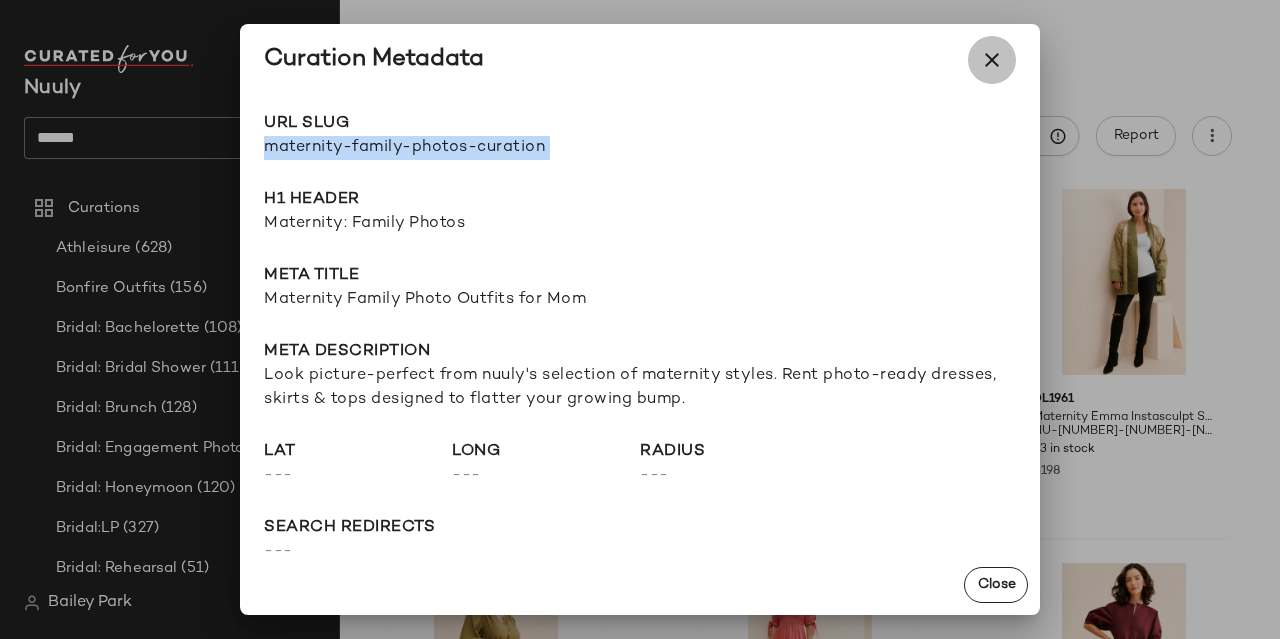 click at bounding box center (992, 60) 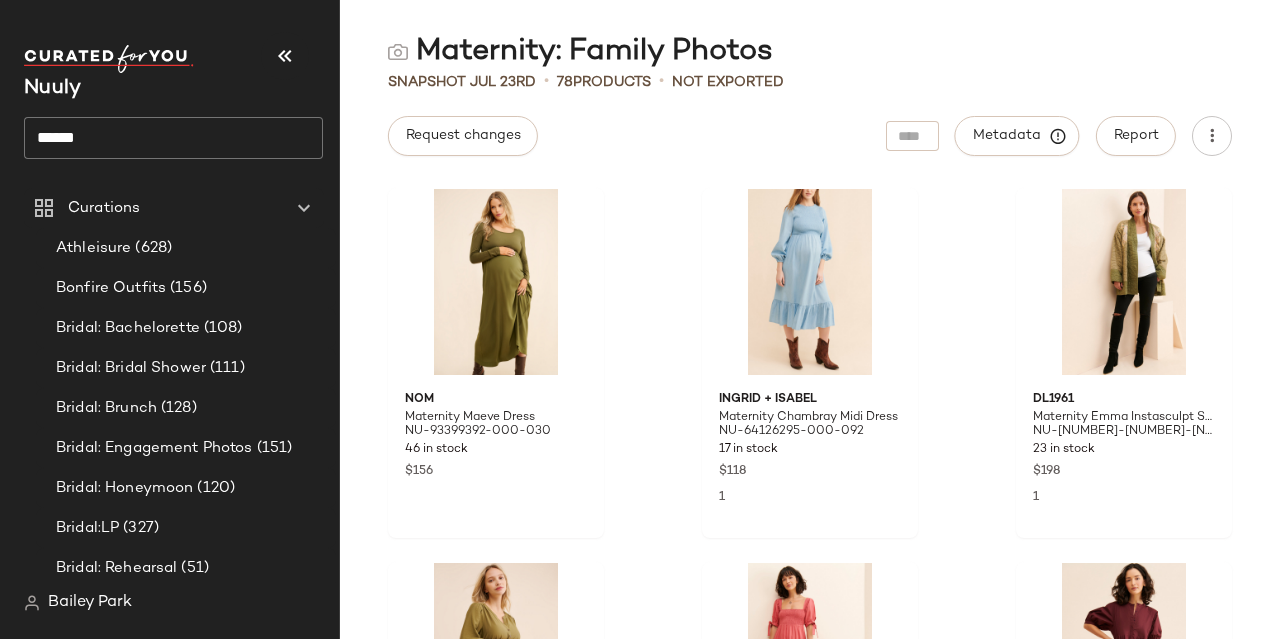 click on "nom Maternity Maeve Dress NU-[NUMBER]-[NUMBER]-[NUMBER] 46 in stock $156 Ingrid + Isabel Maternity Chambray Midi Dress NU-[NUMBER]-[NUMBER]-[NUMBER] 17 in stock $118 1 DL1961 Maternity Emma Instasculpt Skinny Jeans NU-[NUMBER]-[NUMBER]-[NUMBER] 23 in stock $198 1 Ingrid + Isabel Maternity Long Sleeve Woven Dress NU-[NUMBER]-[NUMBER]-[NUMBER] 115 in stock $118 4 Girl & The Sun Wren Midi Dress NU-[NUMBER]-[NUMBER]-[NUMBER] 20 in stock $120 38 English Factory Poplin Tiered Midi Dress NU-[NUMBER]-[NUMBER]-[NUMBER] Out of stock $90 6 nom Maternity Hudson Dress NU-[NUMBER]-[NUMBER]-[NUMBER] 14 in stock $128 1 Greylin Taylor Smocked Midi Dress NU-[NUMBER]-[NUMBER]-[NUMBER] 7 in stock $163 Hatch Maternity Tiana Dress NU-[NUMBER]-[NUMBER]-[NUMBER] 5 in stock $298 Corey Lynn Calter Rita Turtleneck Midi Dress NU-[NUMBER]-[NUMBER]-[NUMBER] Out of stock $260 Pietro Brunelli Maternity Wool Blend Perla Dress NU-[NUMBER]-[NUMBER]-[NUMBER] 8 in stock $235 3 Nothing Fits But Maternity Haru Dress NU-[NUMBER]-[NUMBER]-[NUMBER] Out of stock $139 8" 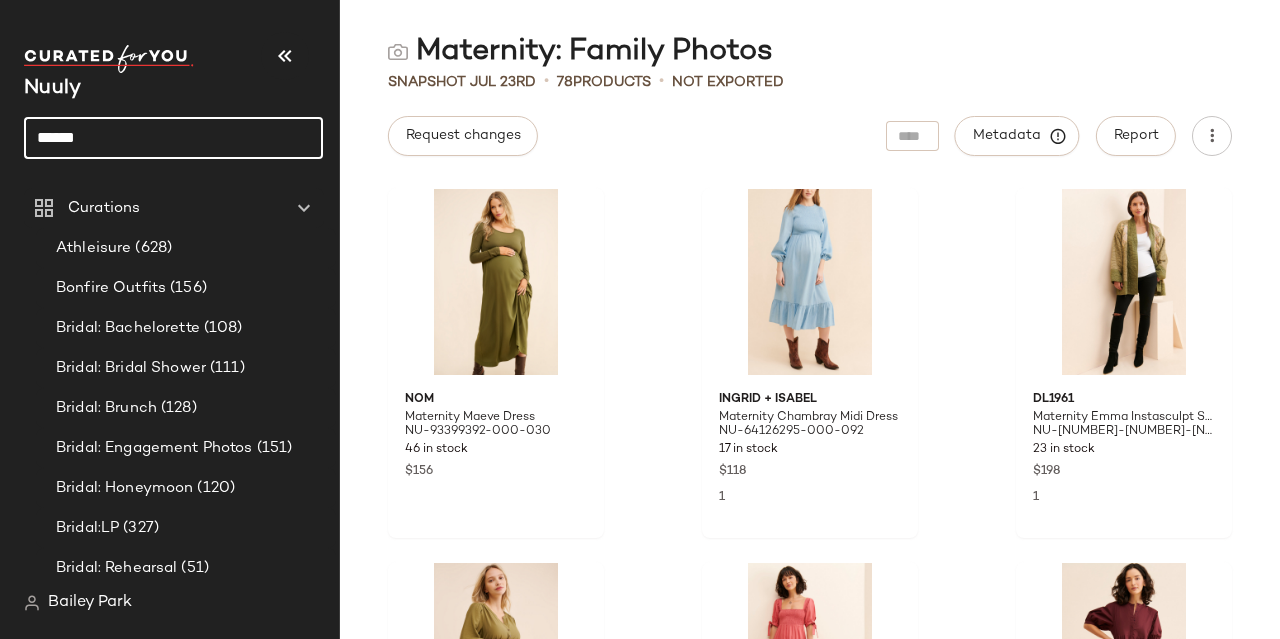 click on "******" 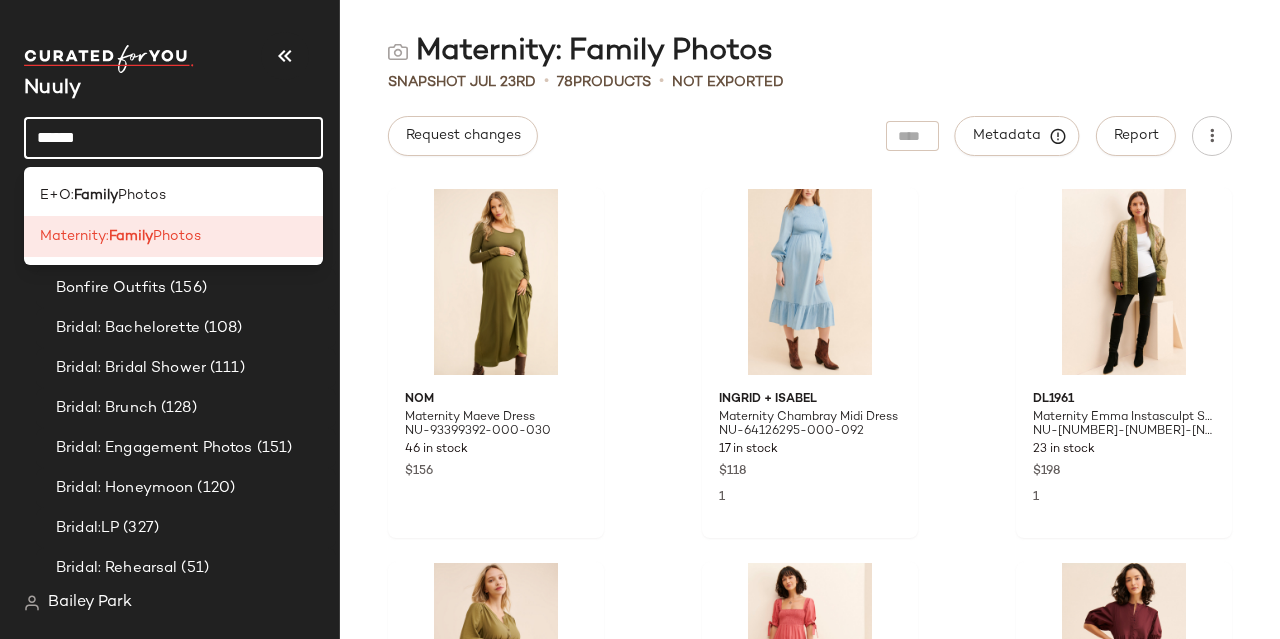 click on "******" 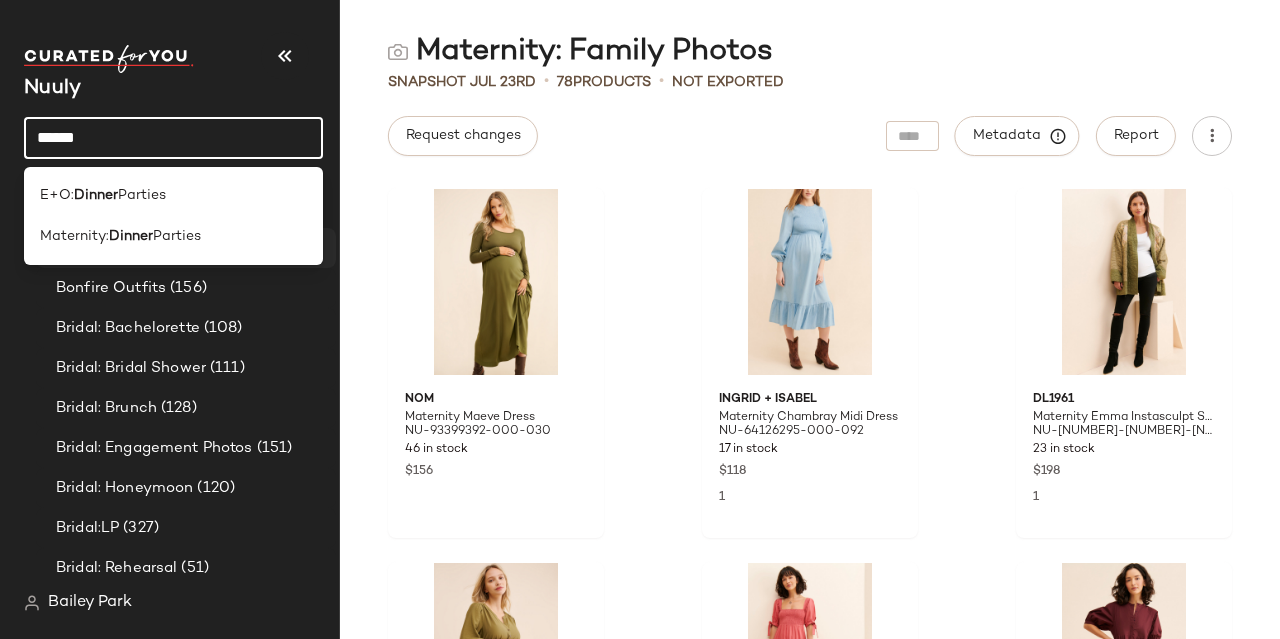 type on "******" 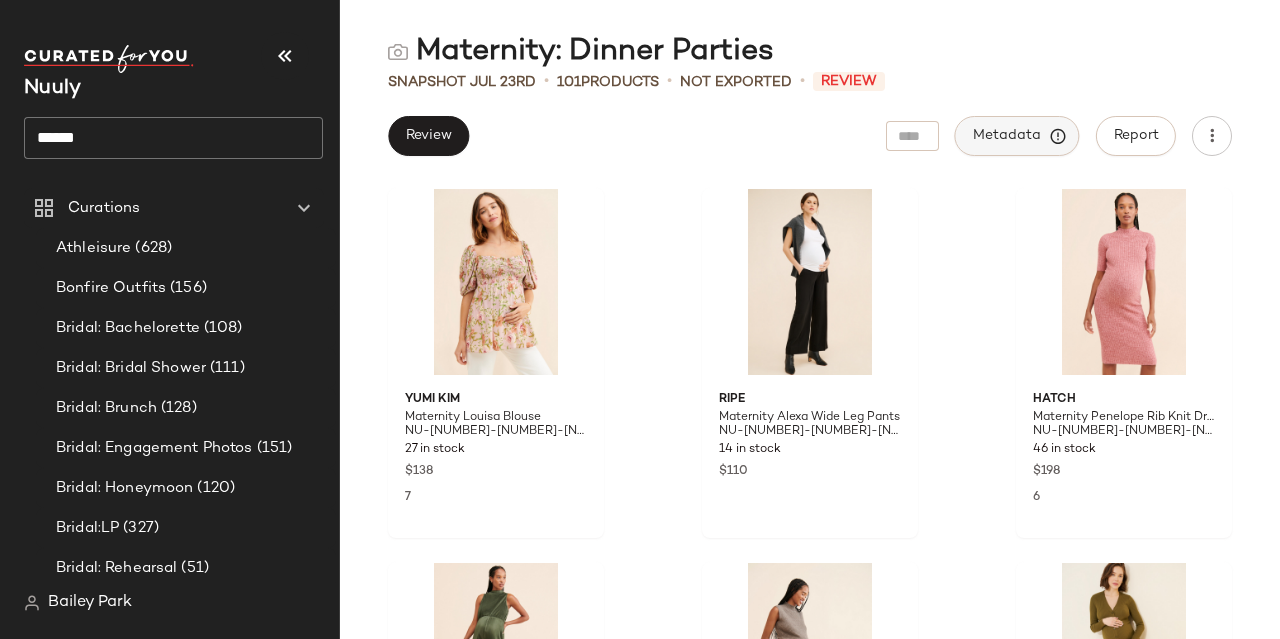 click on "Metadata" 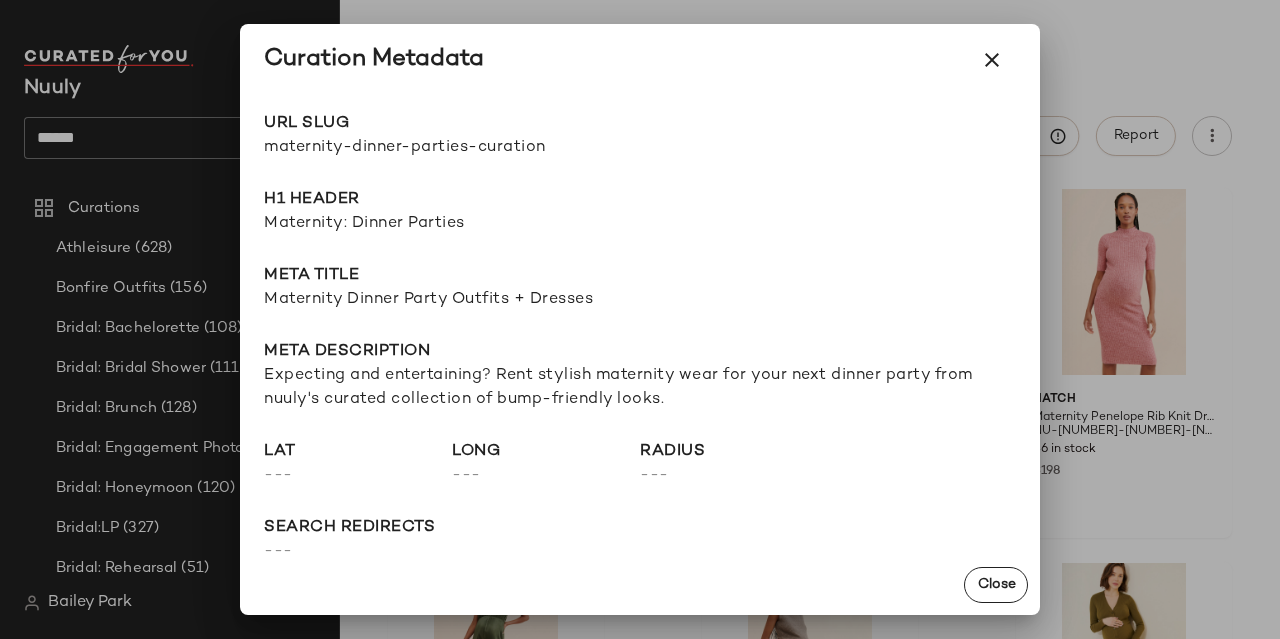 click on "maternity-dinner-parties-curation" at bounding box center [452, 148] 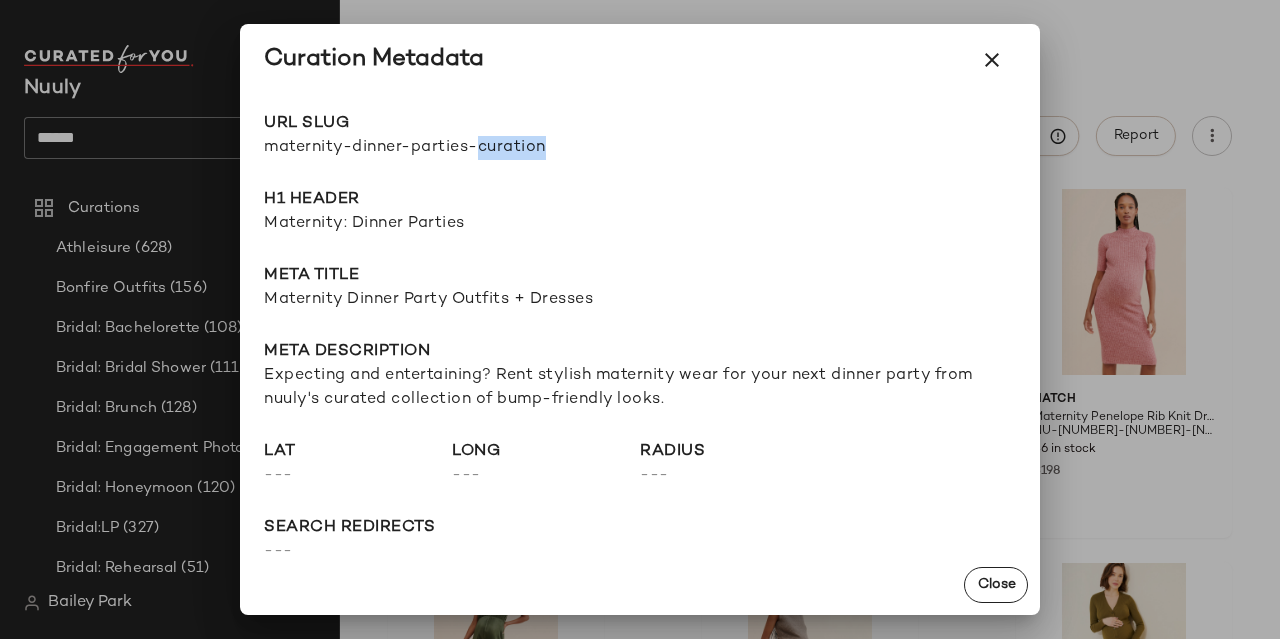 click on "maternity-dinner-parties-curation" at bounding box center [452, 148] 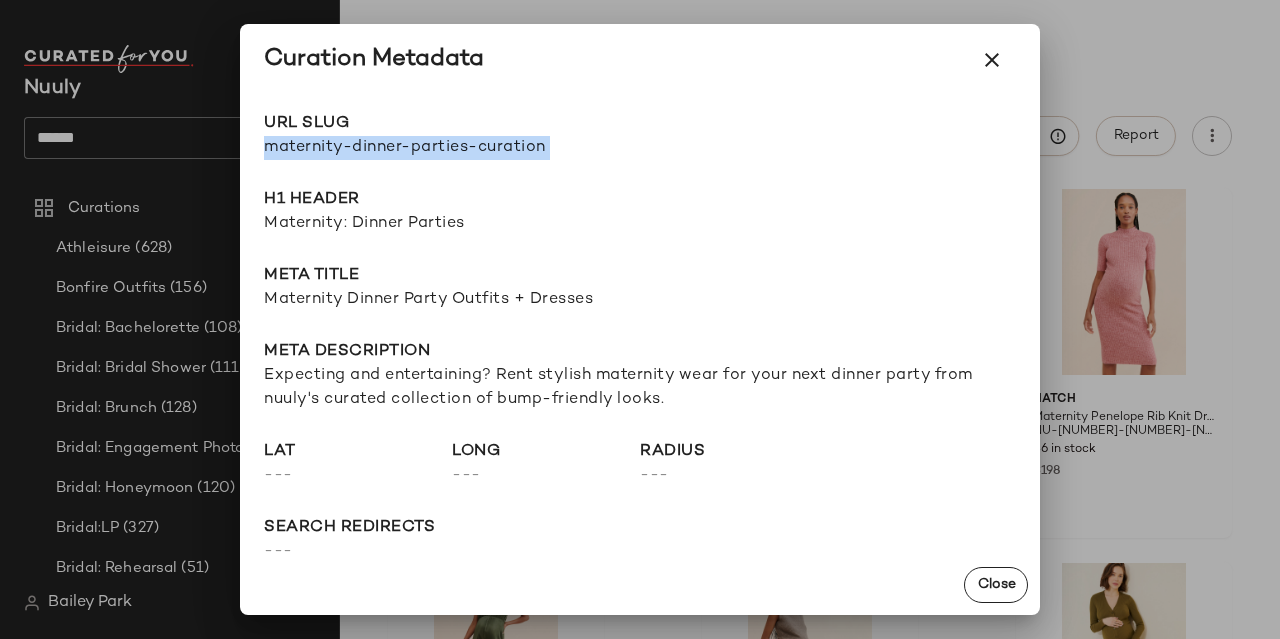 click on "maternity-dinner-parties-curation" at bounding box center [452, 148] 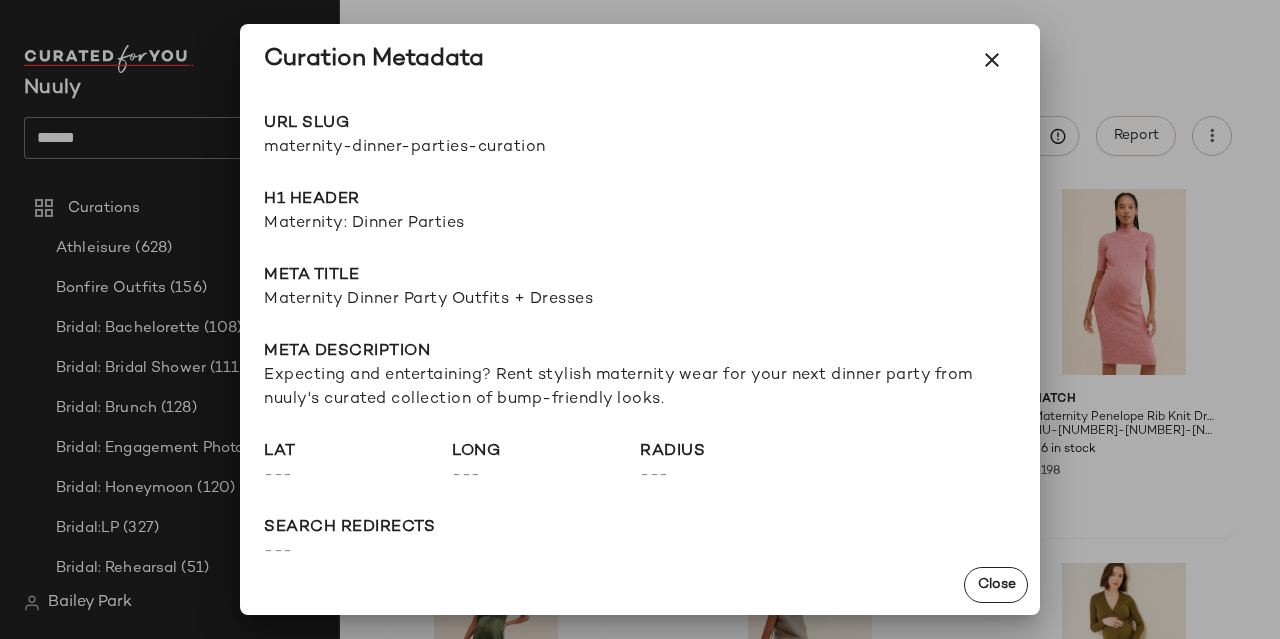 click at bounding box center (640, 319) 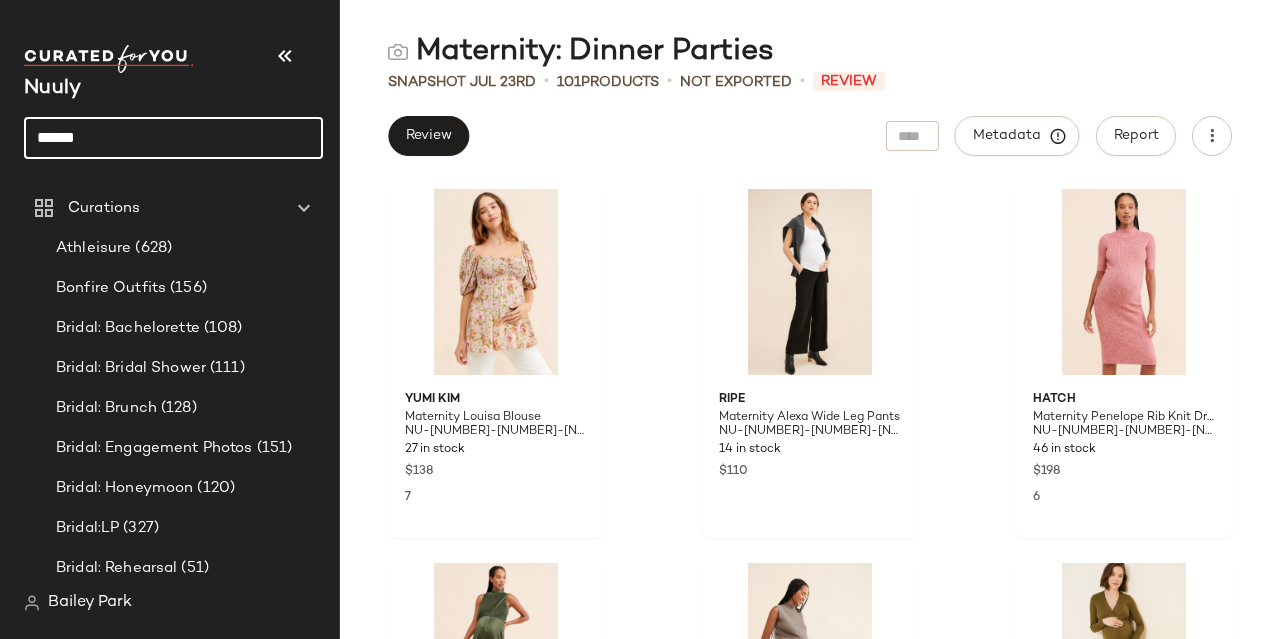 click on "******" 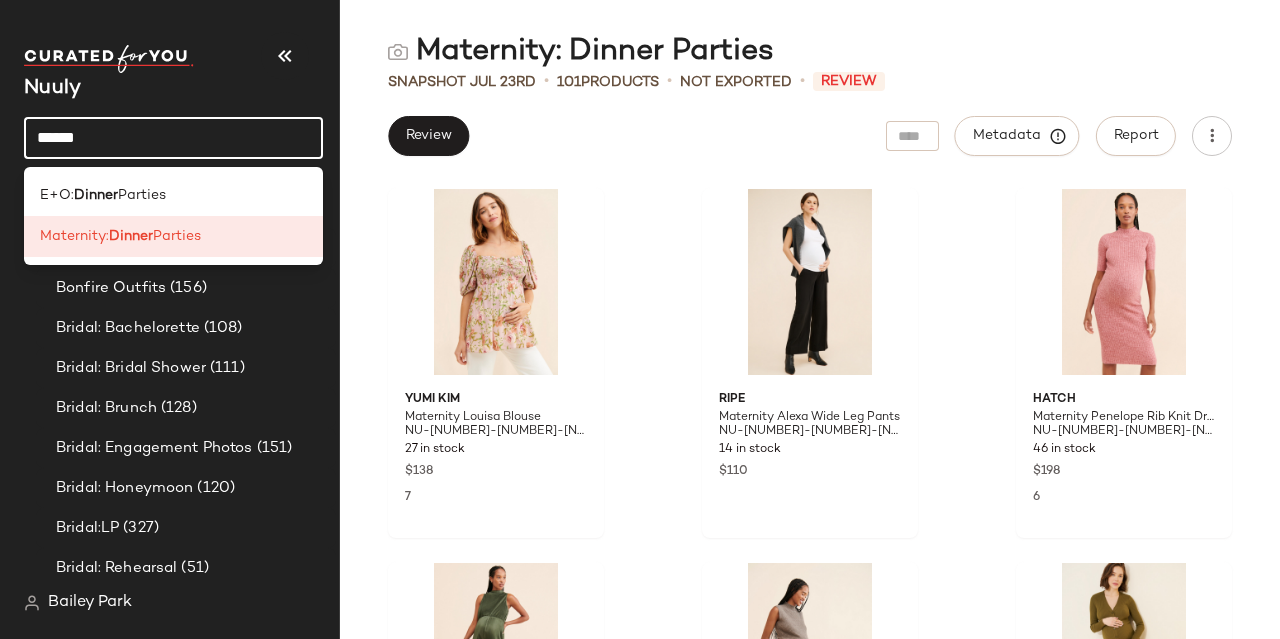 click on "******" 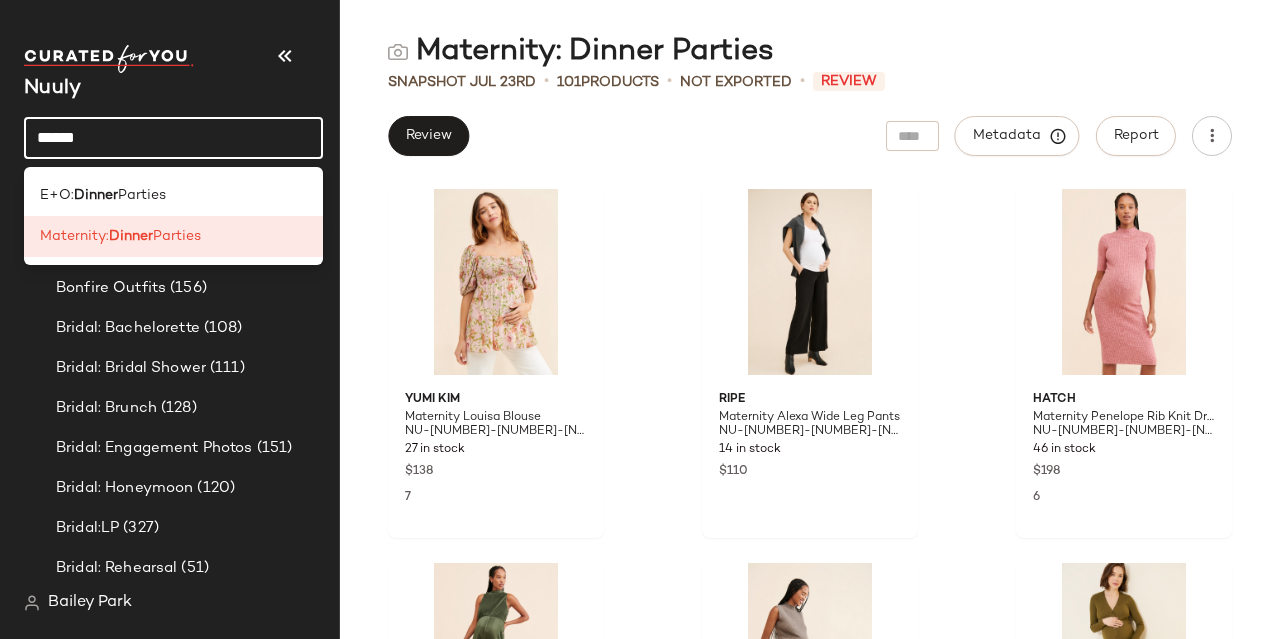 click on "******" 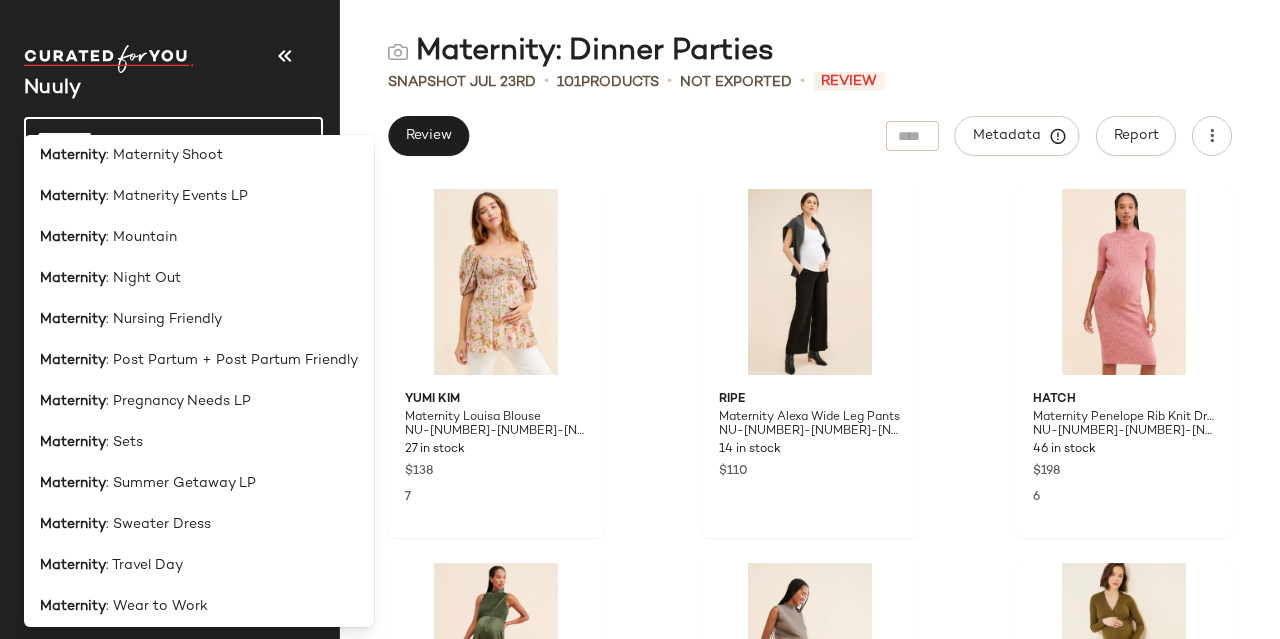 scroll, scrollTop: 948, scrollLeft: 0, axis: vertical 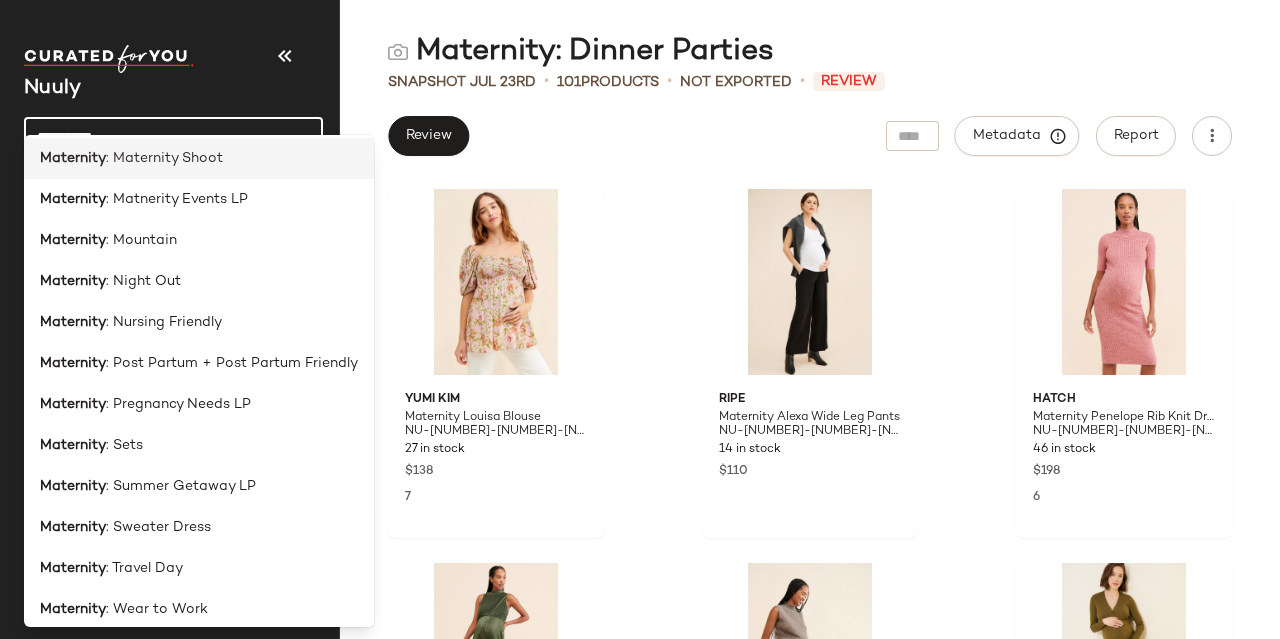 click on ": Maternity Shoot" at bounding box center [164, 158] 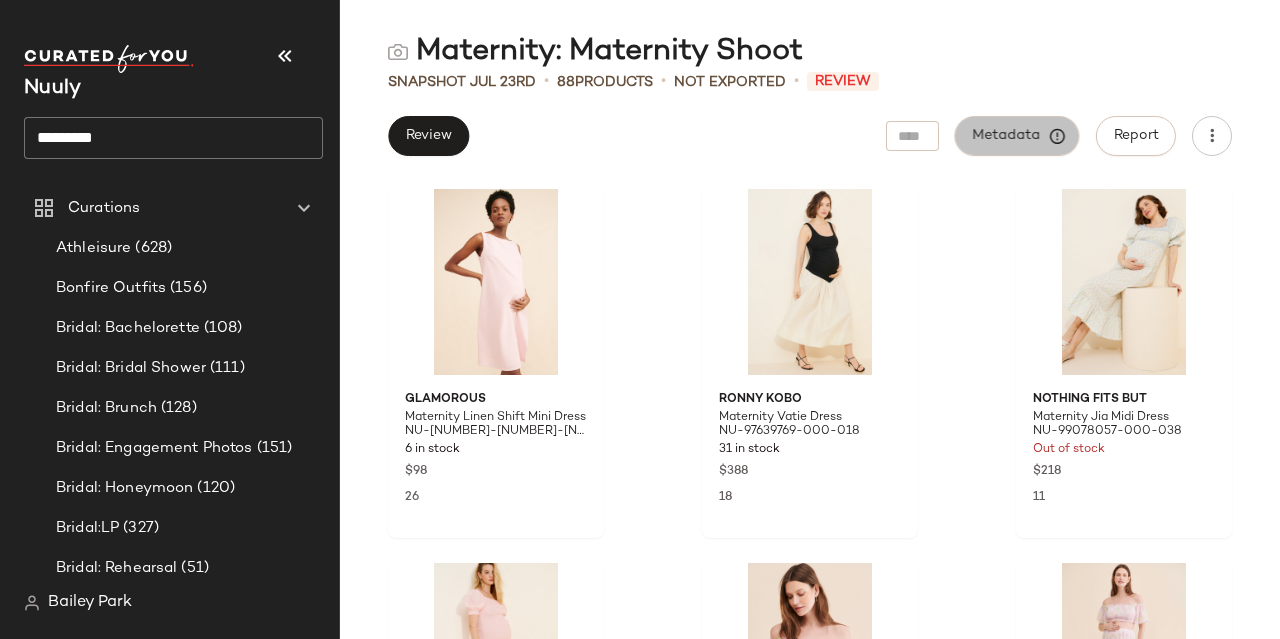 click on "Metadata" 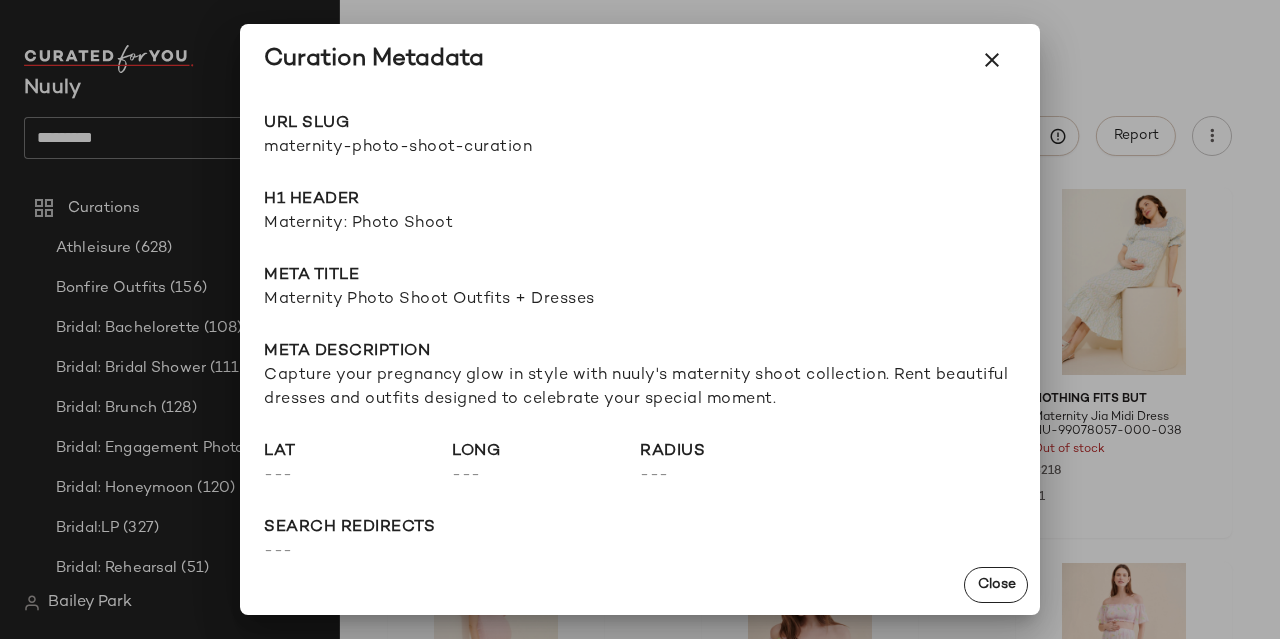 click on "maternity-photo-shoot-curation" at bounding box center [452, 148] 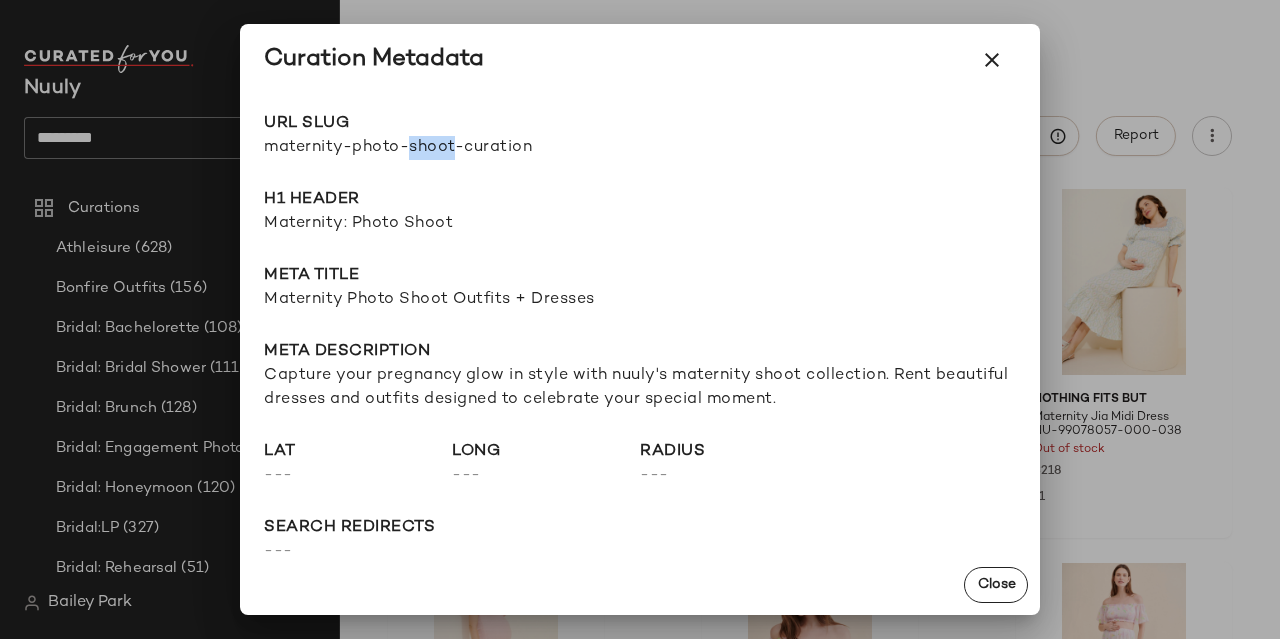 click on "maternity-photo-shoot-curation" at bounding box center (452, 148) 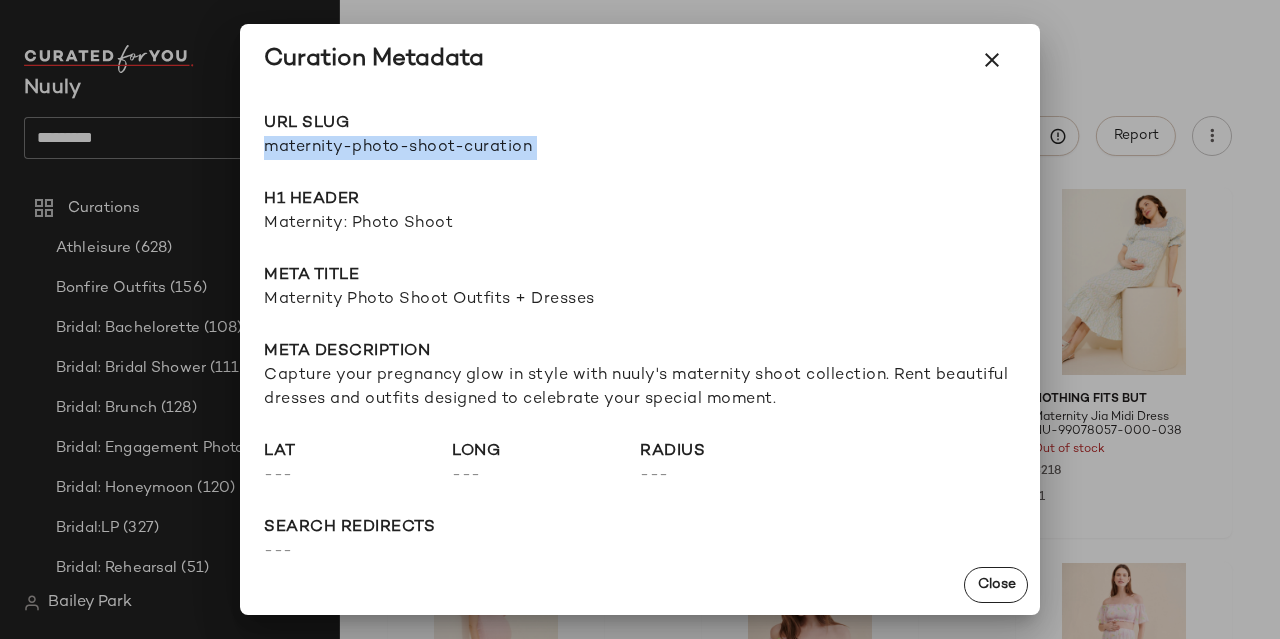 click on "maternity-photo-shoot-curation" at bounding box center [452, 148] 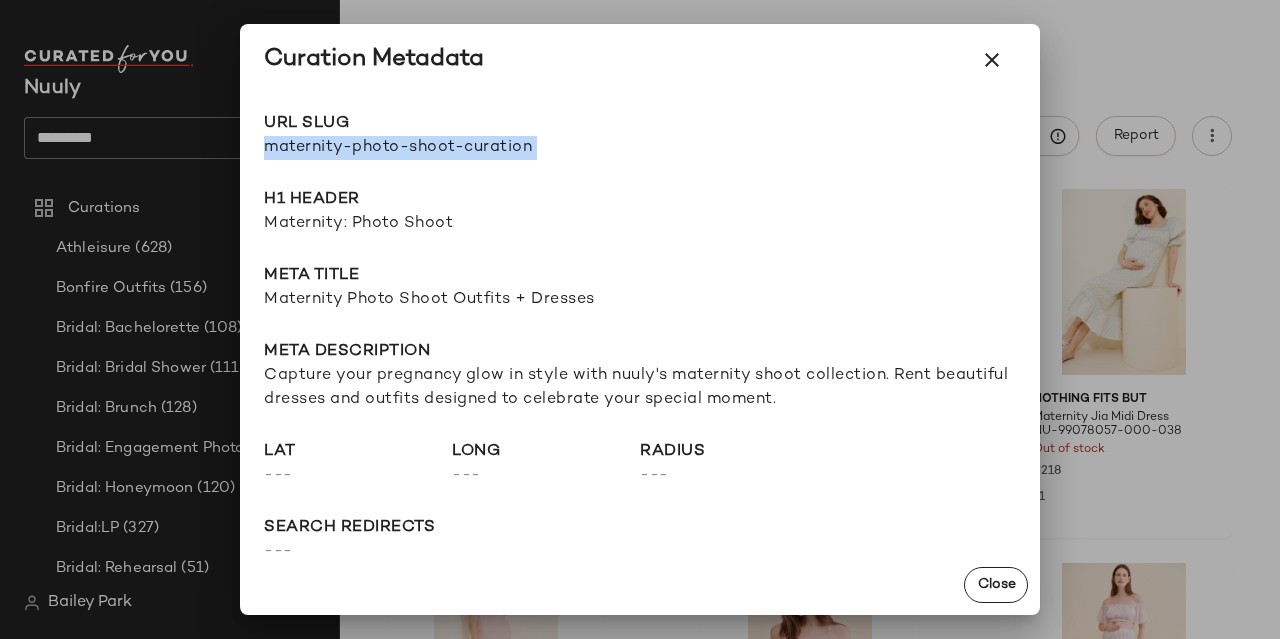 click at bounding box center [992, 60] 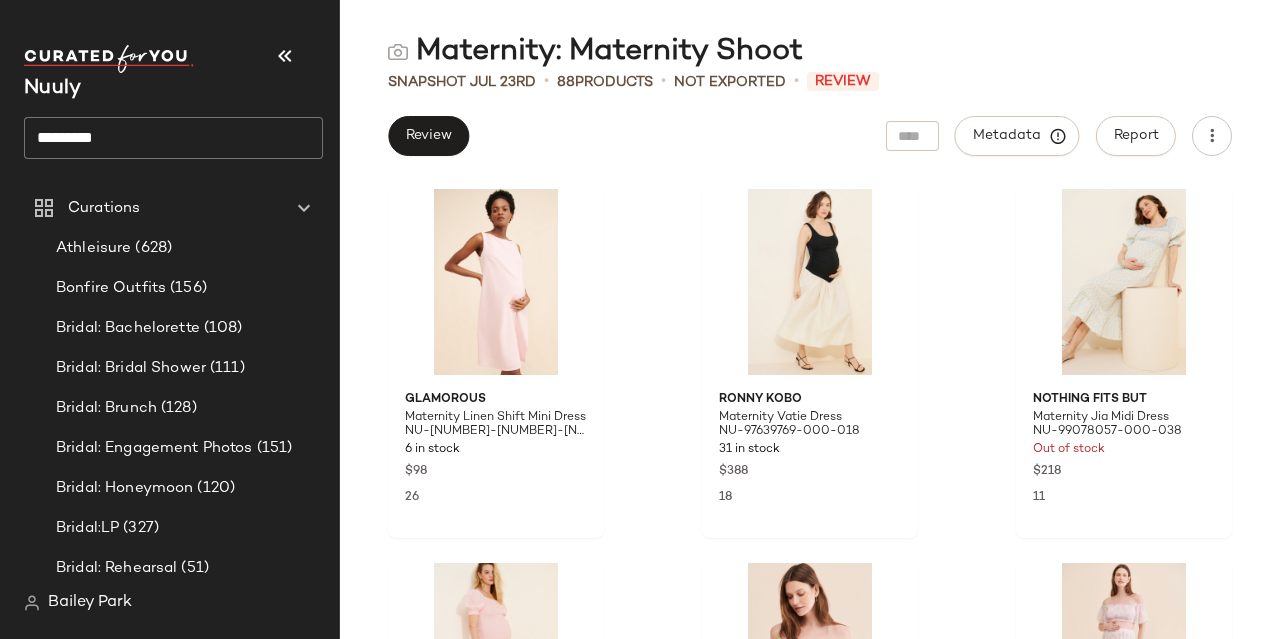 drag, startPoint x: 167, startPoint y: 111, endPoint x: 164, endPoint y: 134, distance: 23.194826 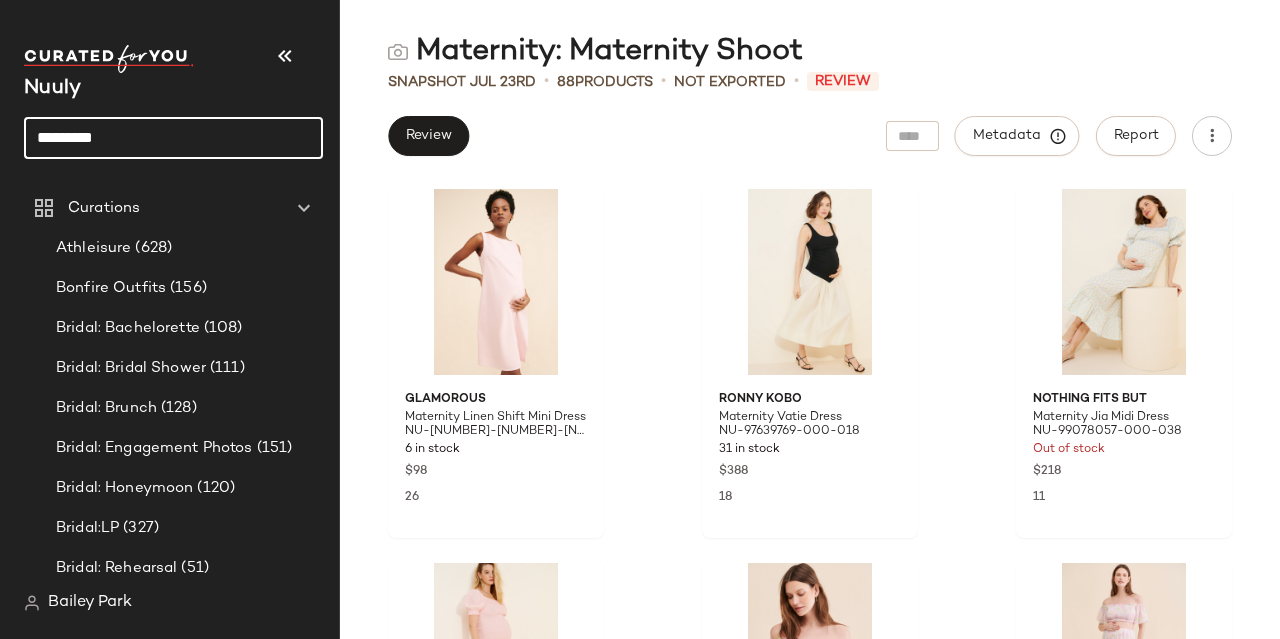 click on "*********" 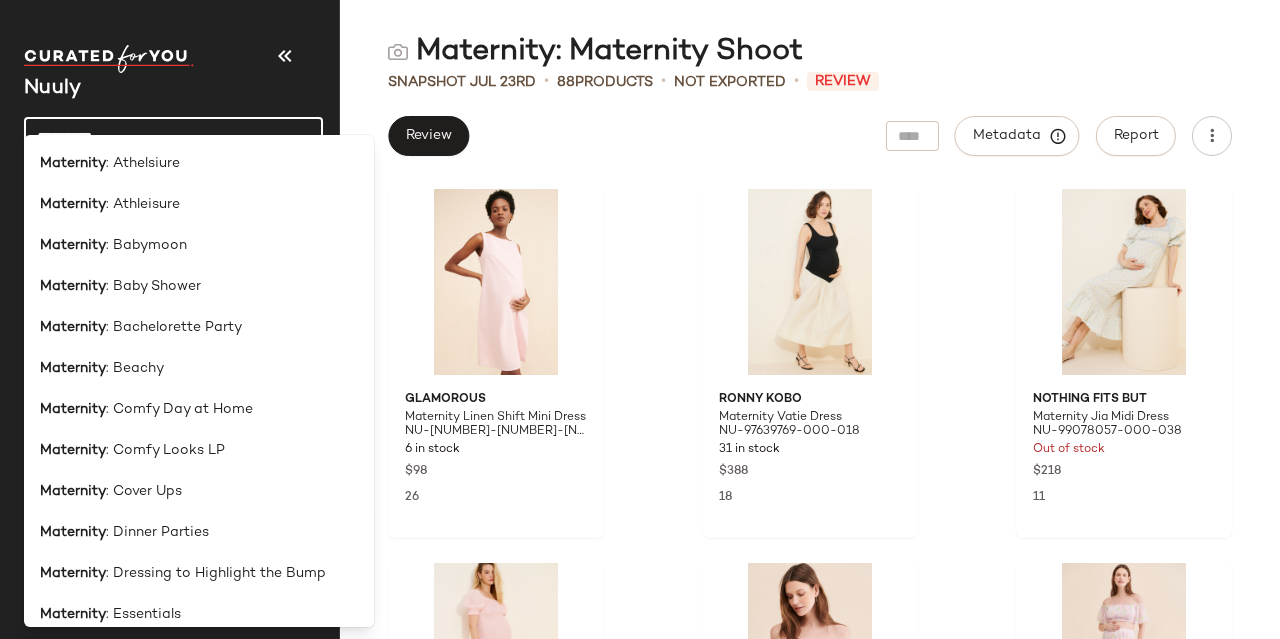 click on "*********" 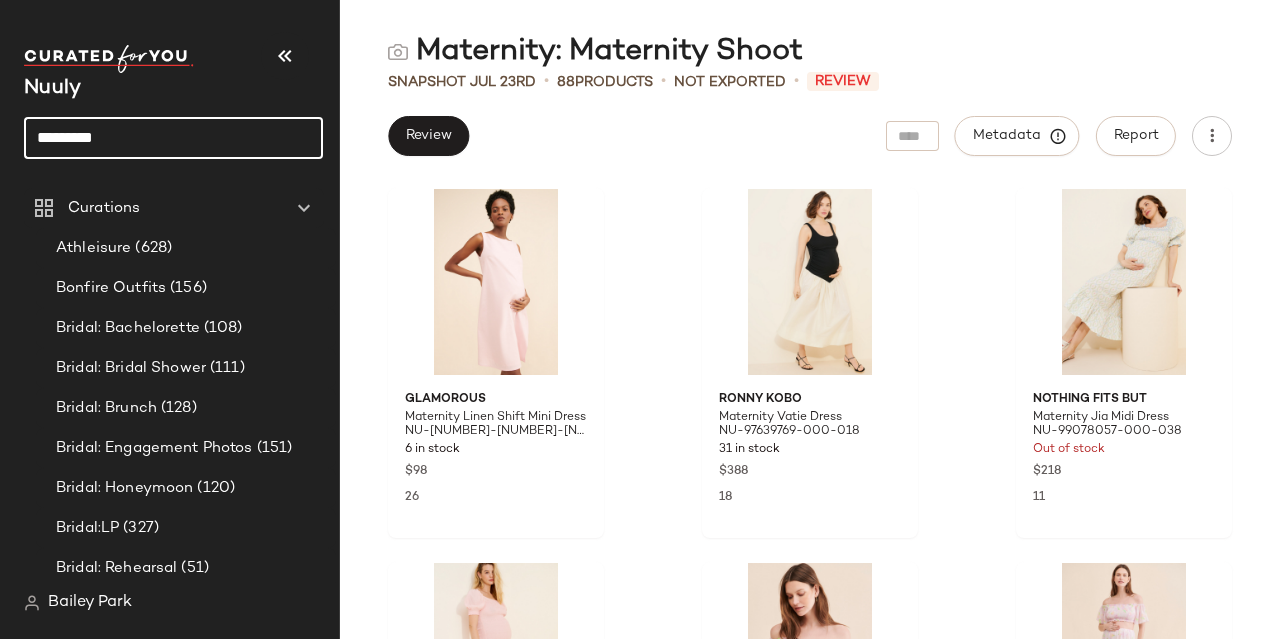 click on "*********" 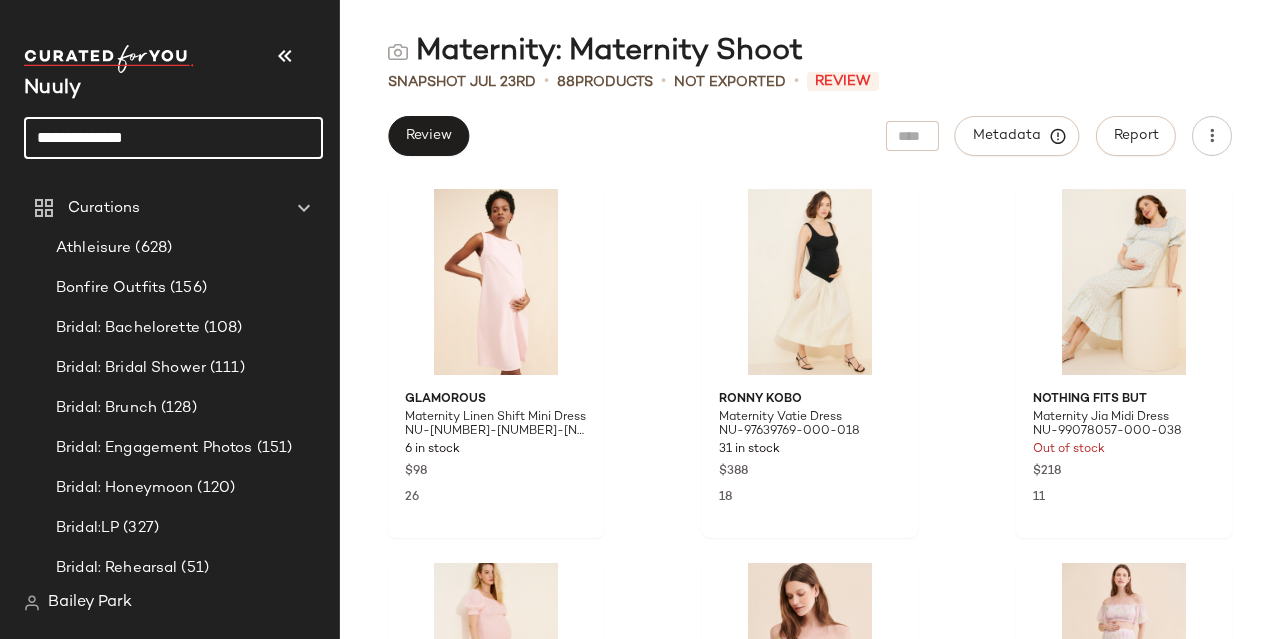 type on "**********" 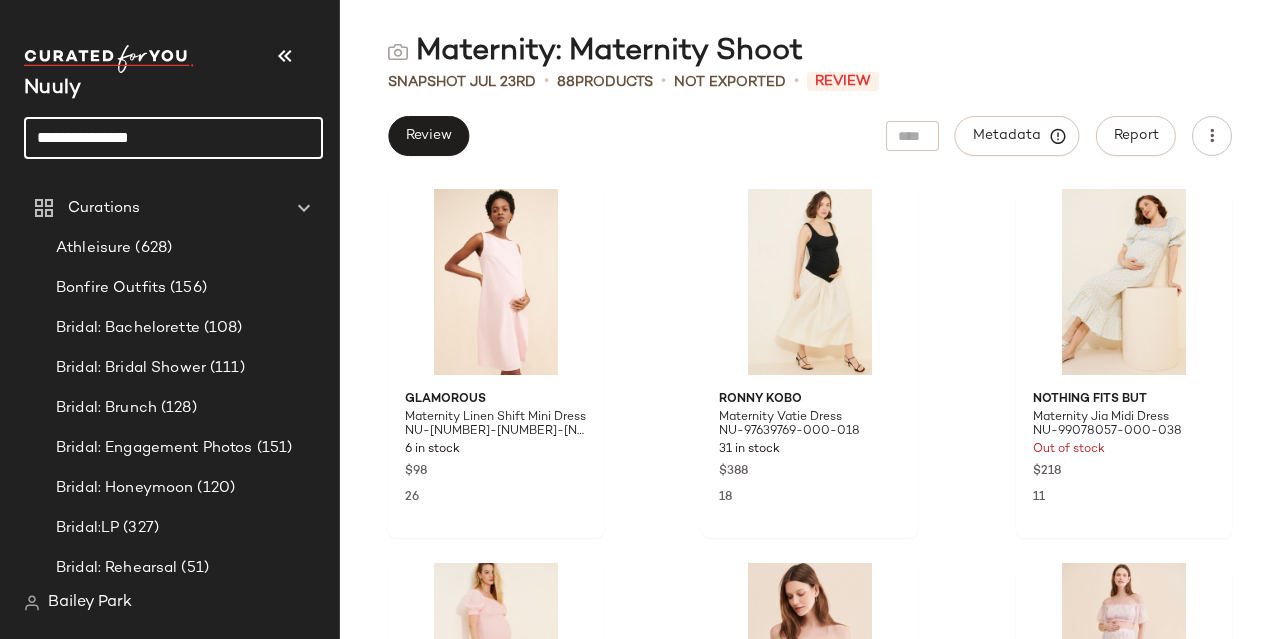 click on "**********" 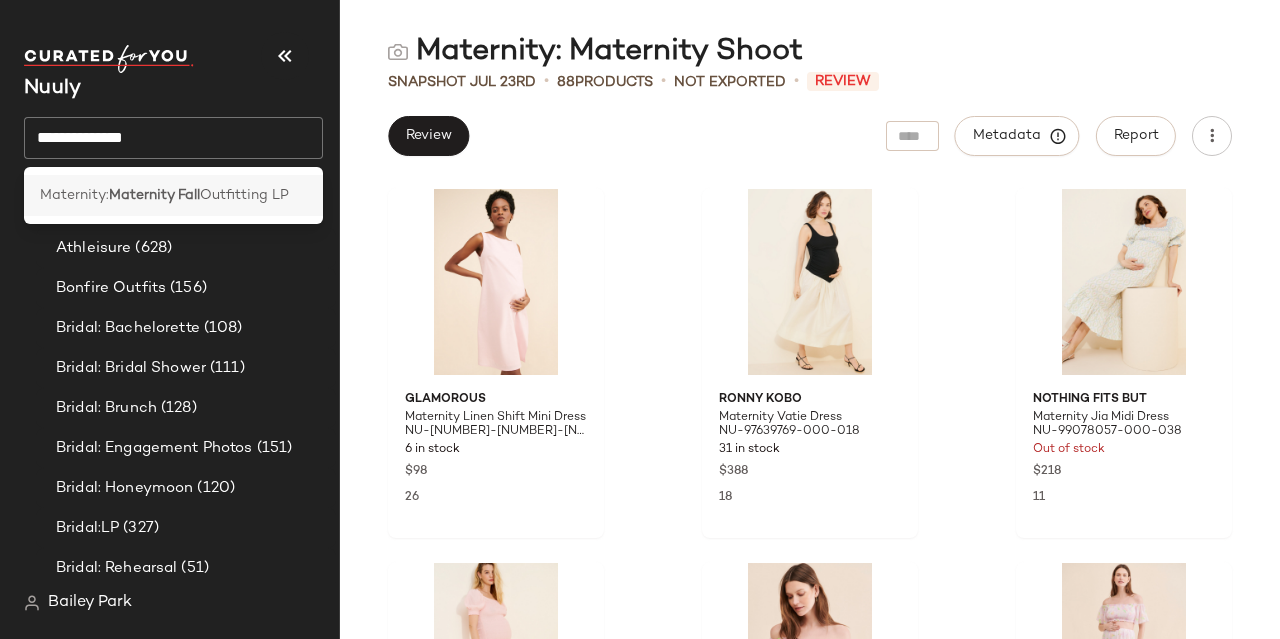 click on "Outfitting LP" at bounding box center [244, 195] 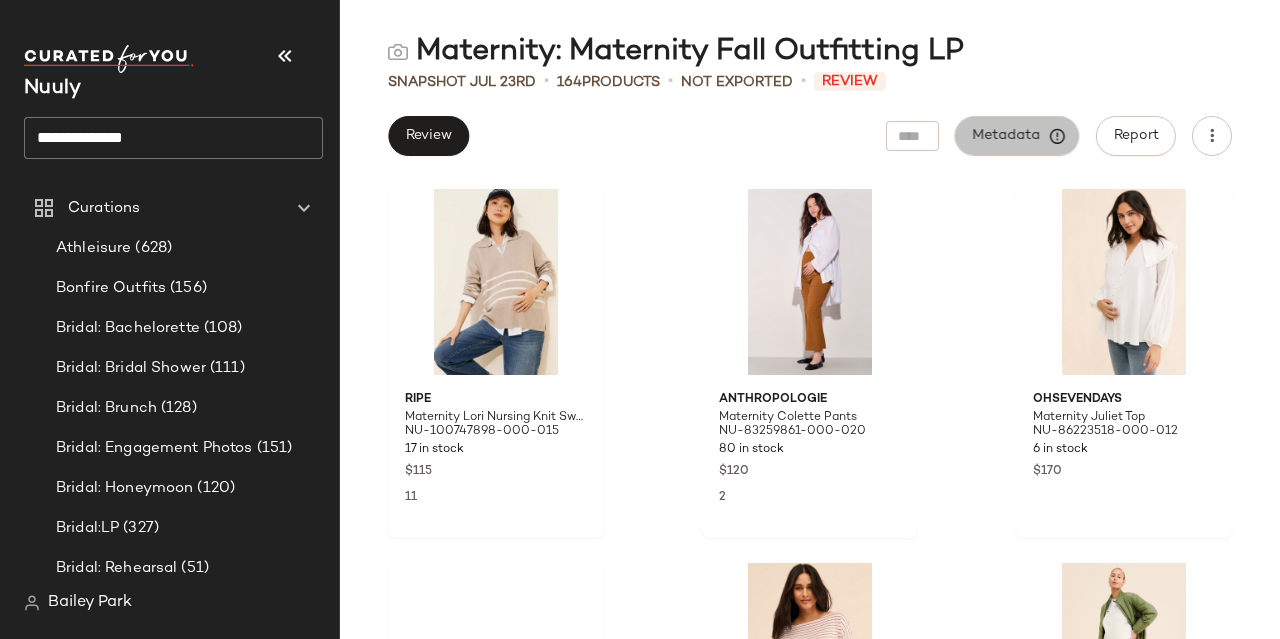 click on "Metadata" 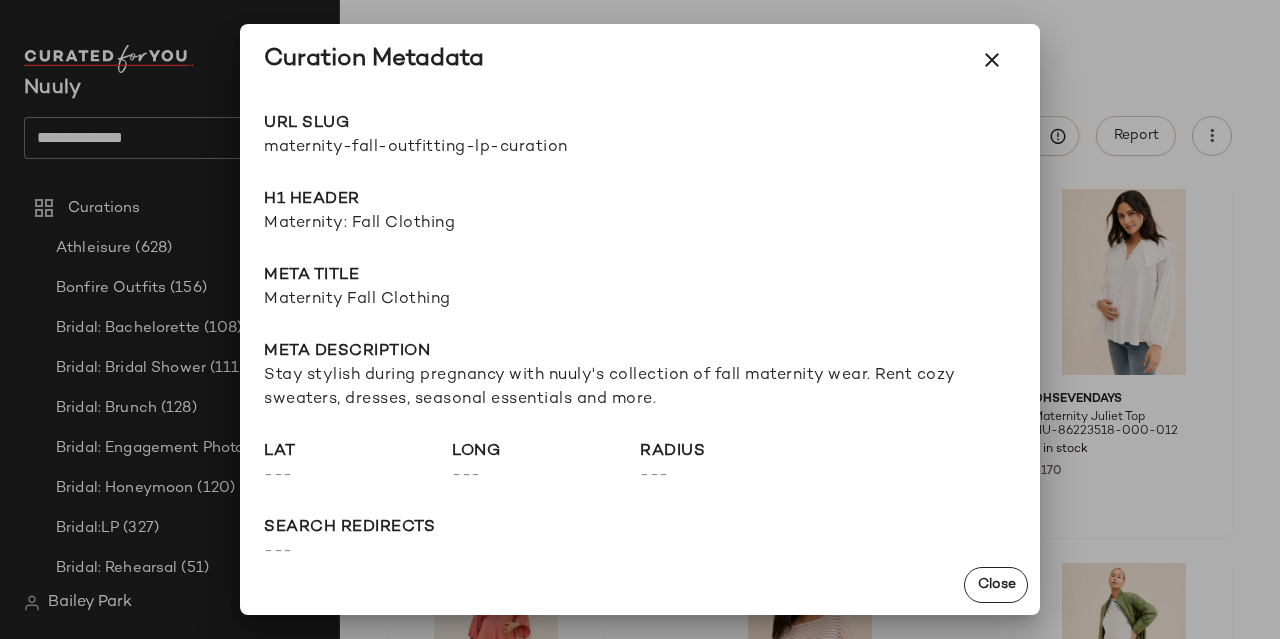 click on "maternity-fall-outfitting-lp-curation" at bounding box center [452, 148] 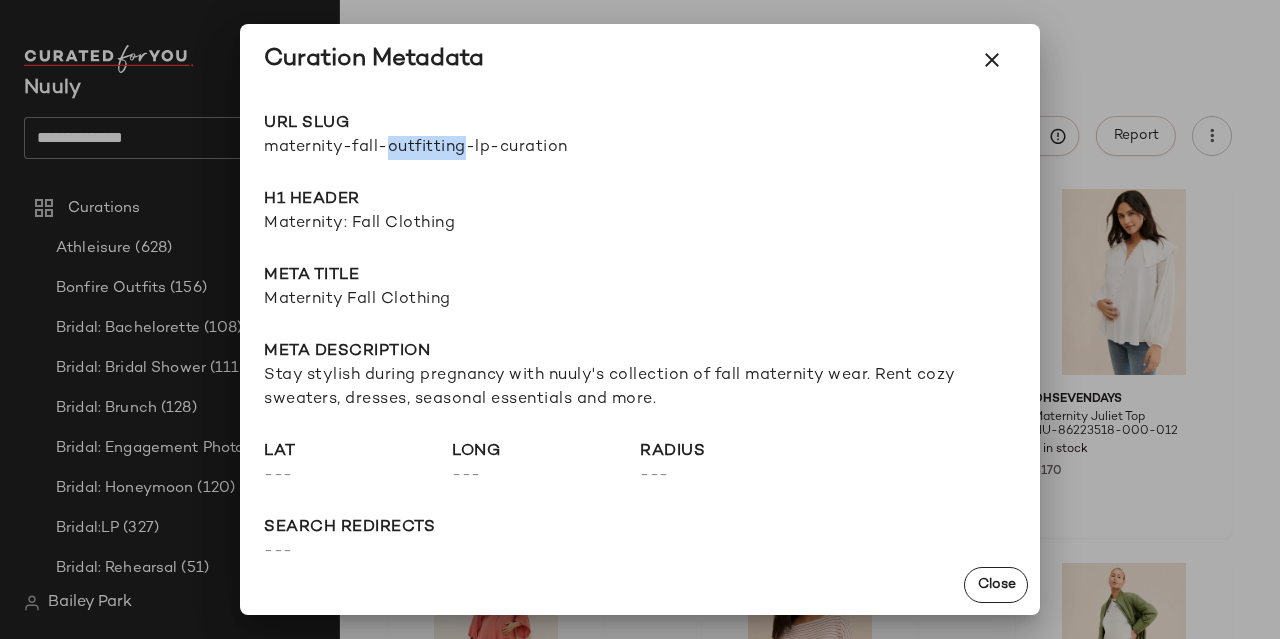 click on "maternity-fall-outfitting-lp-curation" at bounding box center (452, 148) 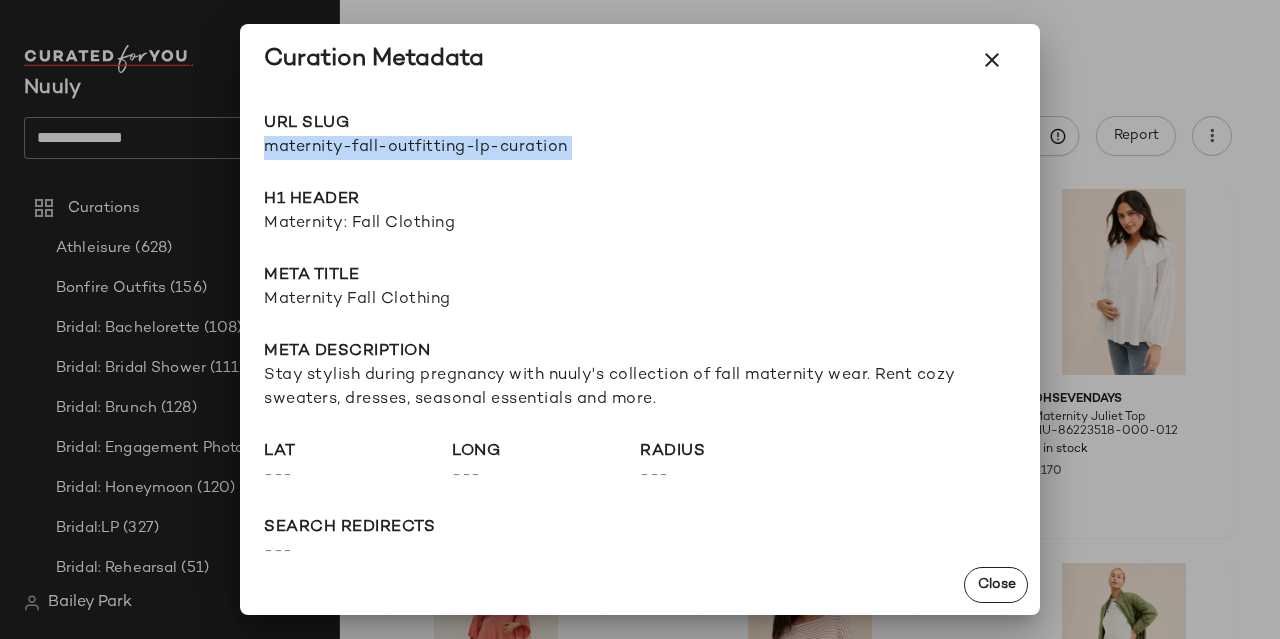 click on "maternity-fall-outfitting-lp-curation" at bounding box center [452, 148] 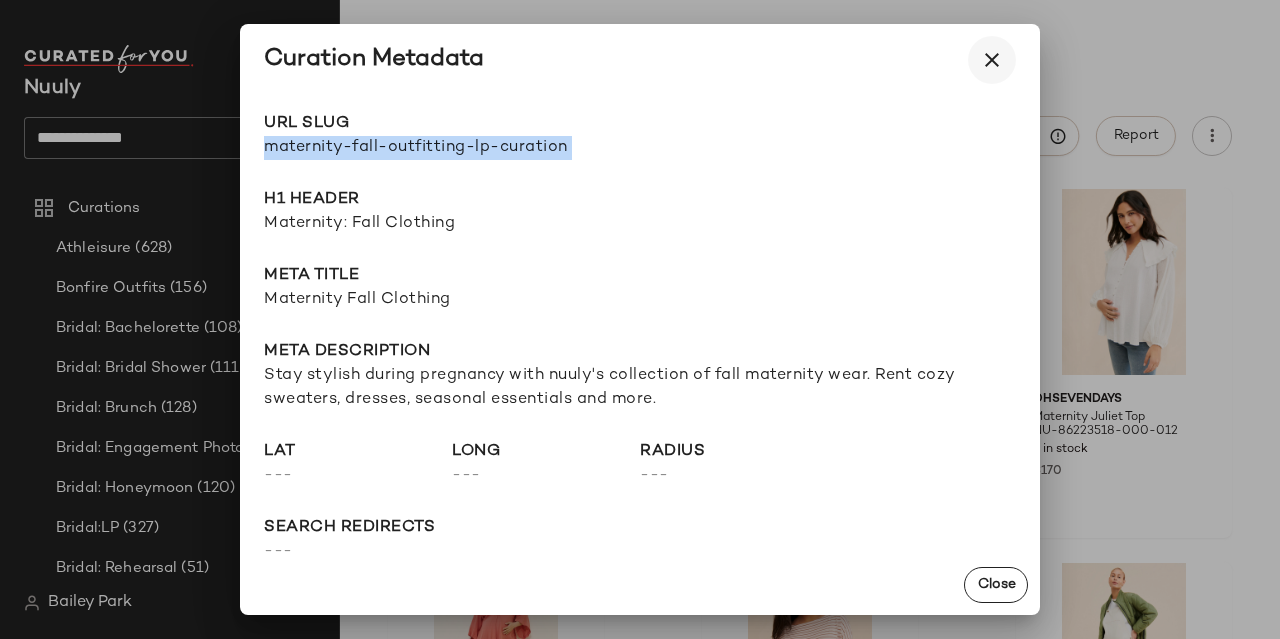 click at bounding box center [992, 60] 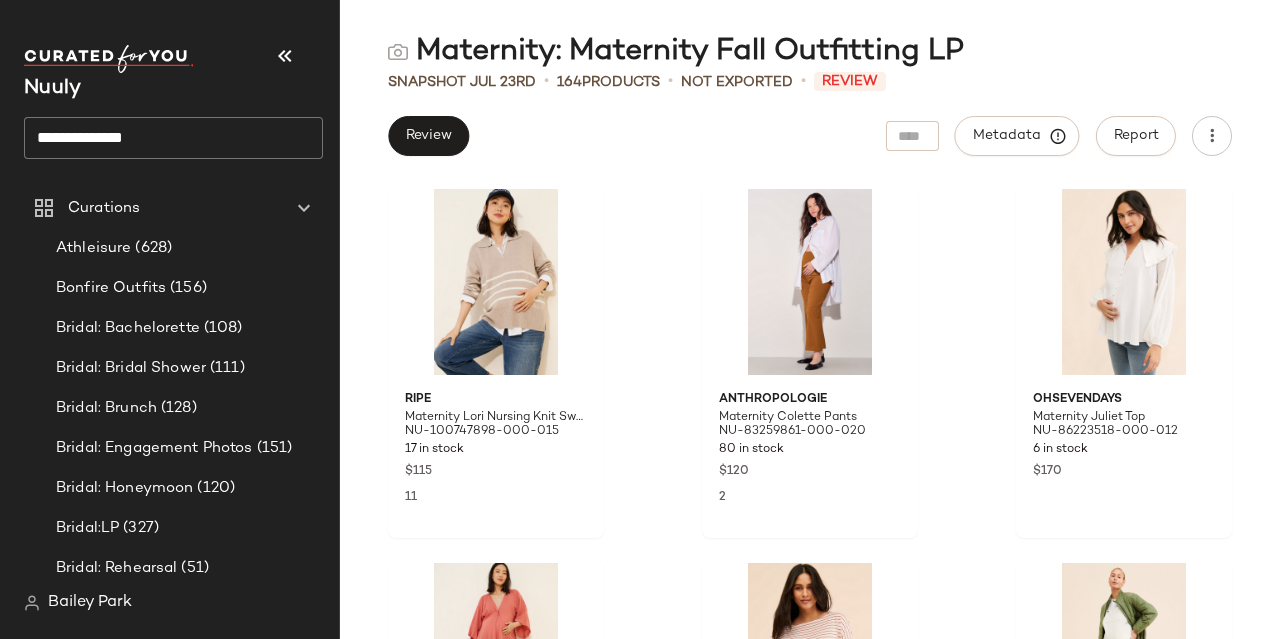 click on "**********" 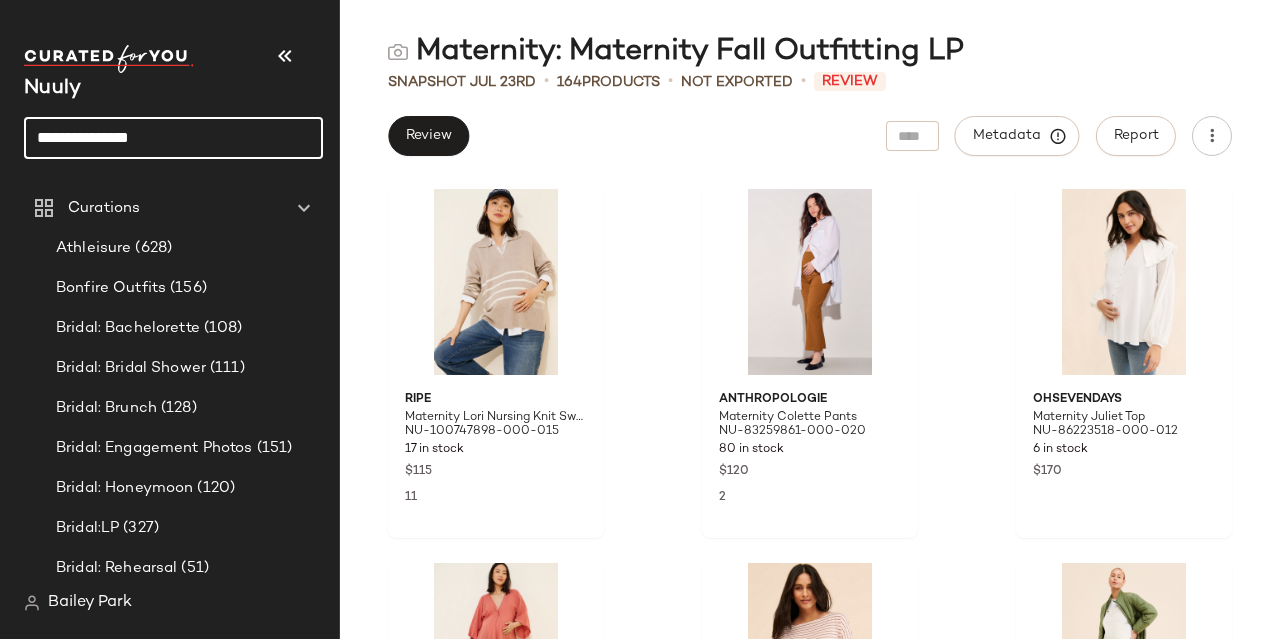 click on "**********" 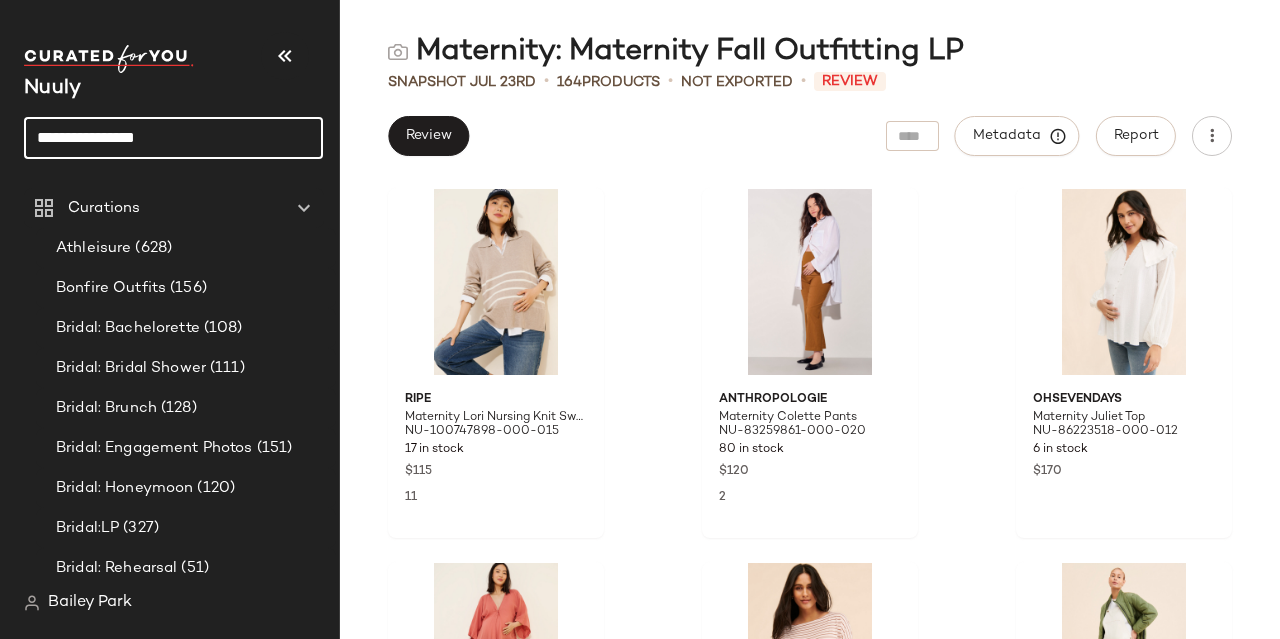 click on "**********" 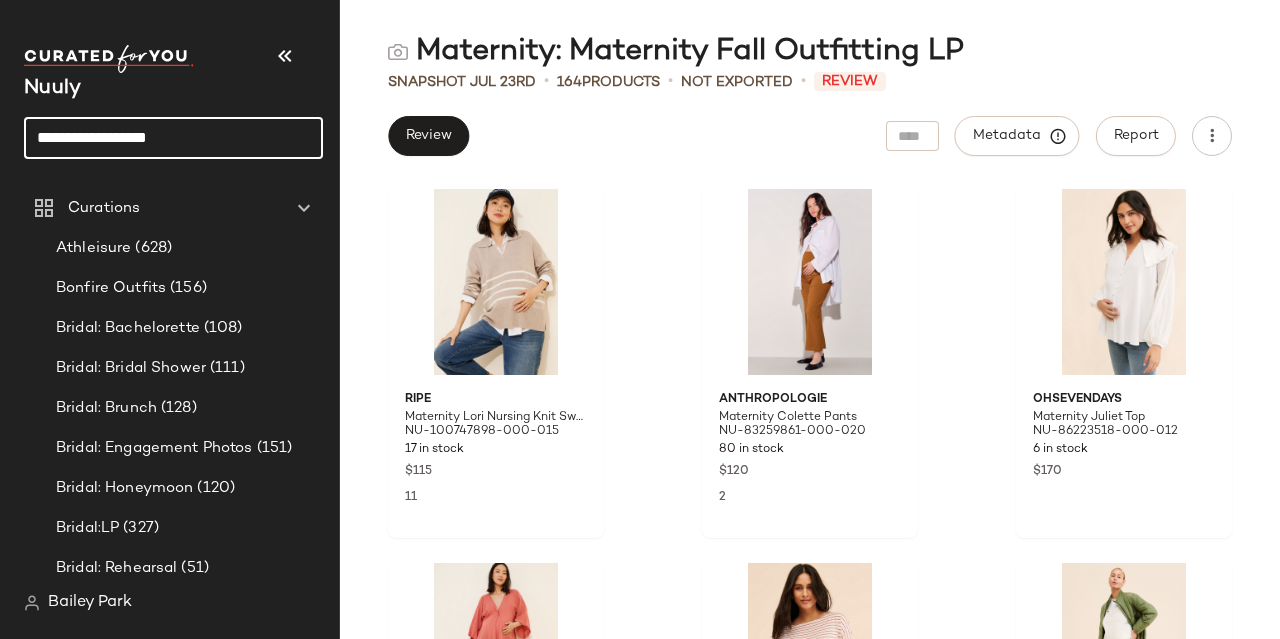 type on "**********" 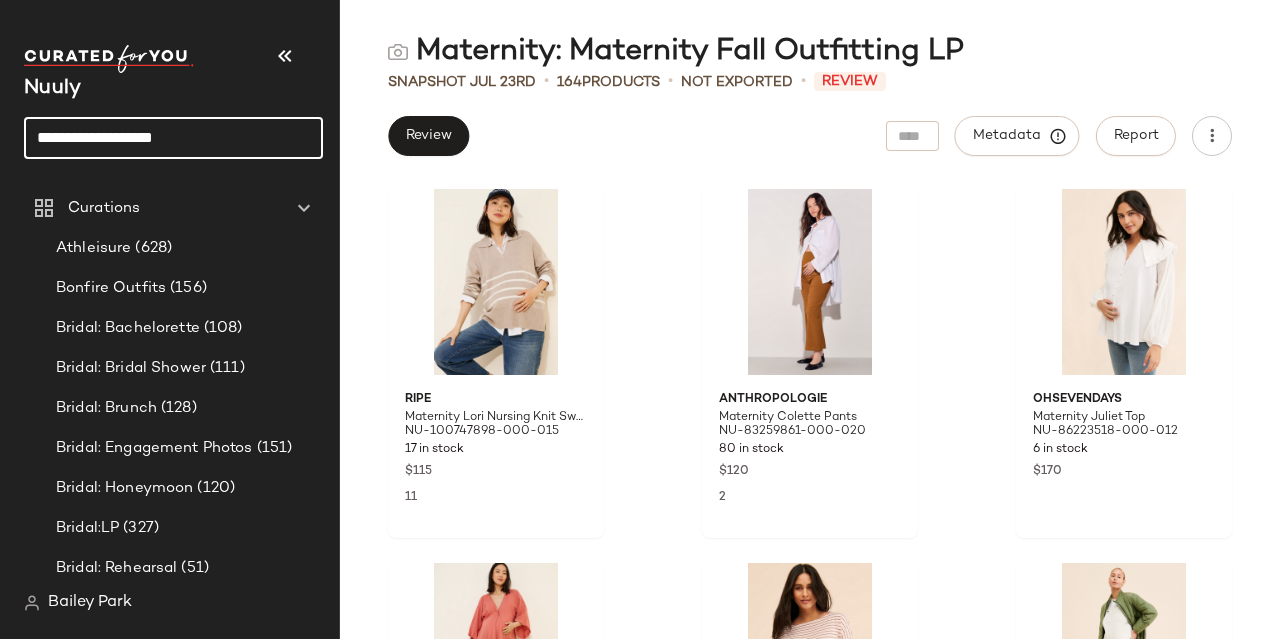 click on "**********" 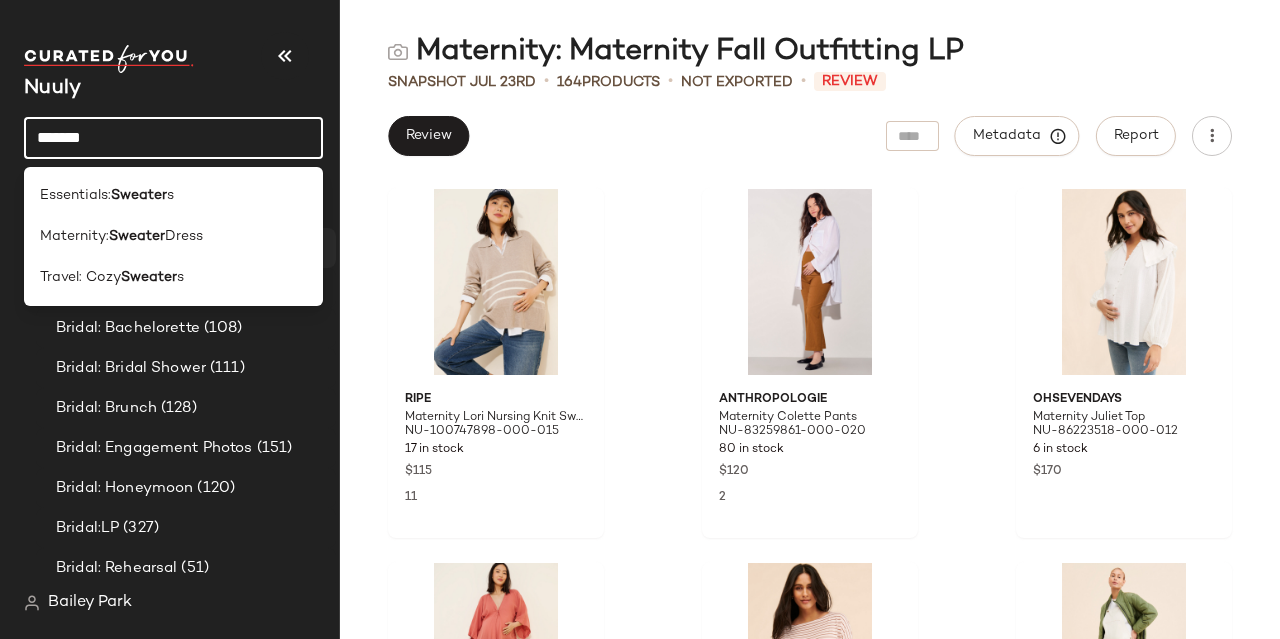 type on "*******" 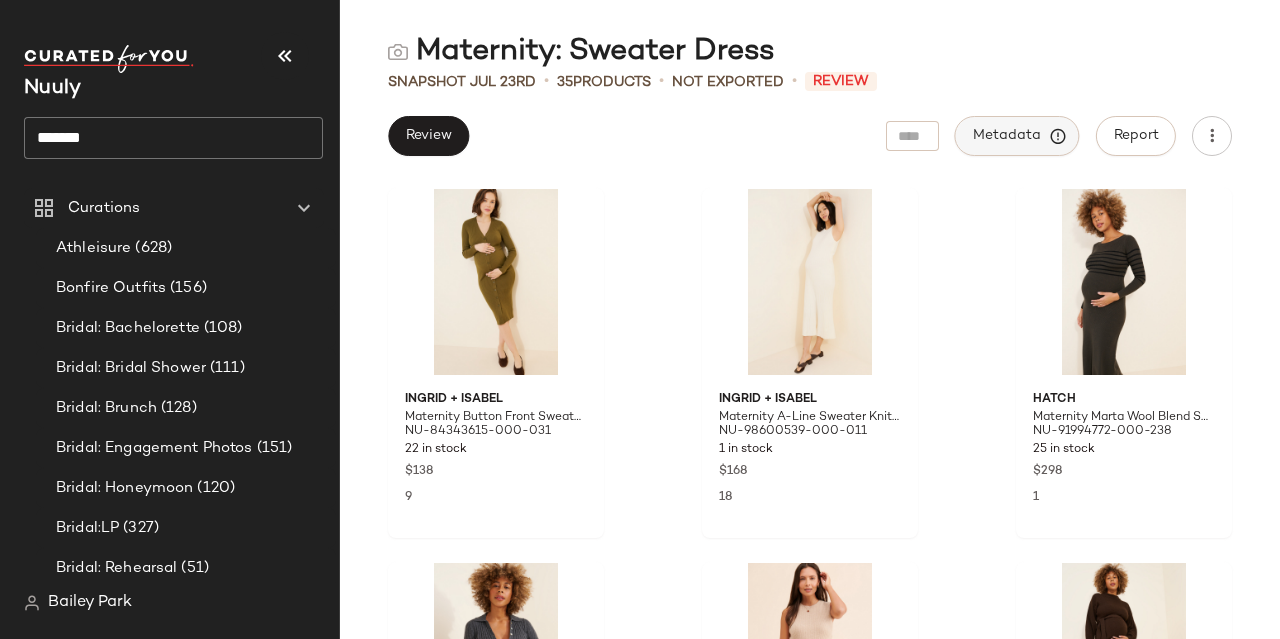 click on "Metadata" at bounding box center (1017, 136) 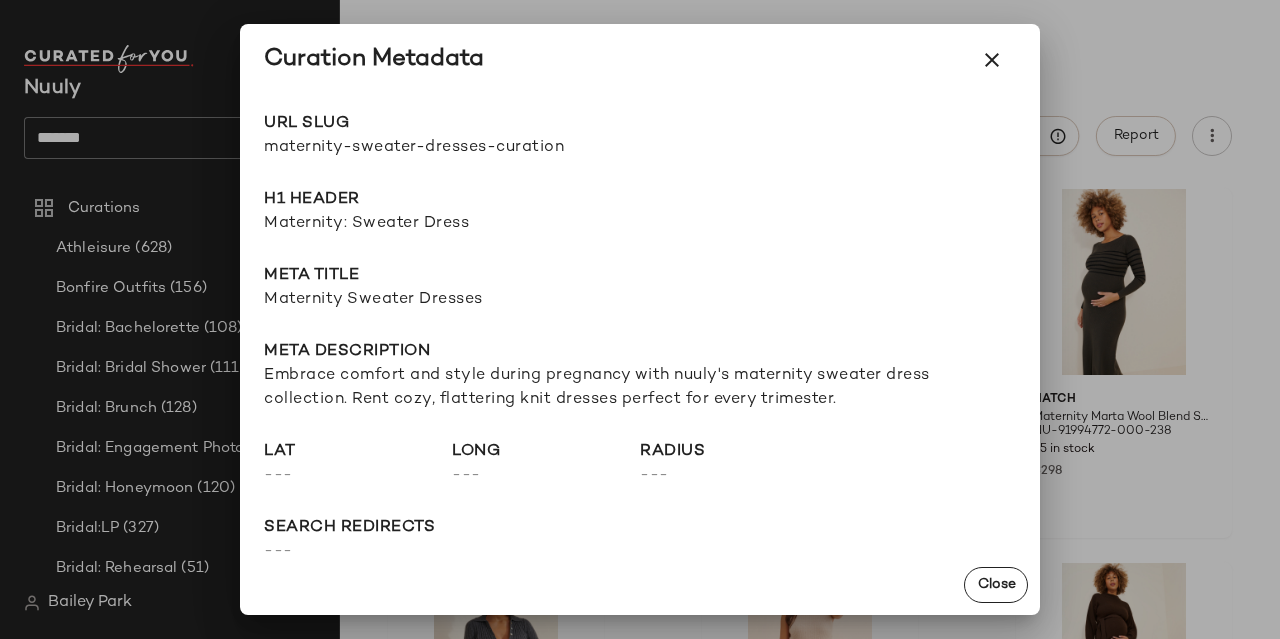 click on "maternity-sweater-dresses-curation" at bounding box center [452, 148] 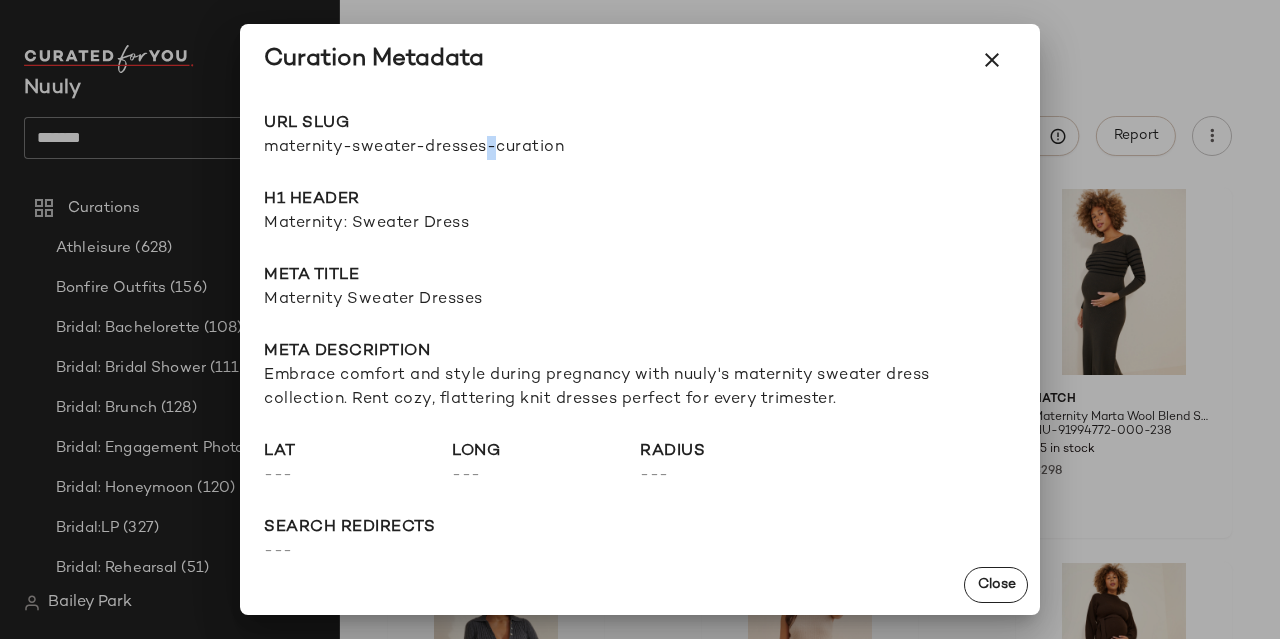 click on "maternity-sweater-dresses-curation" at bounding box center [452, 148] 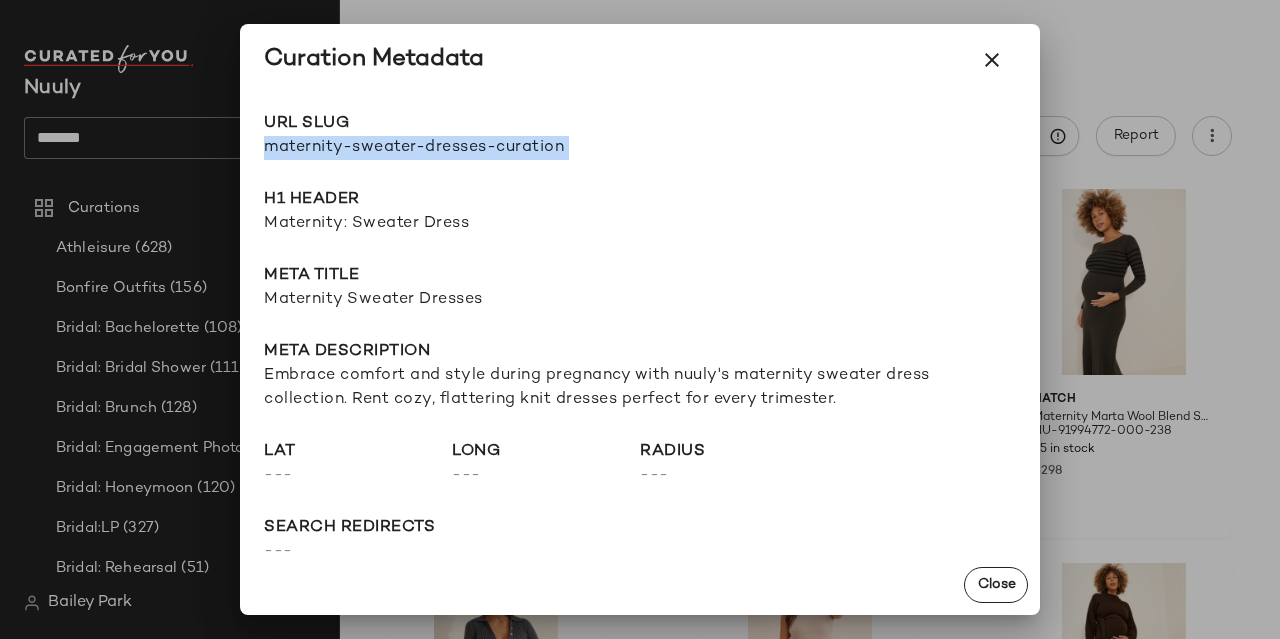 click on "maternity-sweater-dresses-curation" at bounding box center (452, 148) 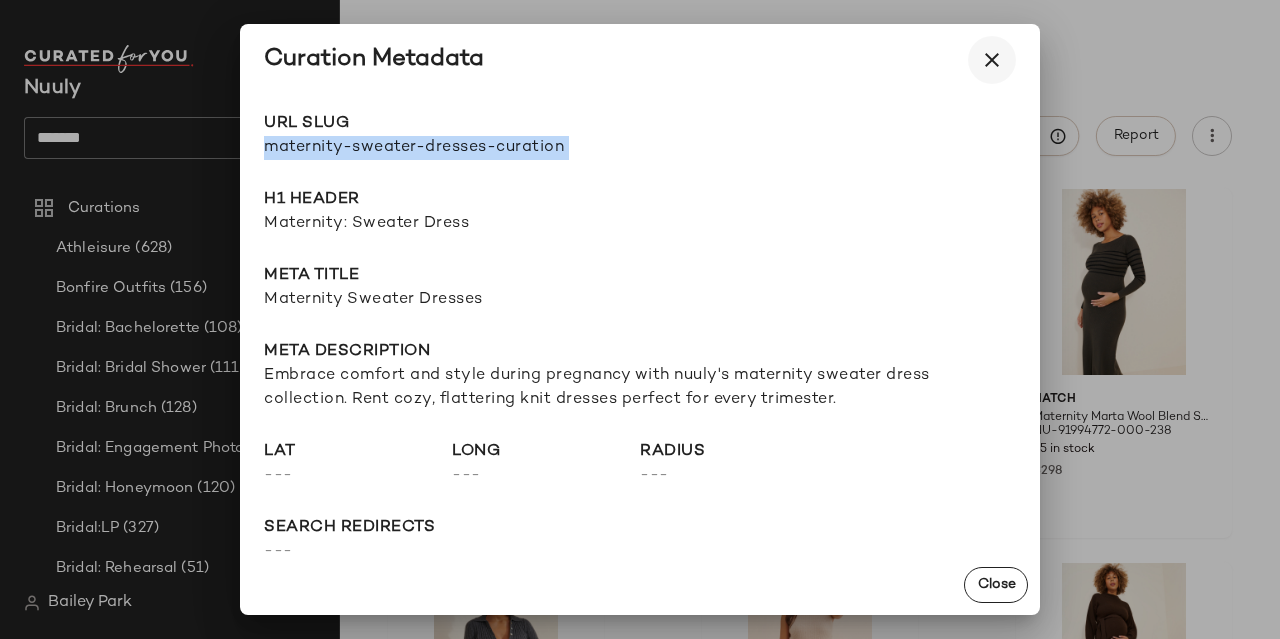 click at bounding box center [992, 60] 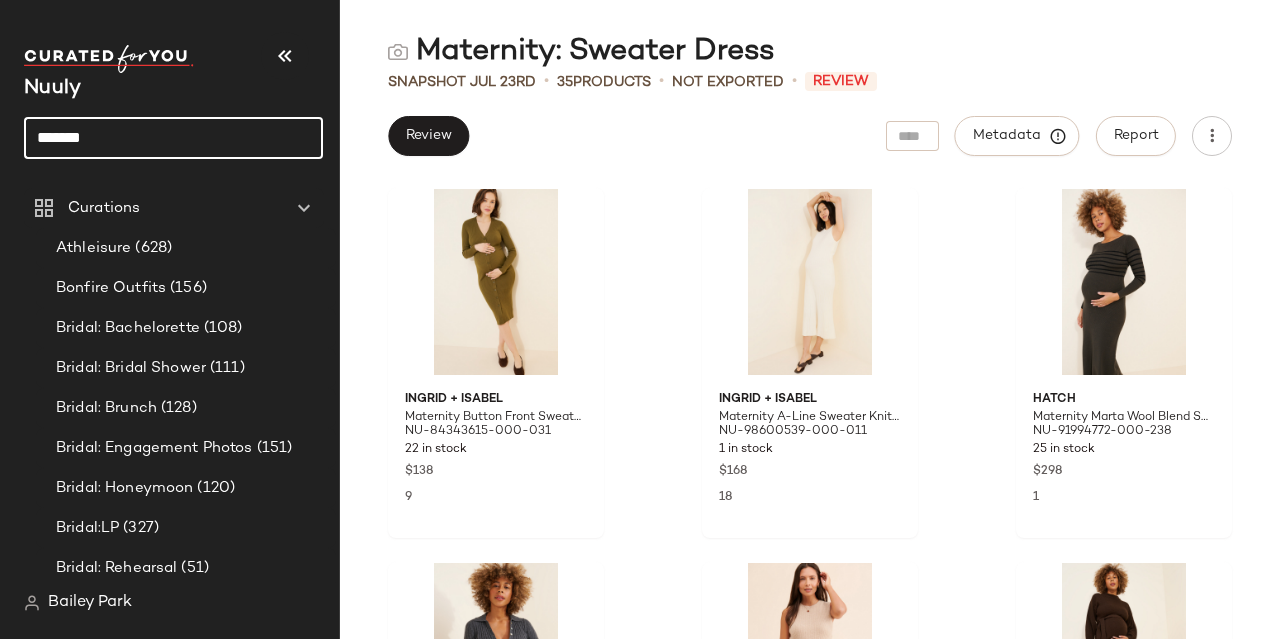 click on "*******" 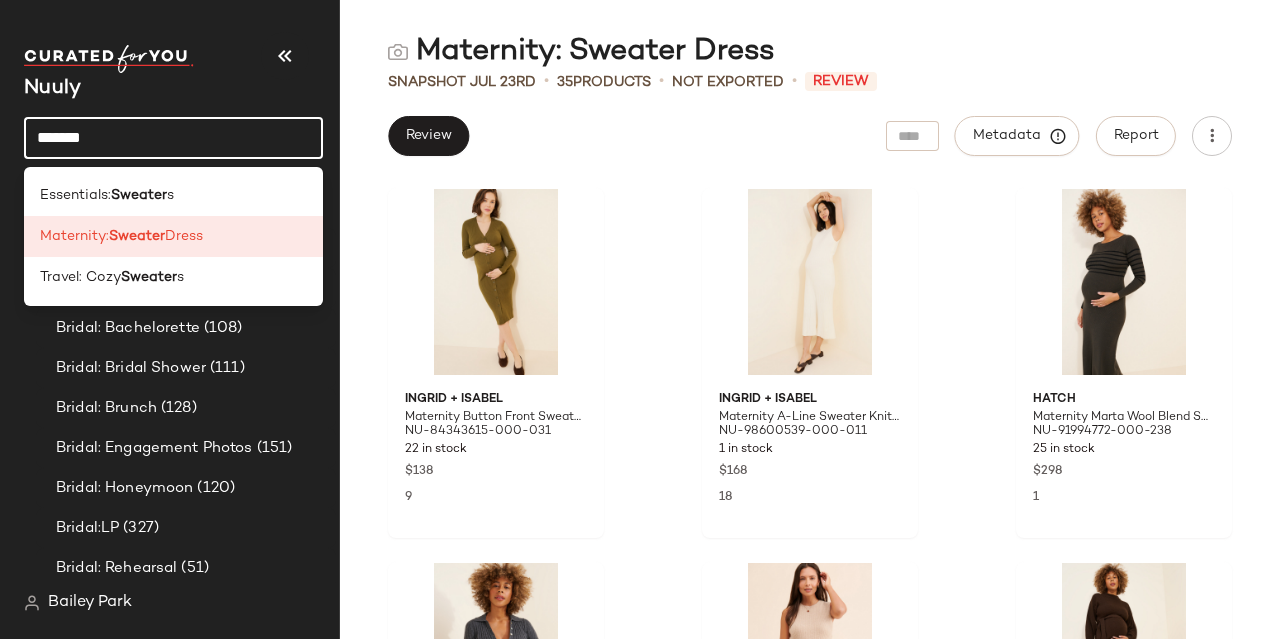 click on "*******" 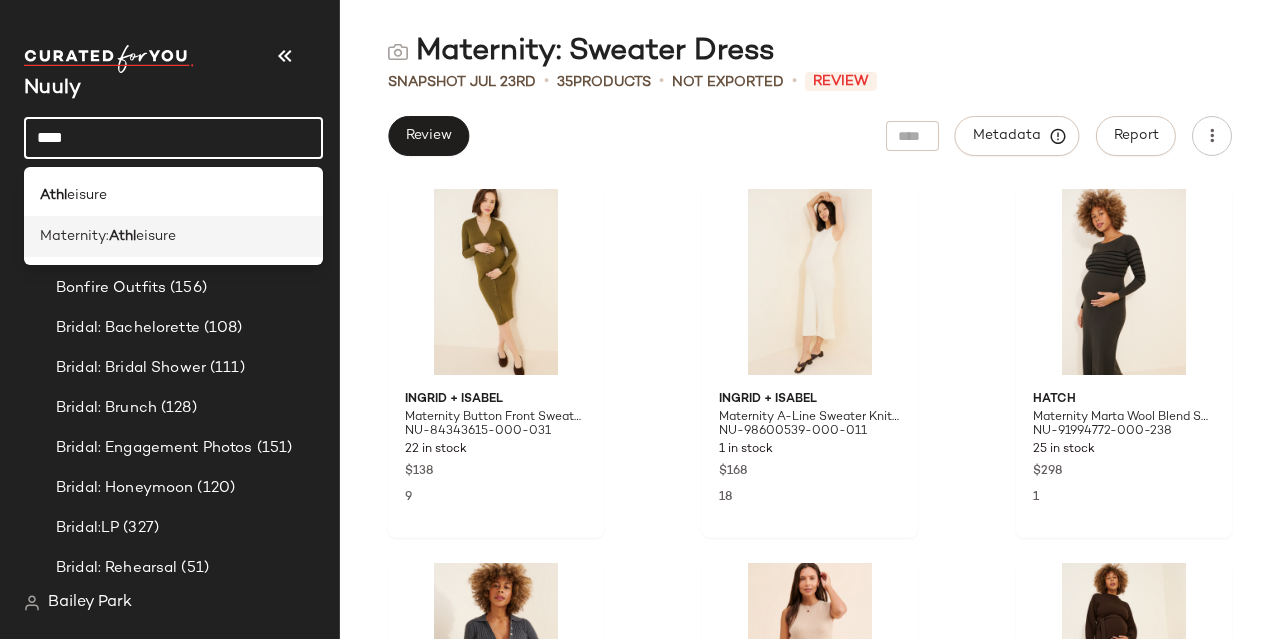 type on "****" 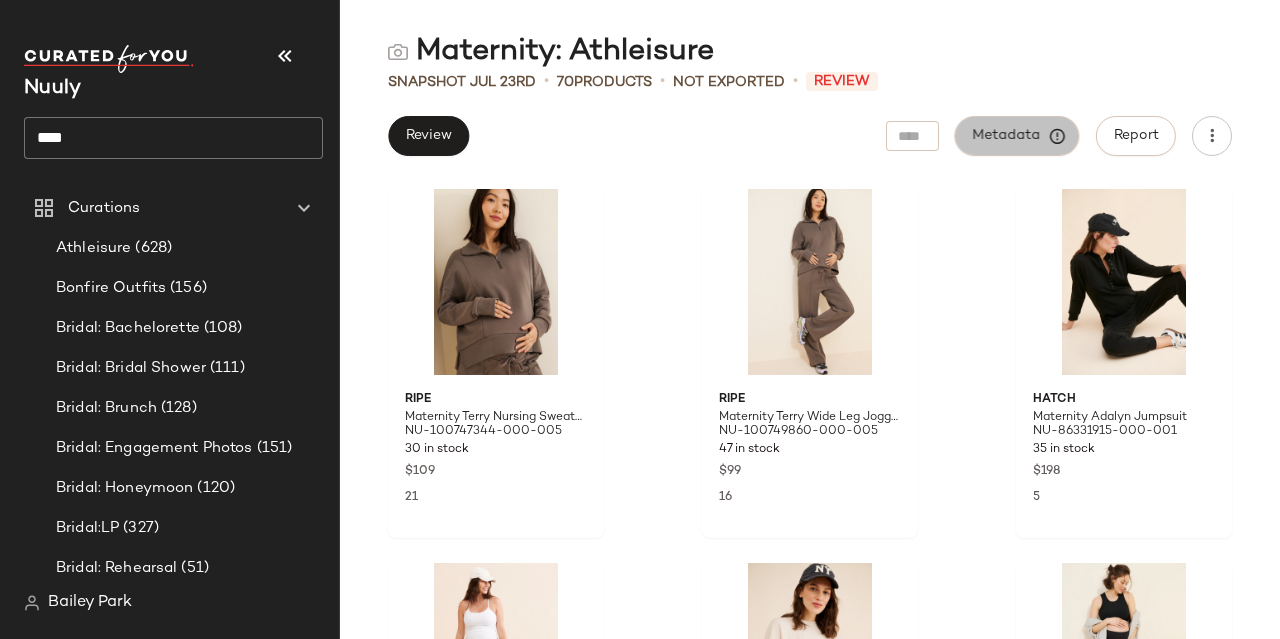 click on "Metadata" at bounding box center [1017, 136] 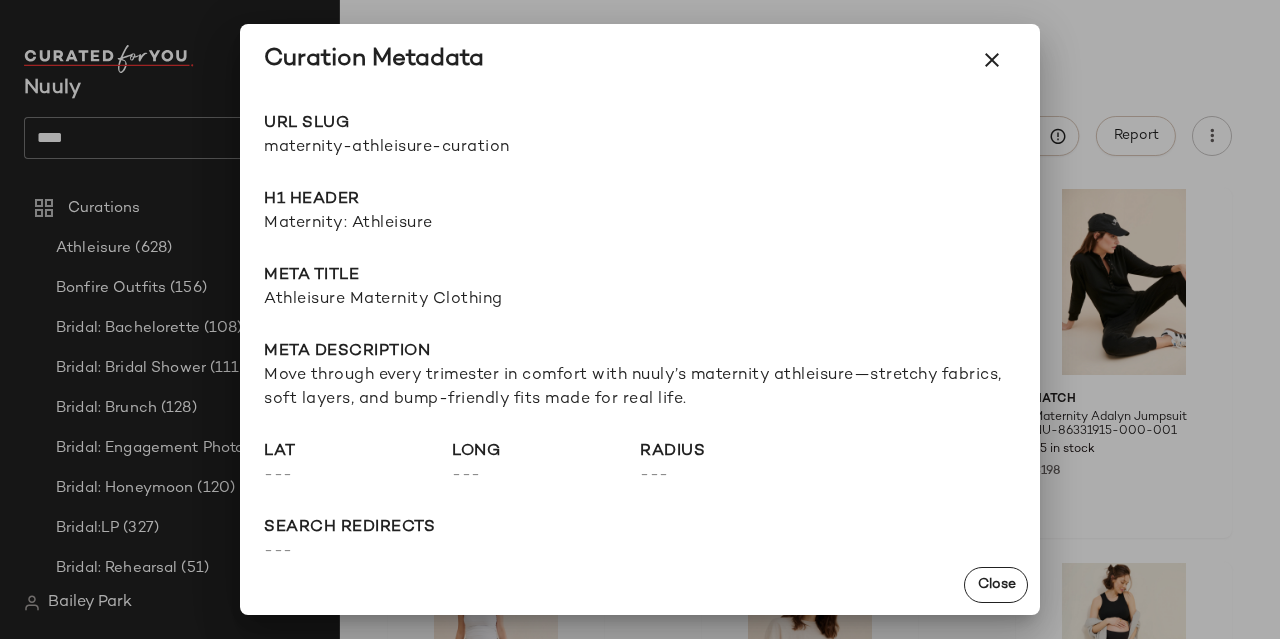 click on "maternity-athleisure-curation" at bounding box center (452, 148) 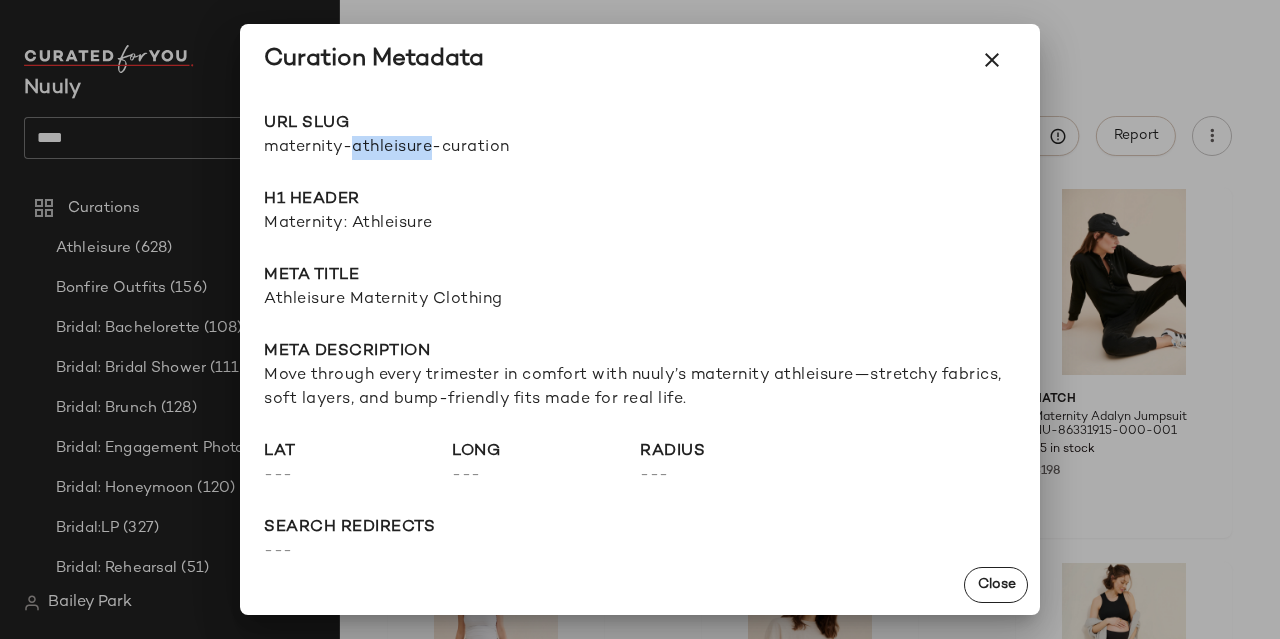 click on "maternity-athleisure-curation" at bounding box center (452, 148) 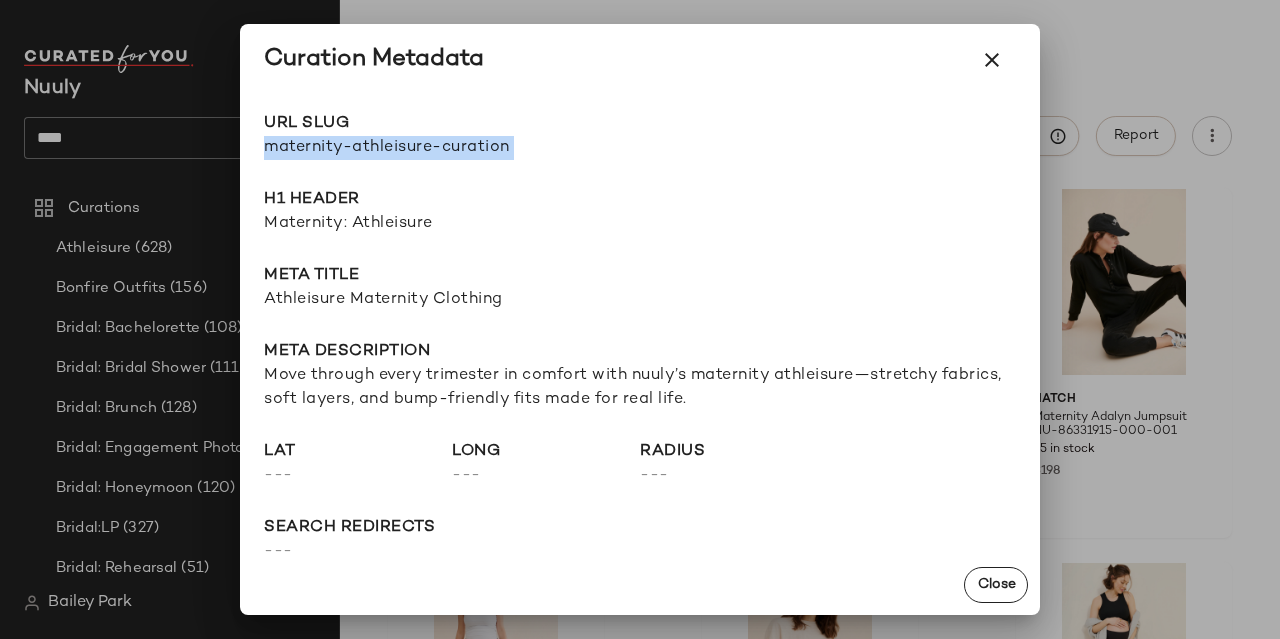 click on "maternity-athleisure-curation" at bounding box center (452, 148) 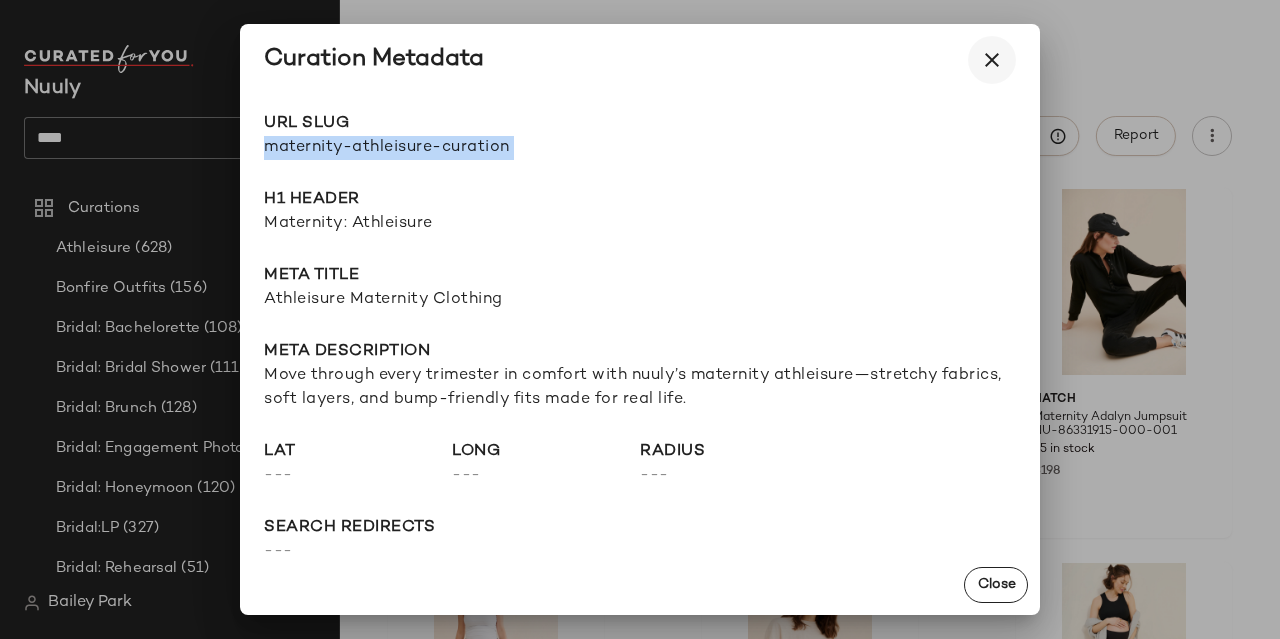 click at bounding box center (992, 60) 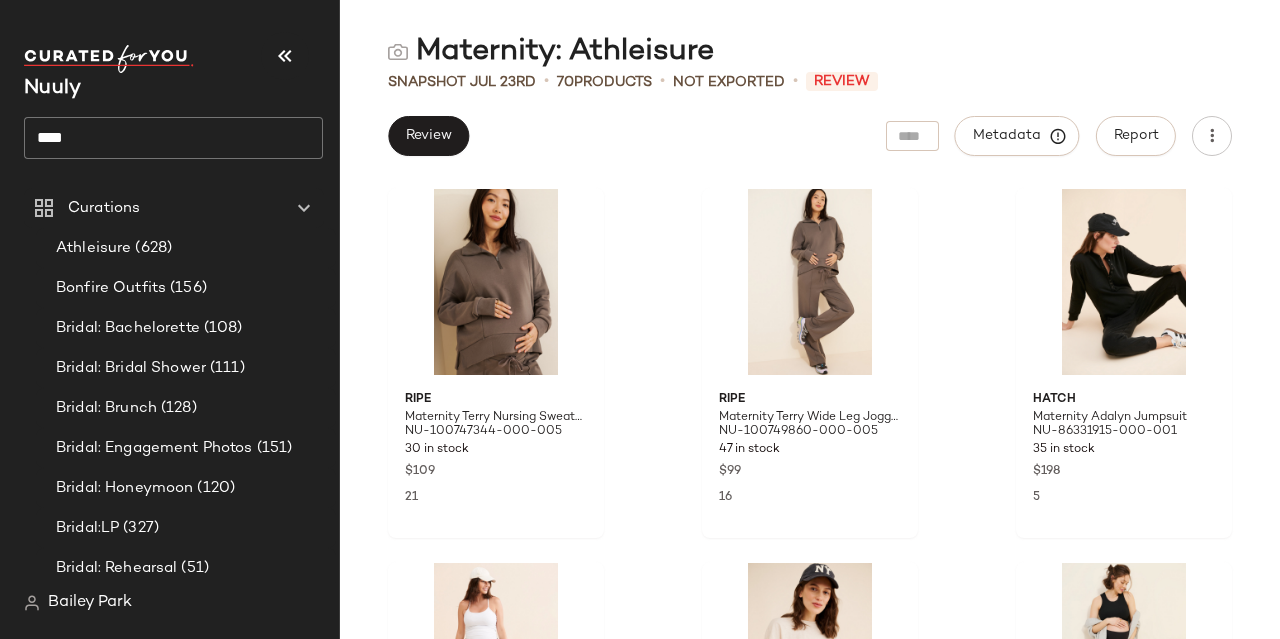 click on "****" 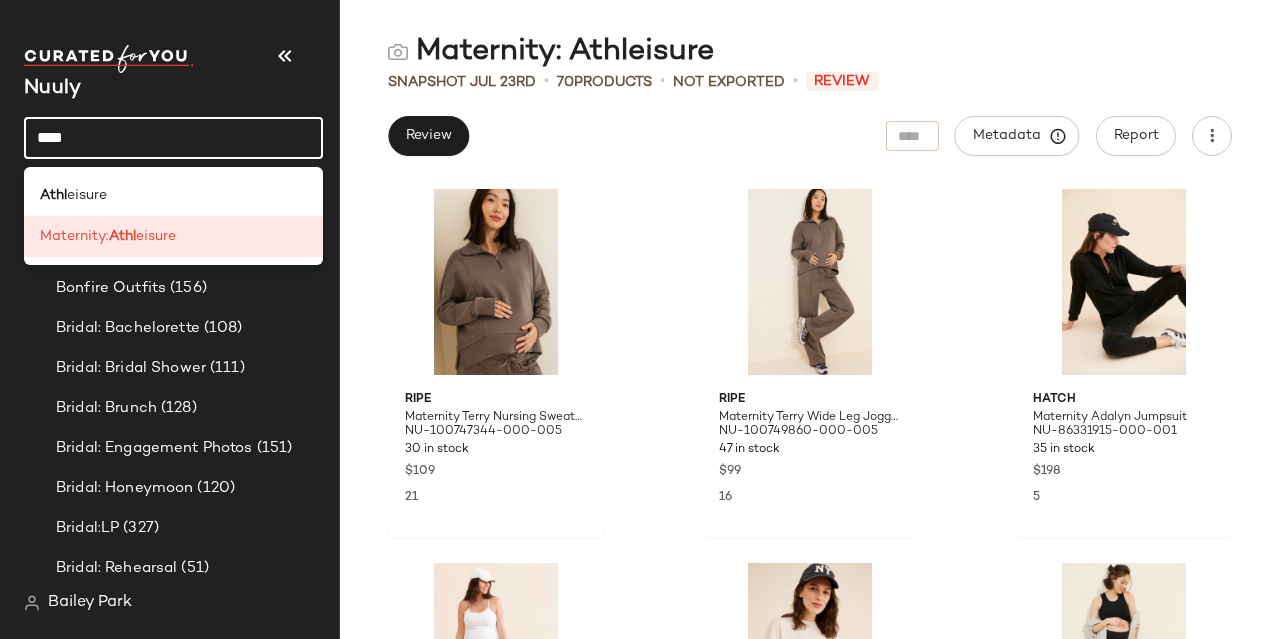 click on "****" 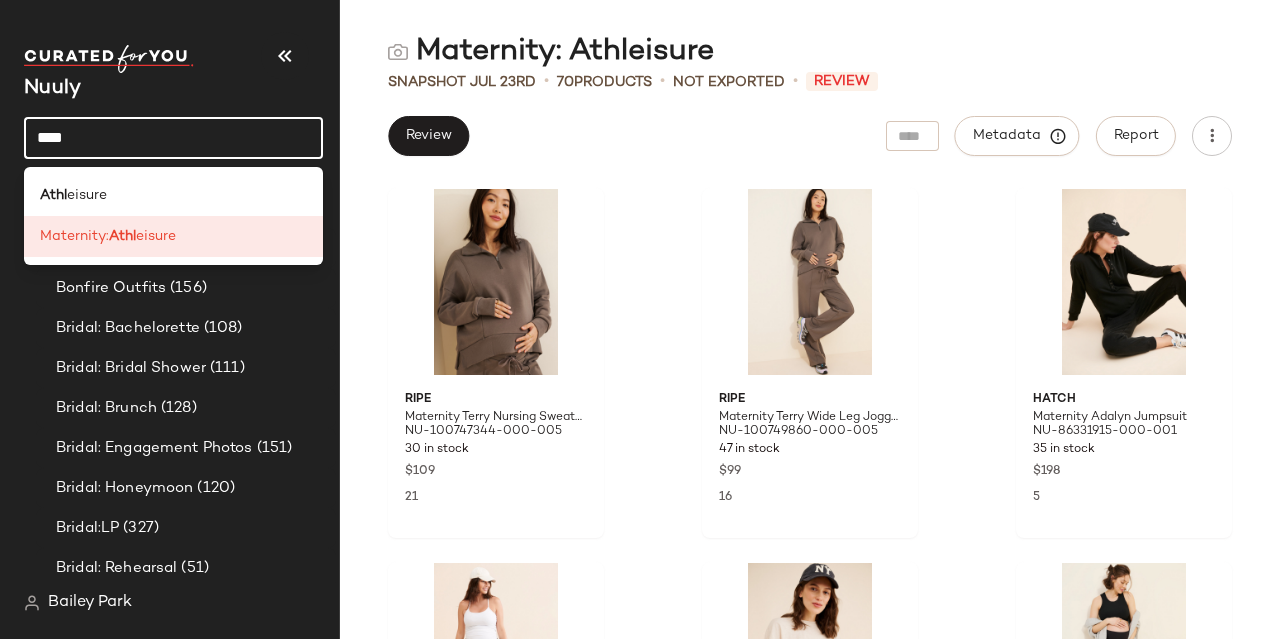 click on "****" 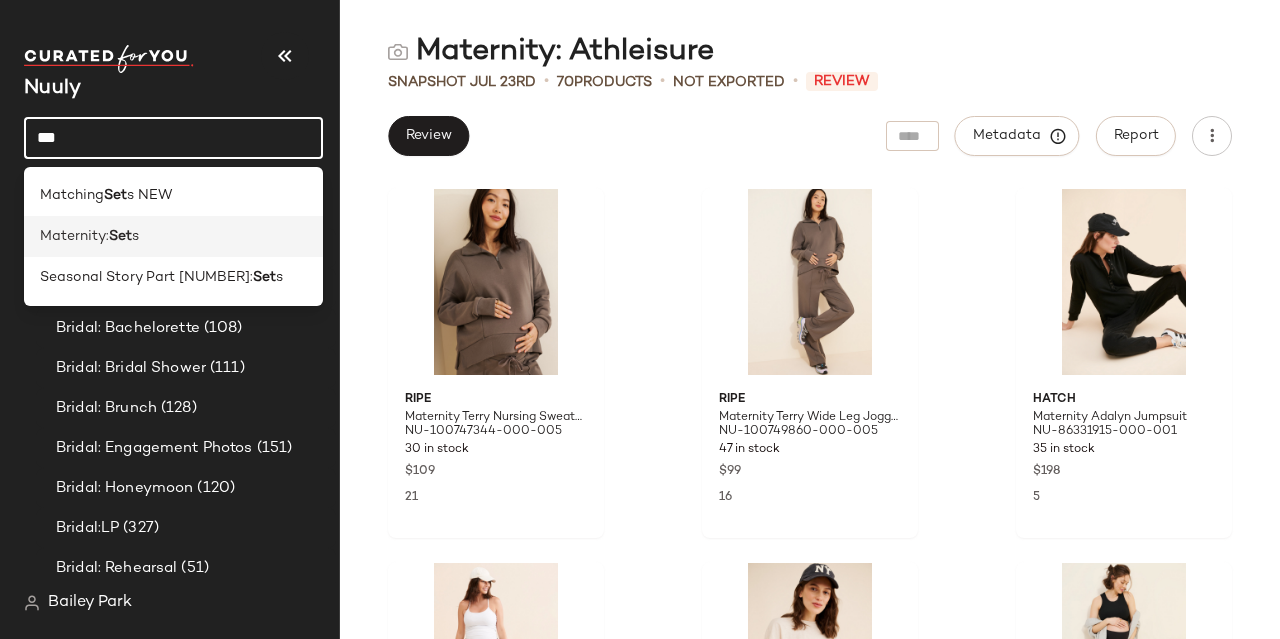 type on "***" 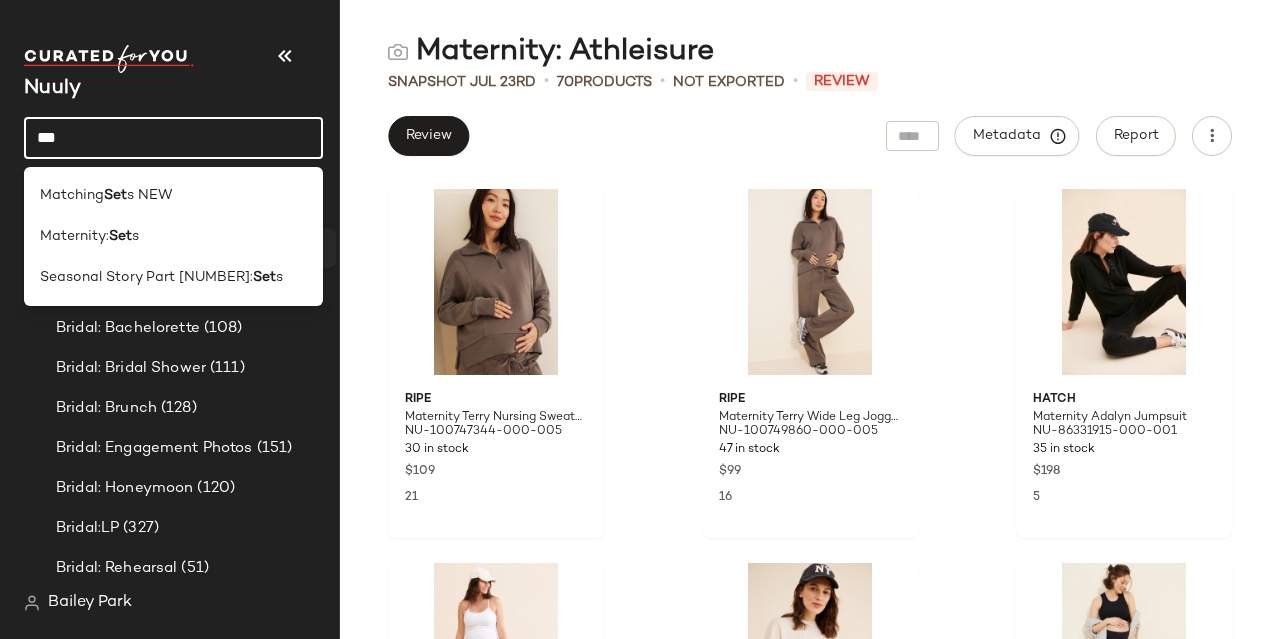 click on "Maternity:  Set s" 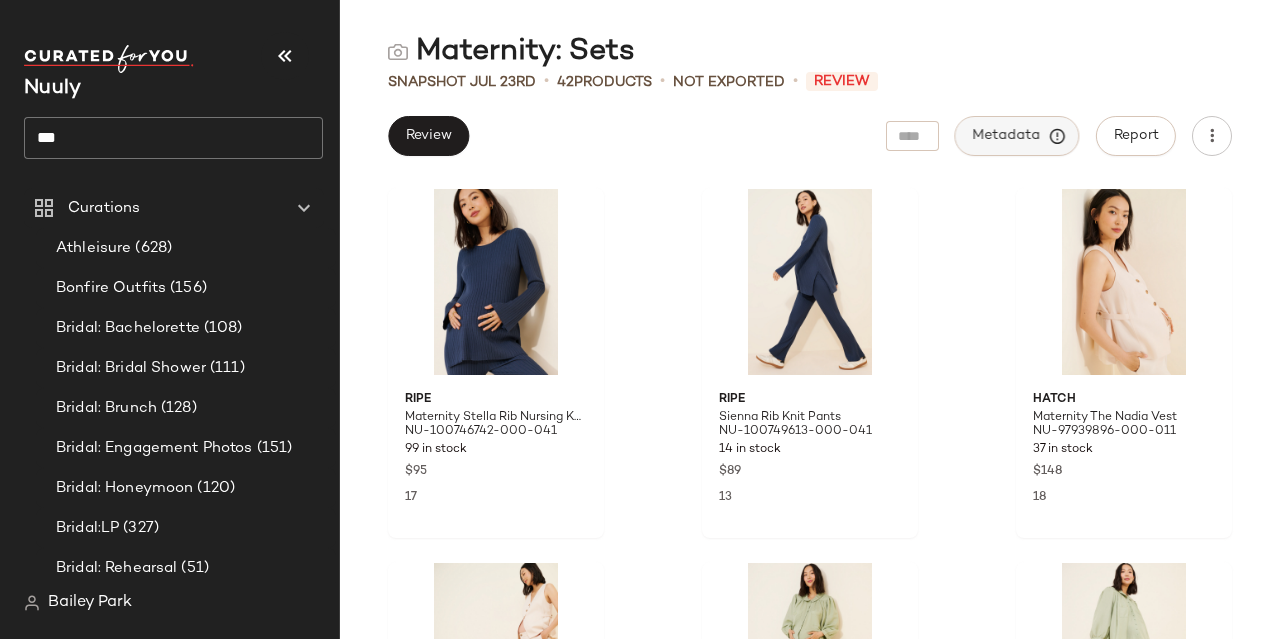 click on "Metadata" at bounding box center (1017, 136) 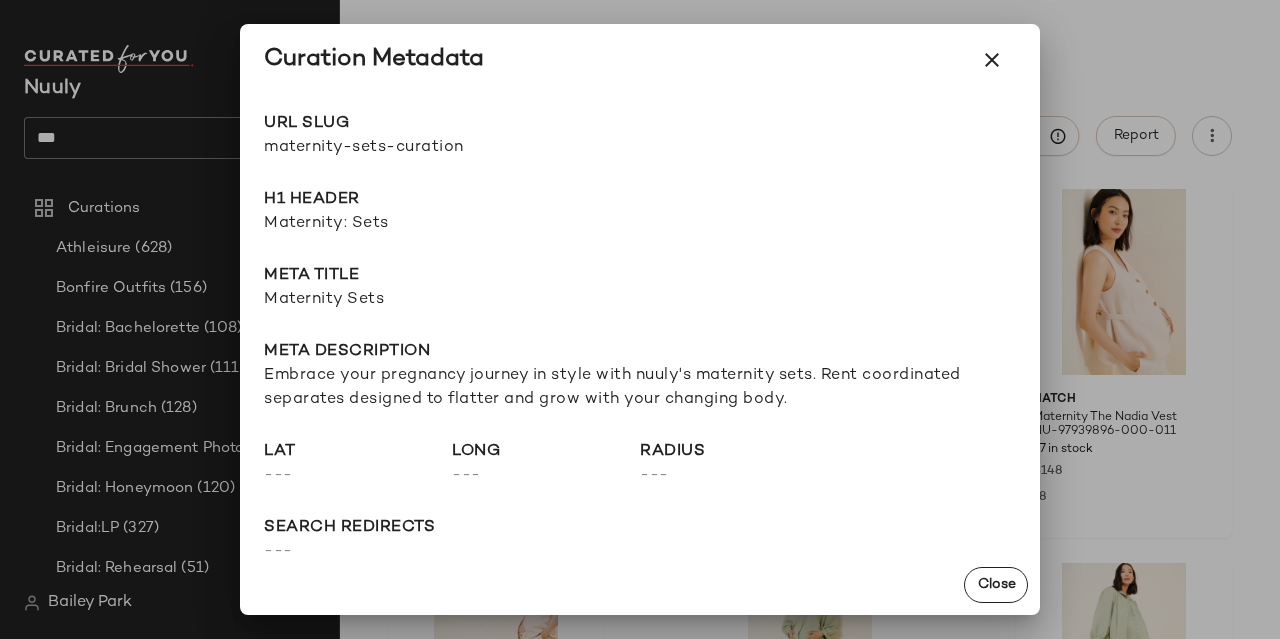 click on "maternity-sets-curation" at bounding box center (452, 148) 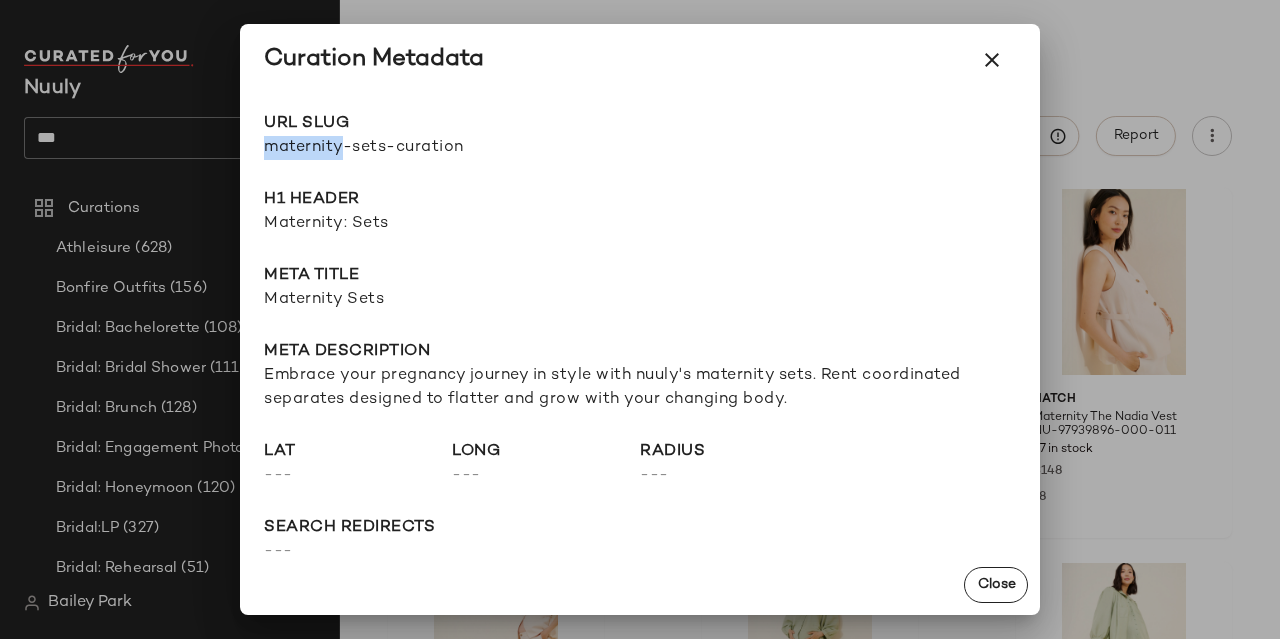 click on "maternity-sets-curation" at bounding box center (452, 148) 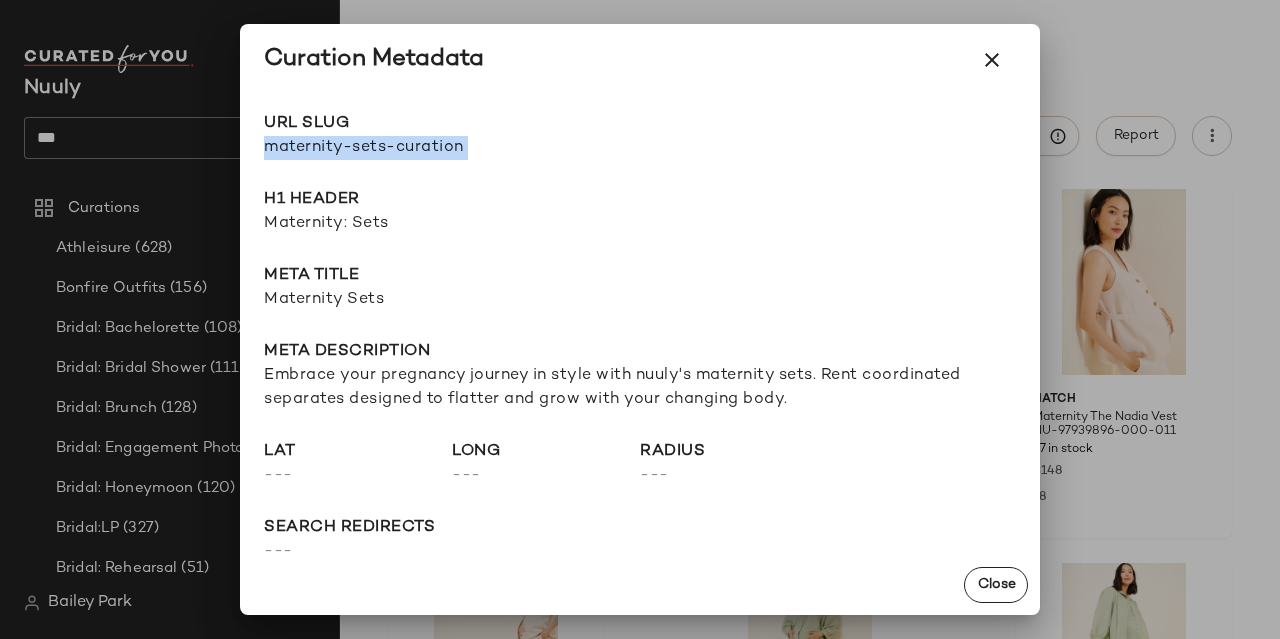 click on "maternity-sets-curation" at bounding box center (452, 148) 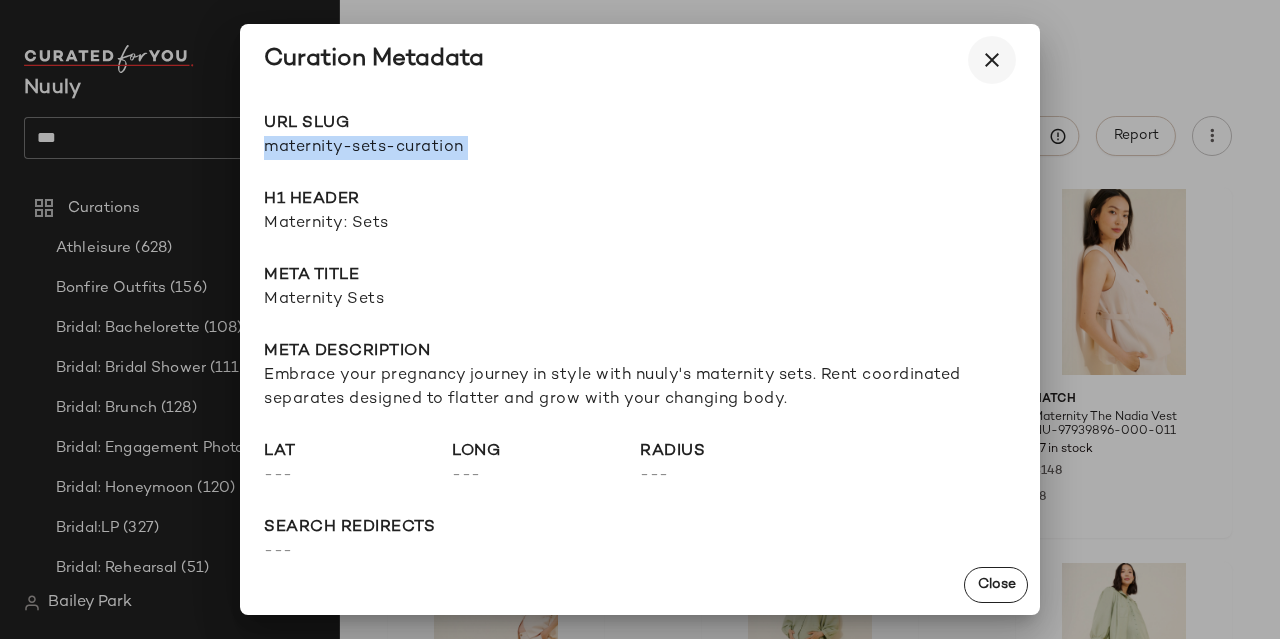 click at bounding box center [992, 60] 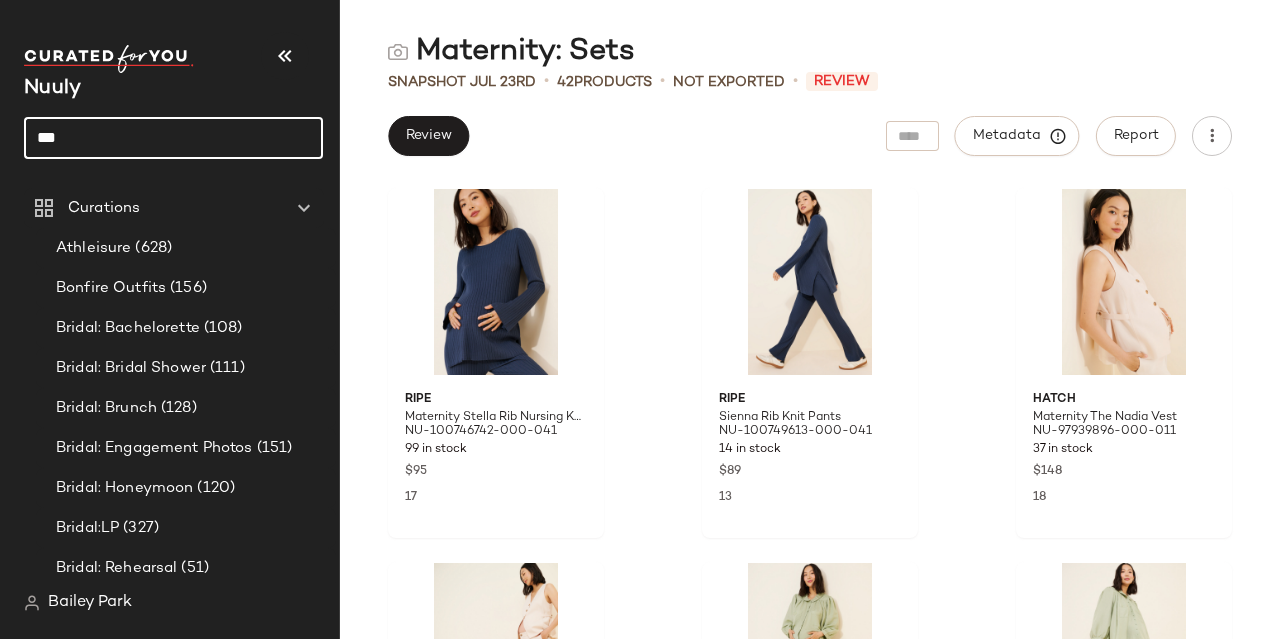 click on "***" 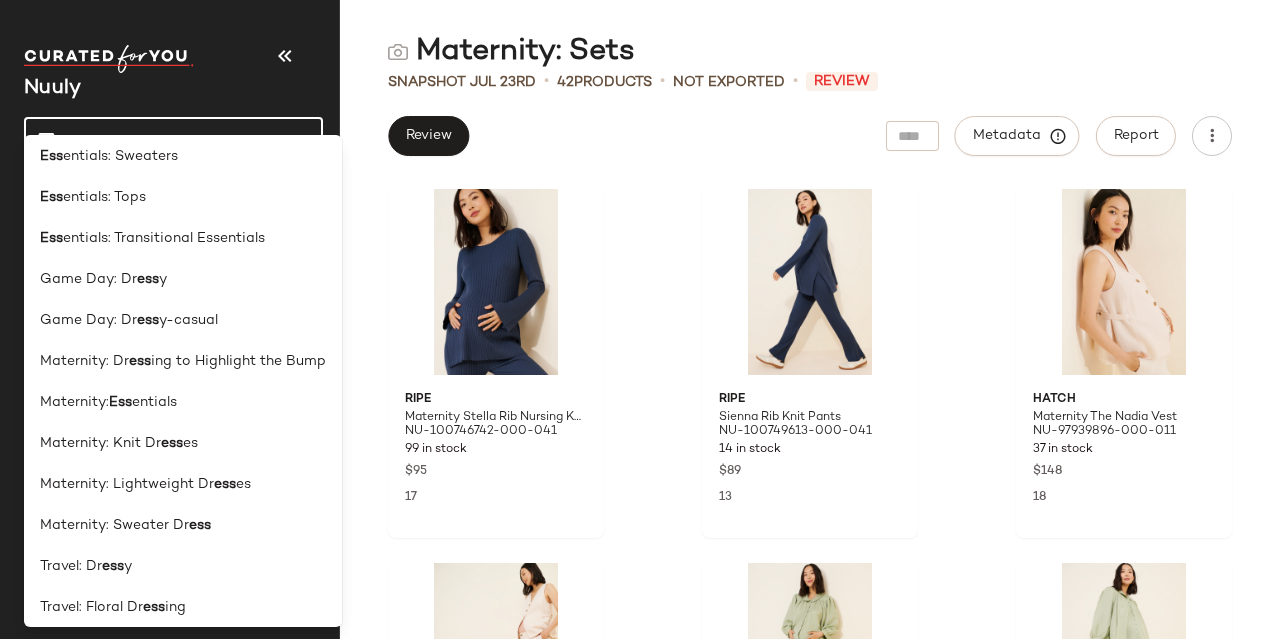 scroll, scrollTop: 918, scrollLeft: 0, axis: vertical 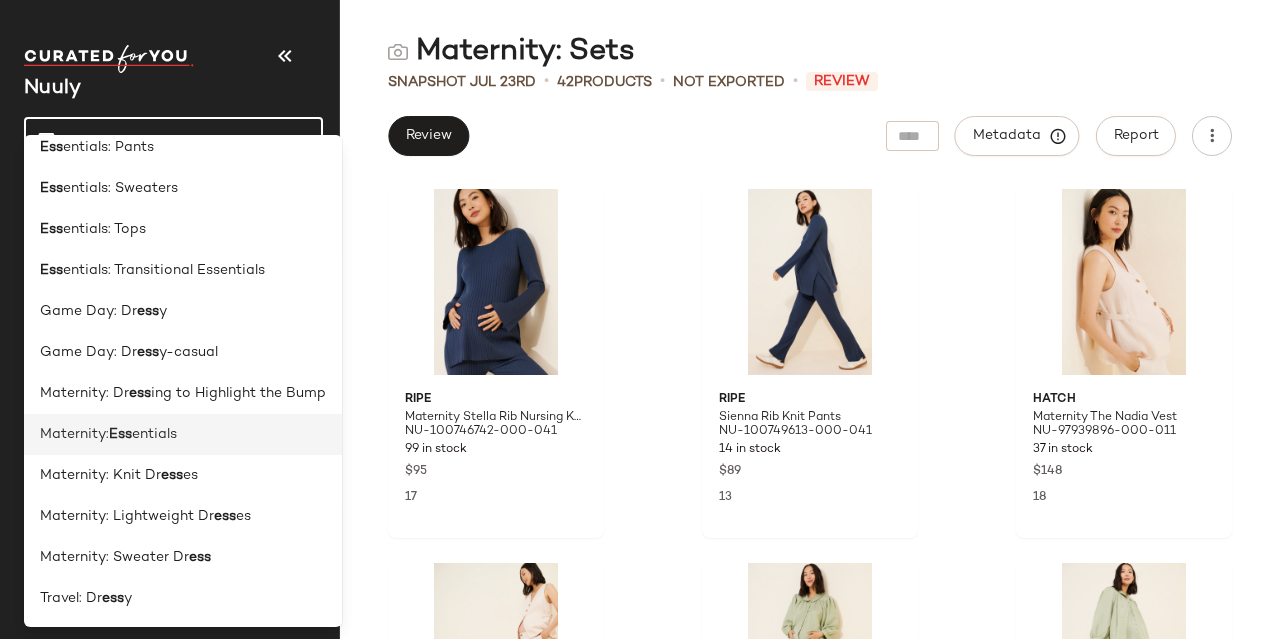 type on "***" 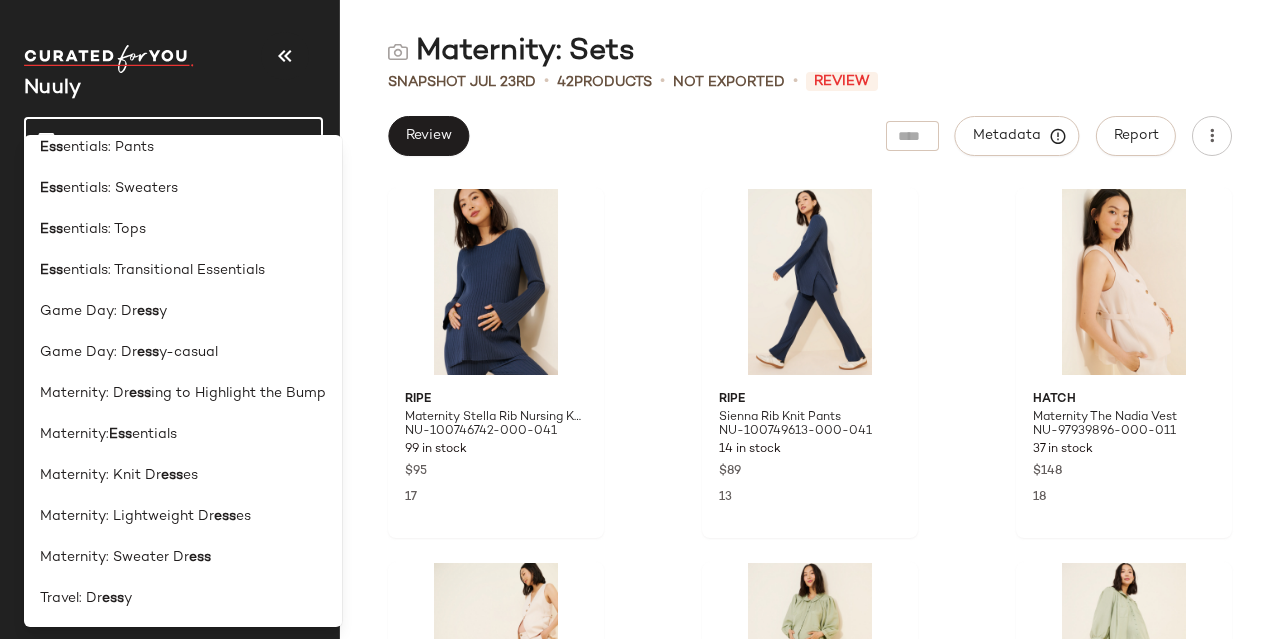 click on "Maternity:  Ess entials" 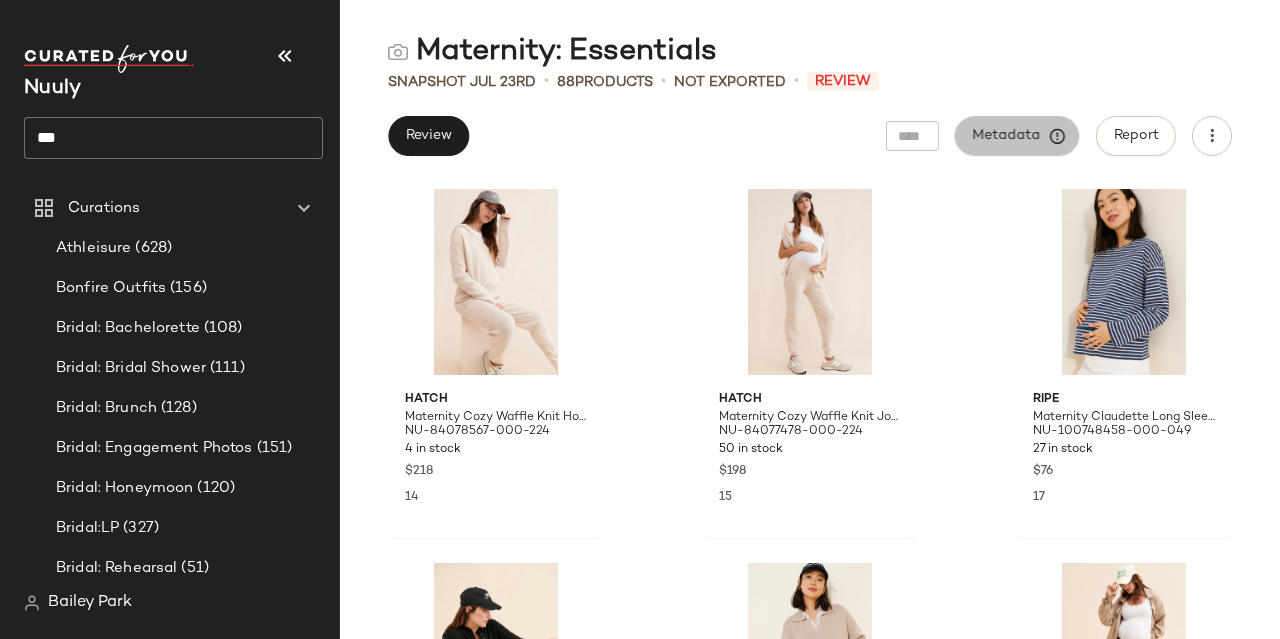 click on "Metadata" at bounding box center [1017, 136] 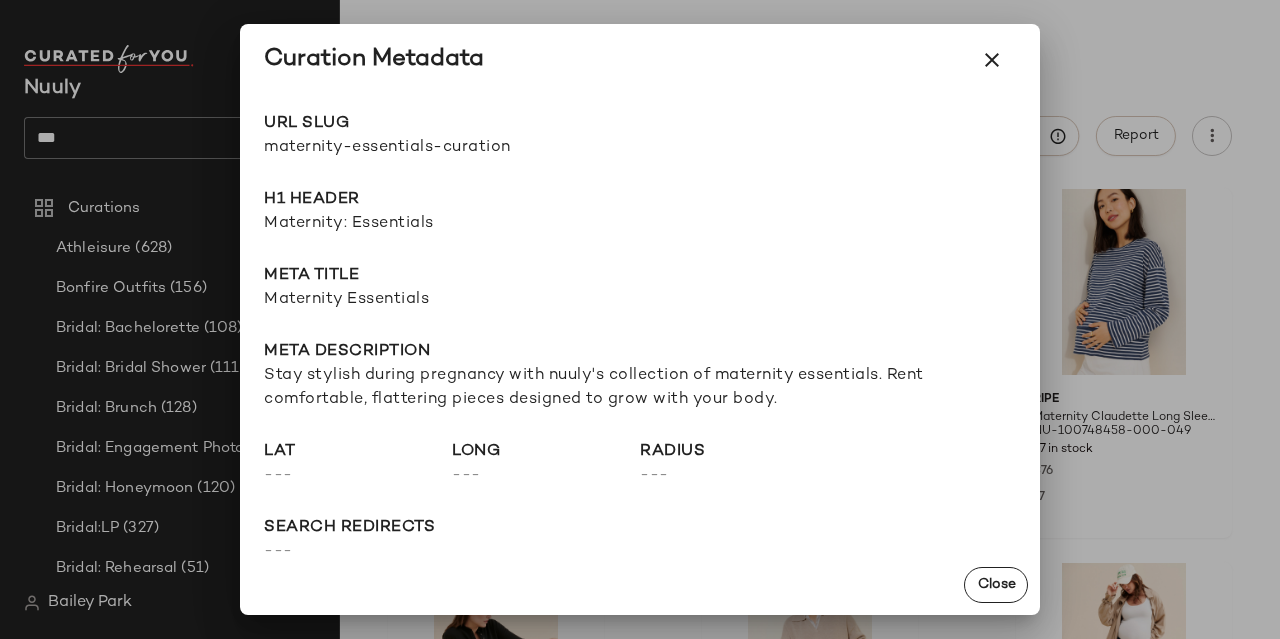 click on "maternity-essentials-curation" at bounding box center [452, 148] 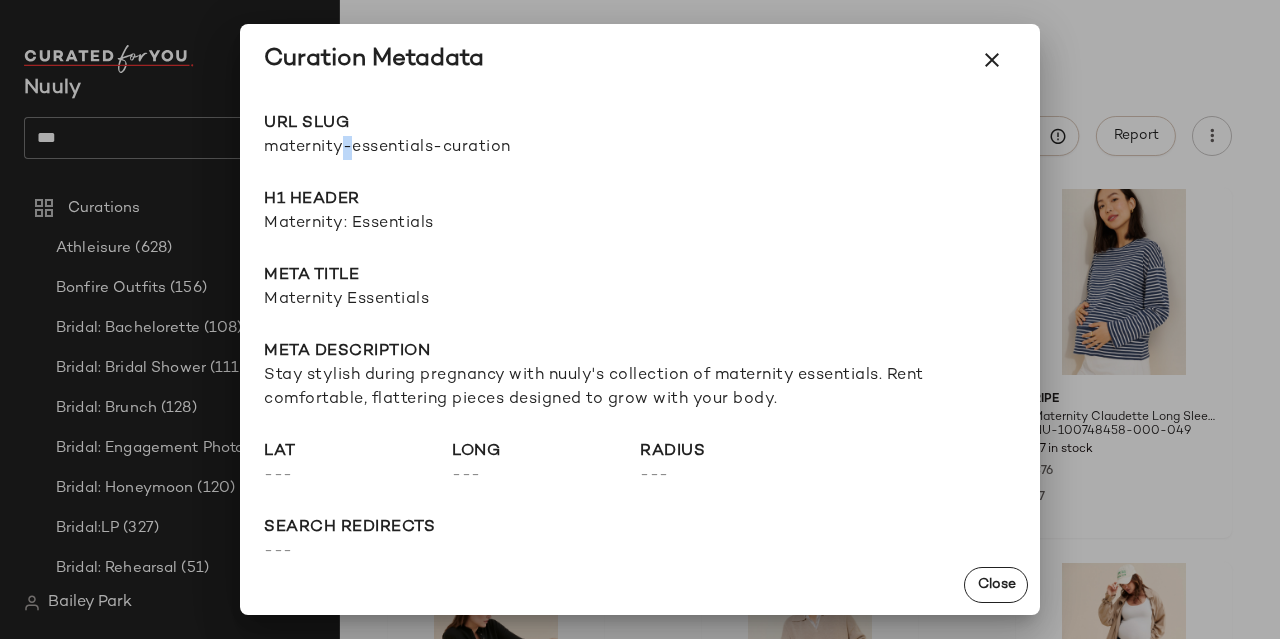 click on "maternity-essentials-curation" at bounding box center [452, 148] 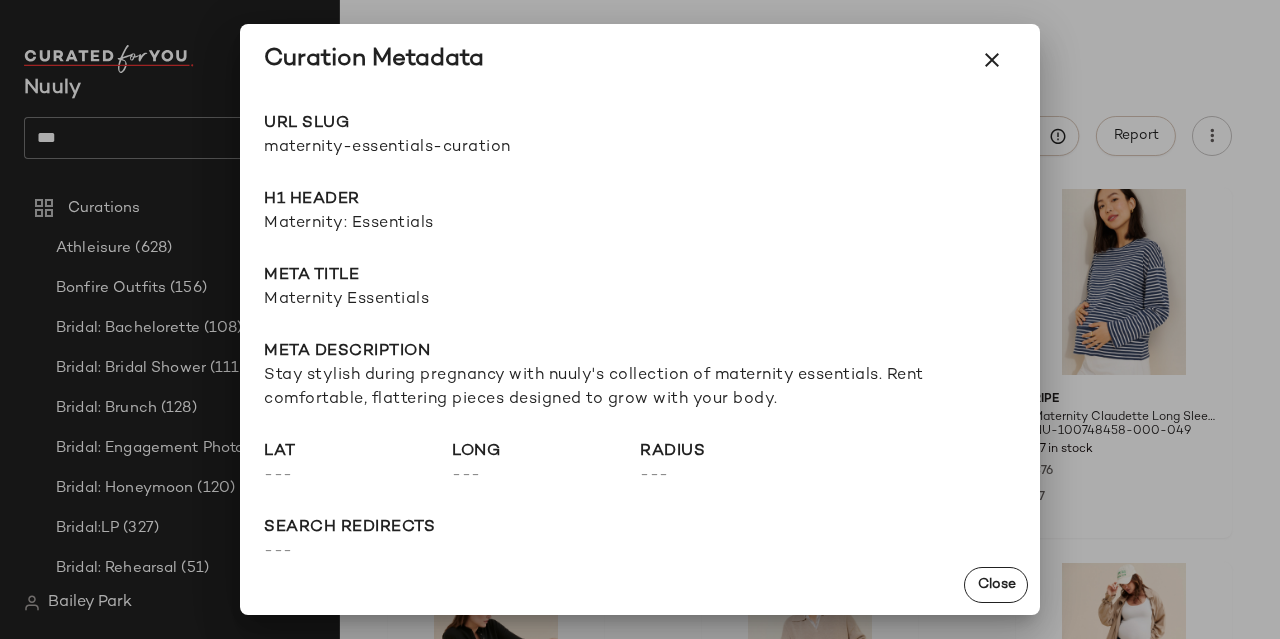 click on "maternity-essentials-curation" at bounding box center [452, 148] 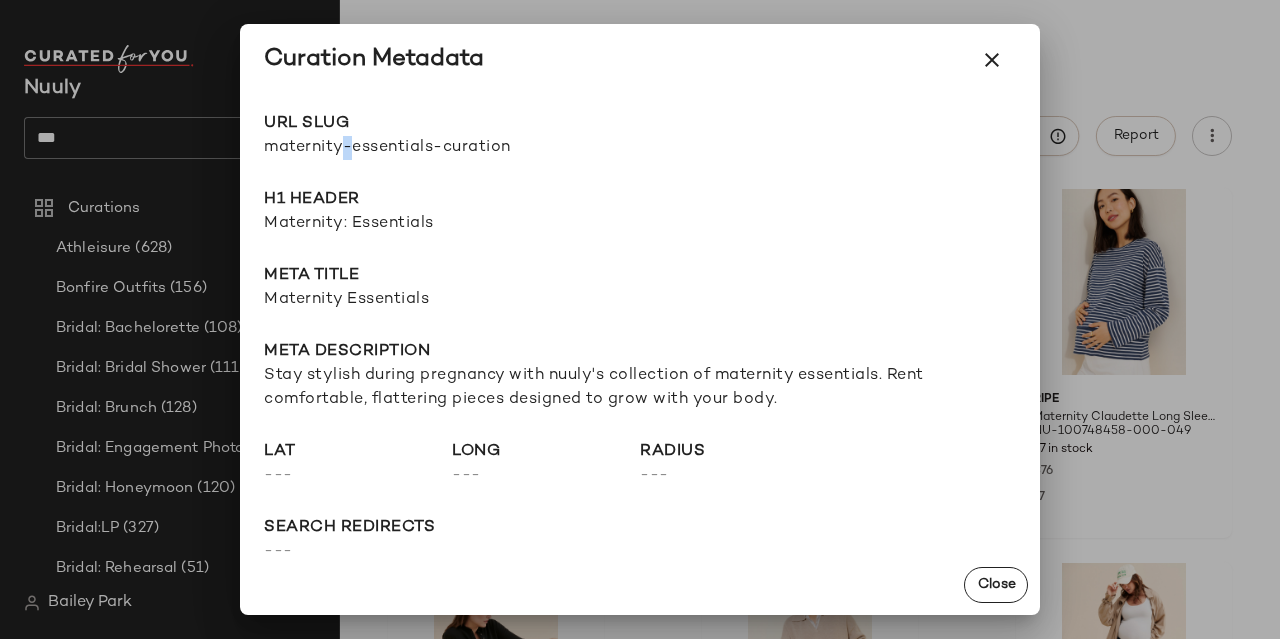 click on "maternity-essentials-curation" at bounding box center [452, 148] 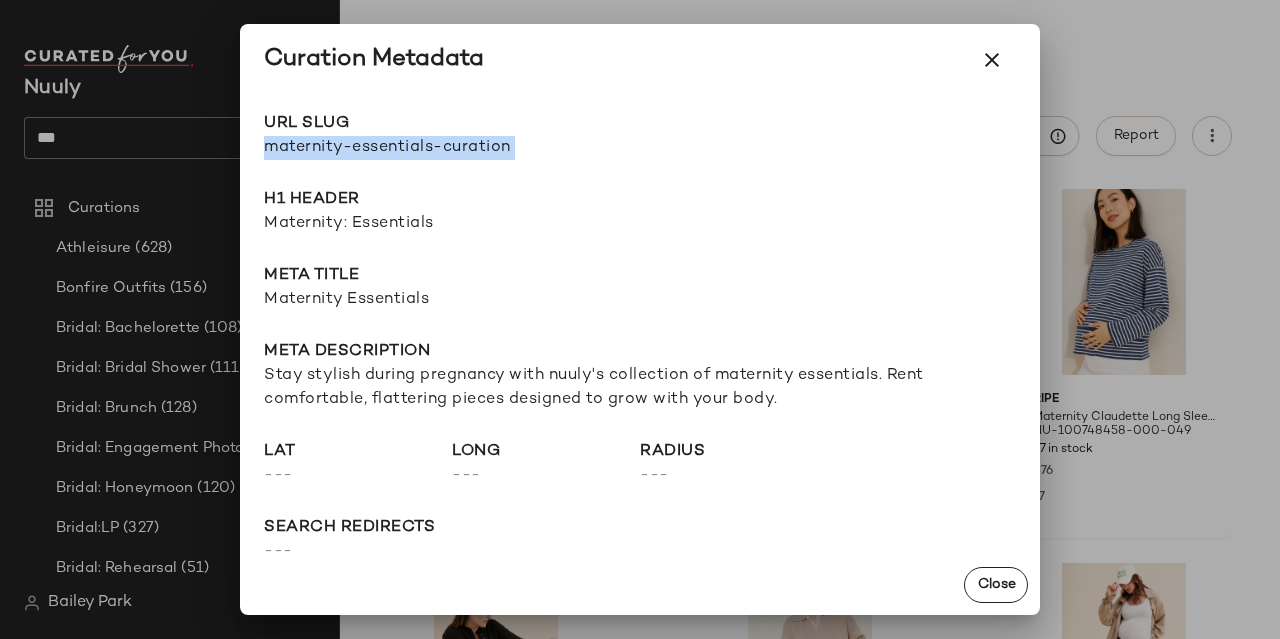click on "maternity-essentials-curation" at bounding box center [452, 148] 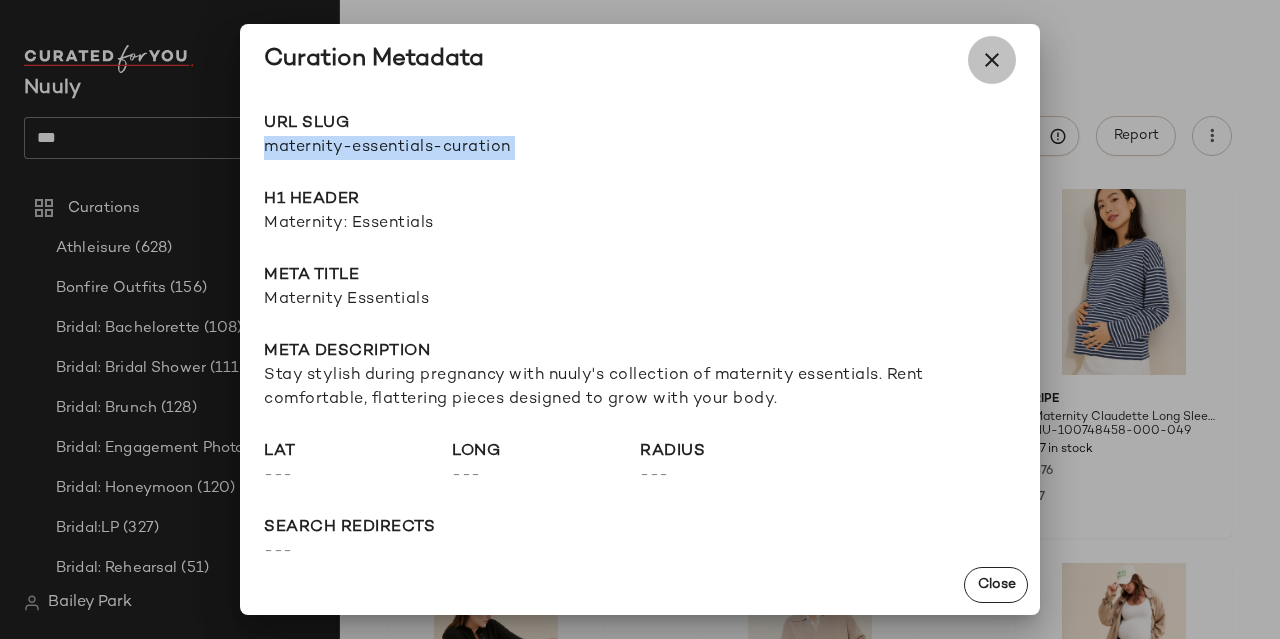 click at bounding box center [992, 60] 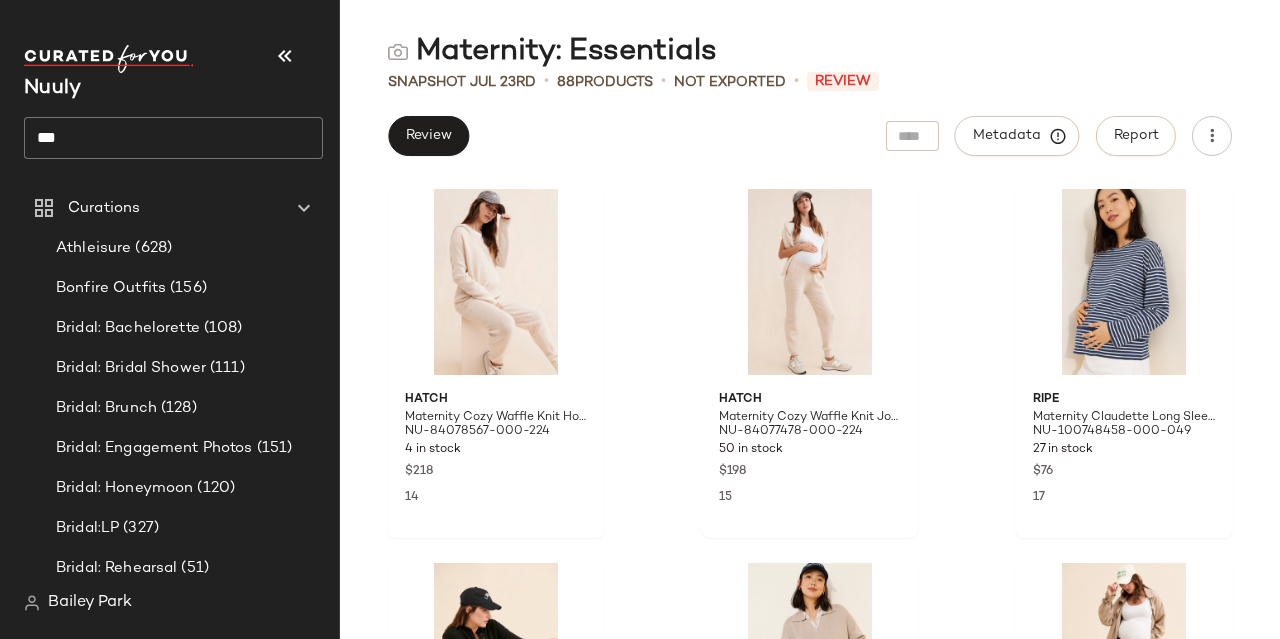 click on "***" 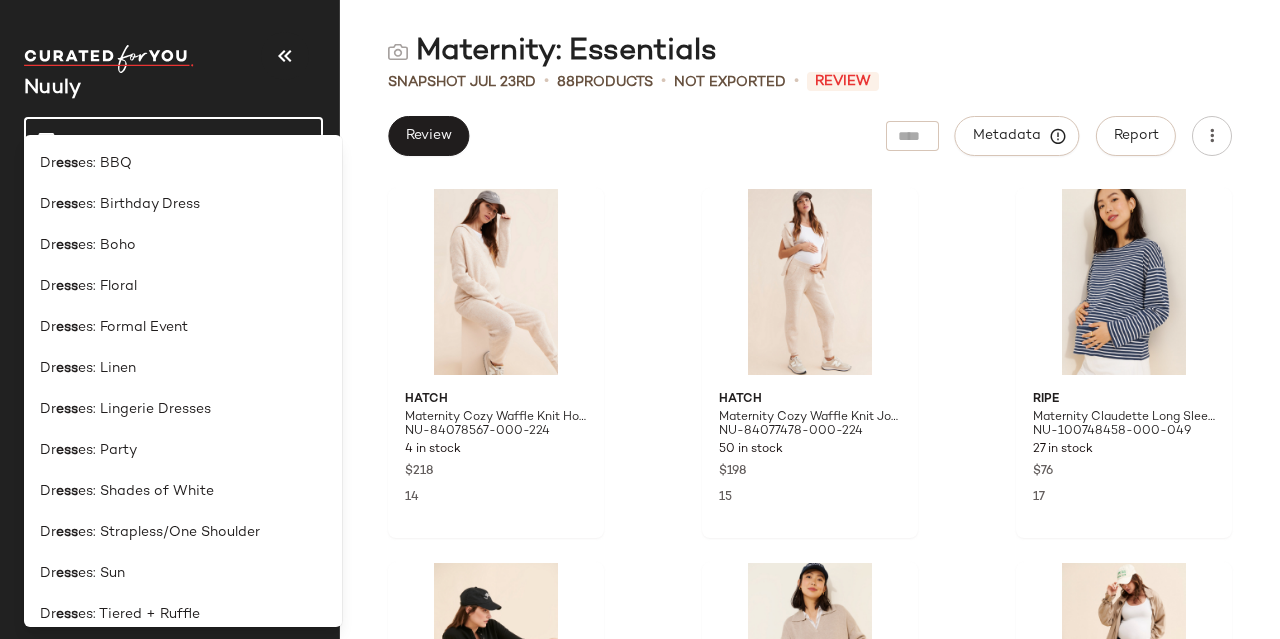 click on "***" 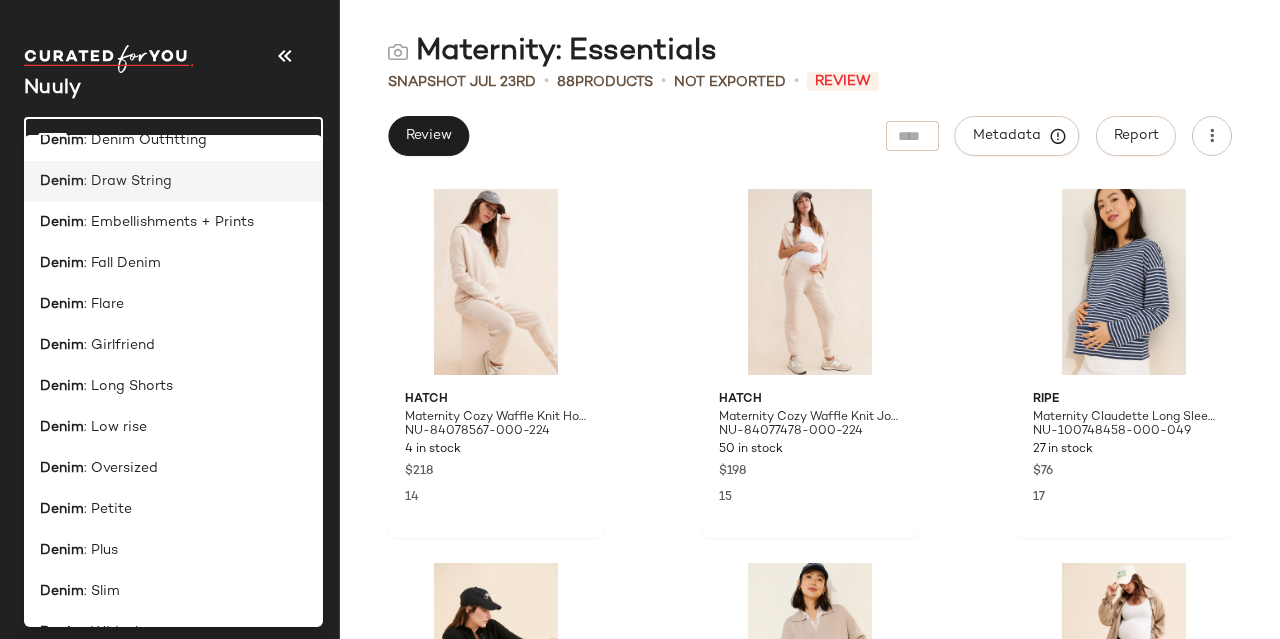scroll, scrollTop: 0, scrollLeft: 0, axis: both 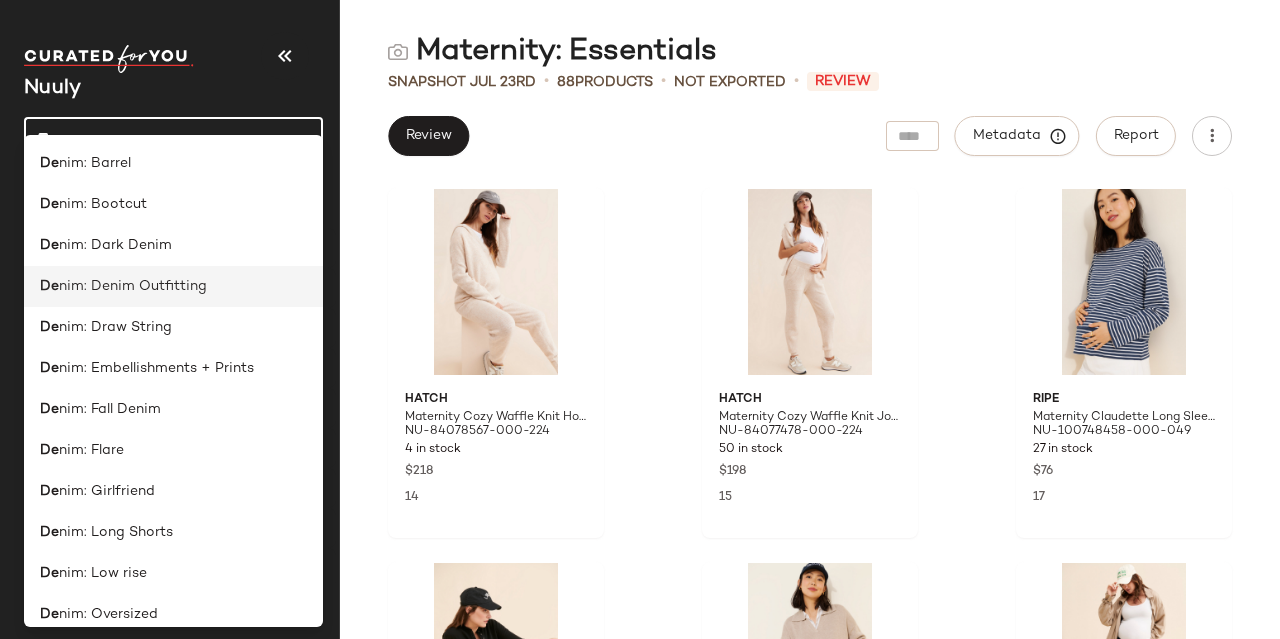 type on "*" 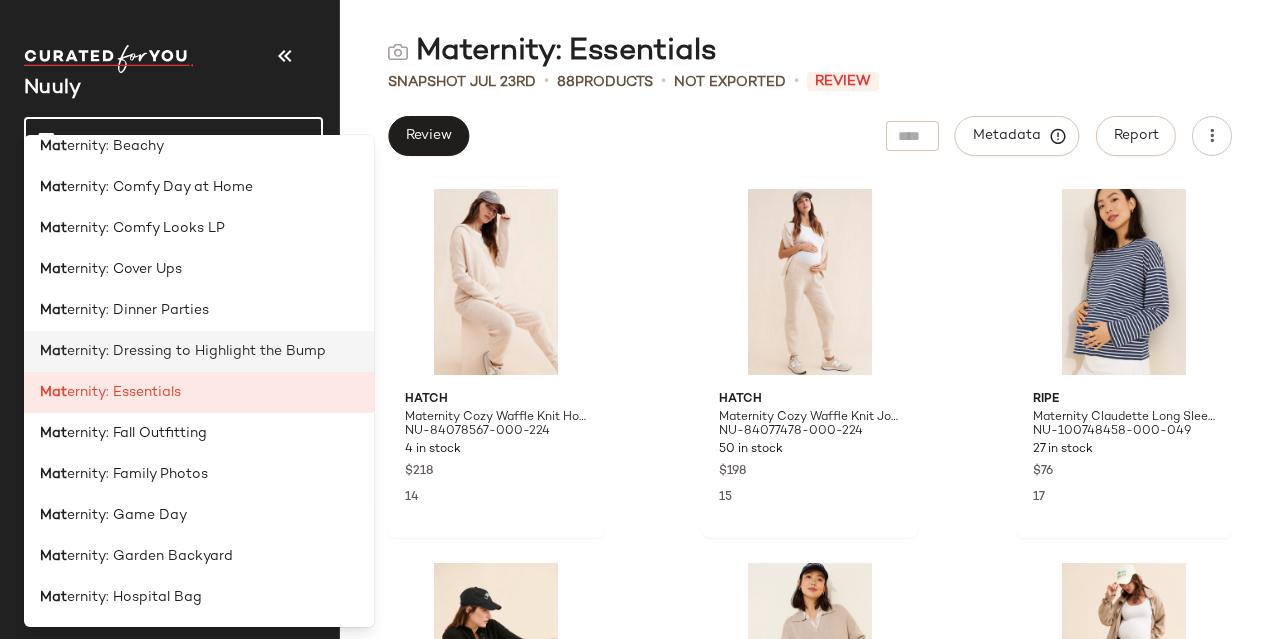 scroll, scrollTop: 0, scrollLeft: 0, axis: both 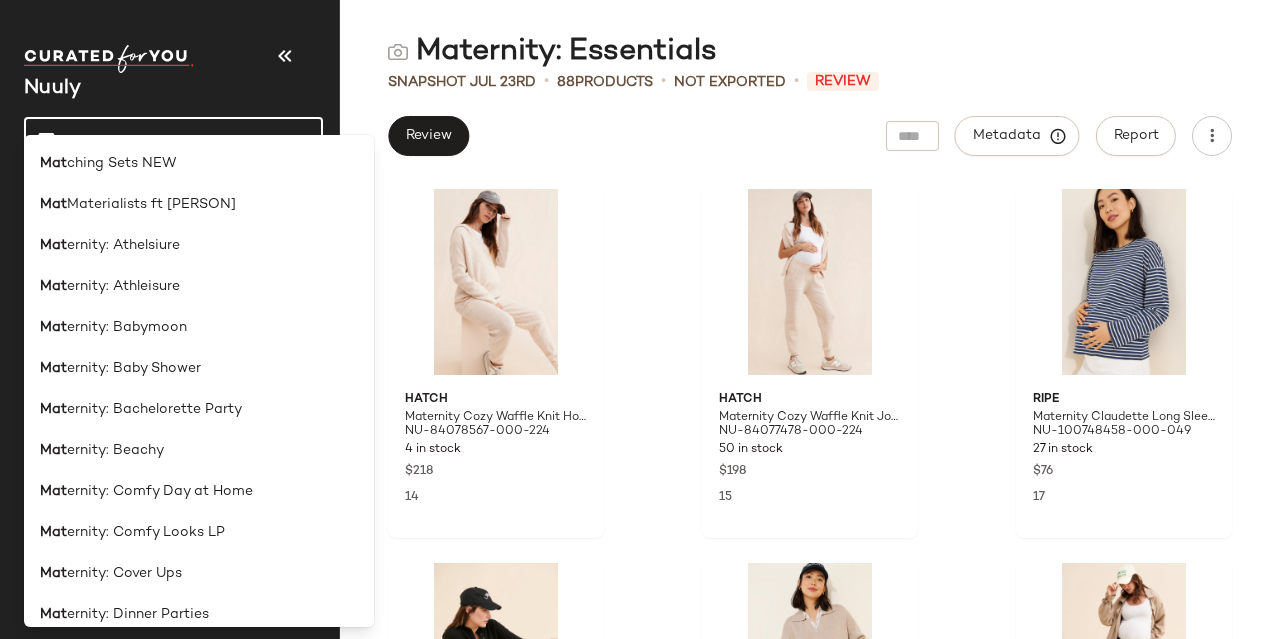 type on "***" 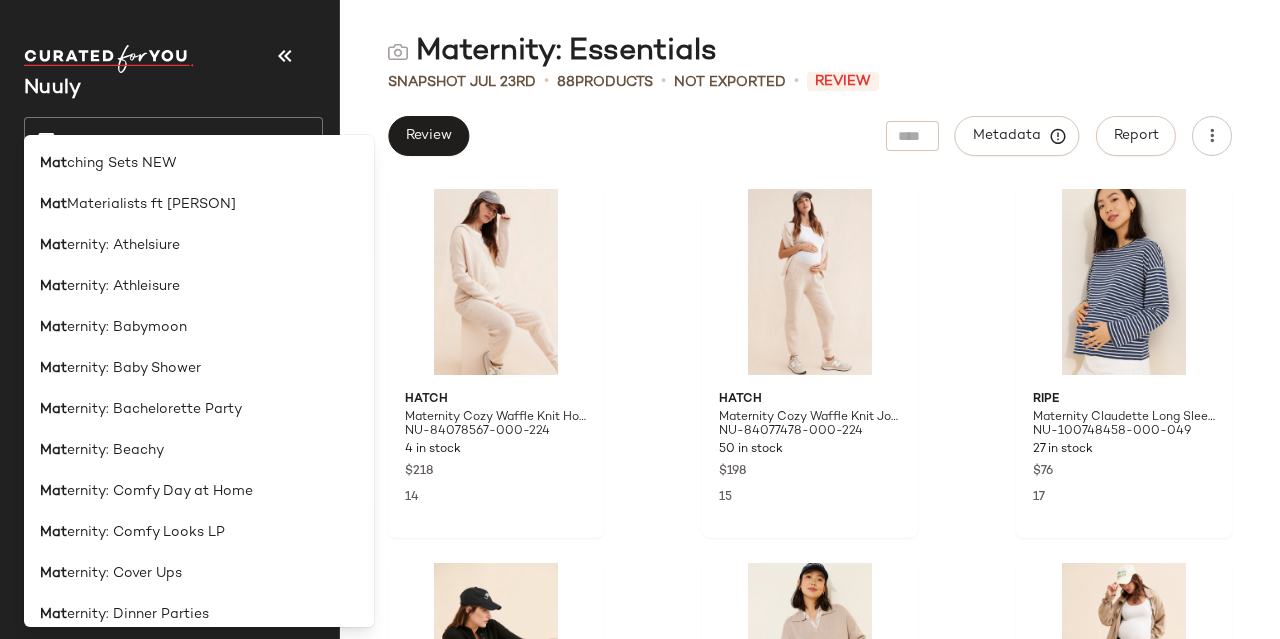 click on "Nuuly ***" 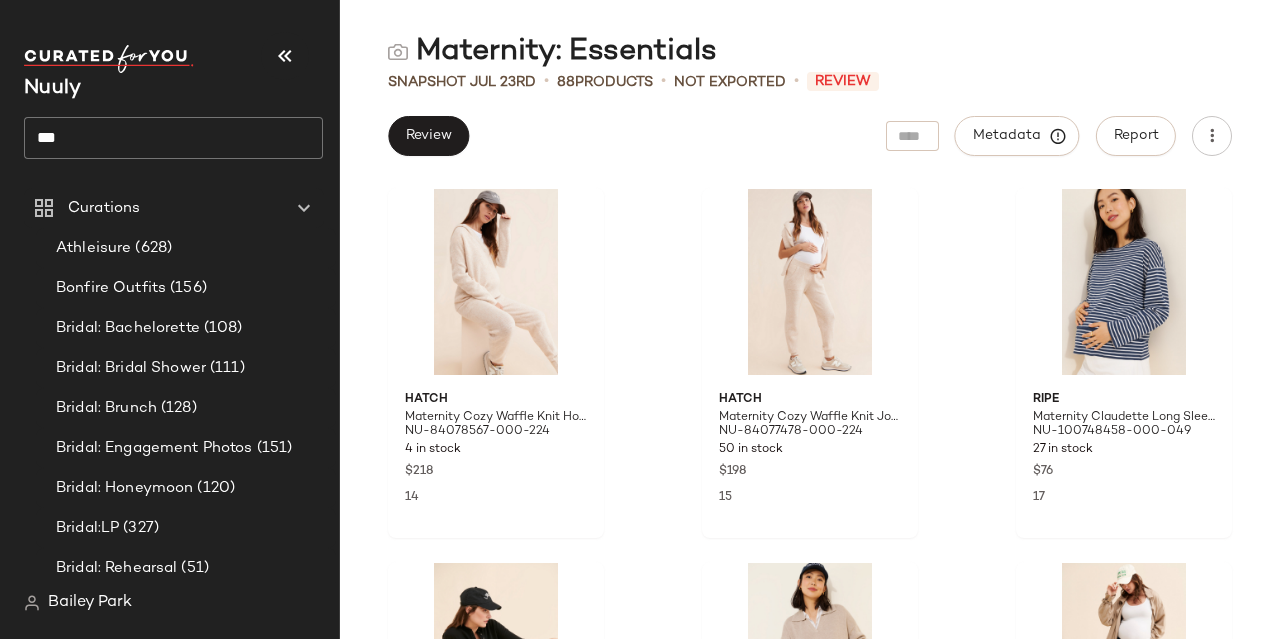 click on "***" 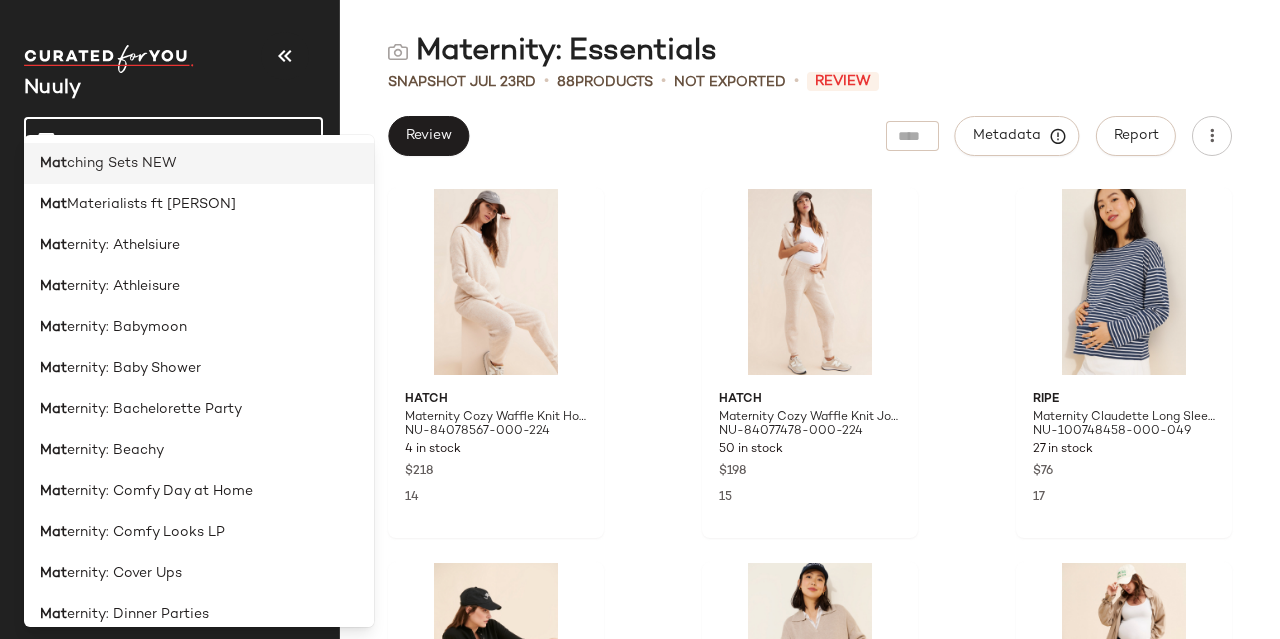 click on "ching Sets NEW" at bounding box center [122, 163] 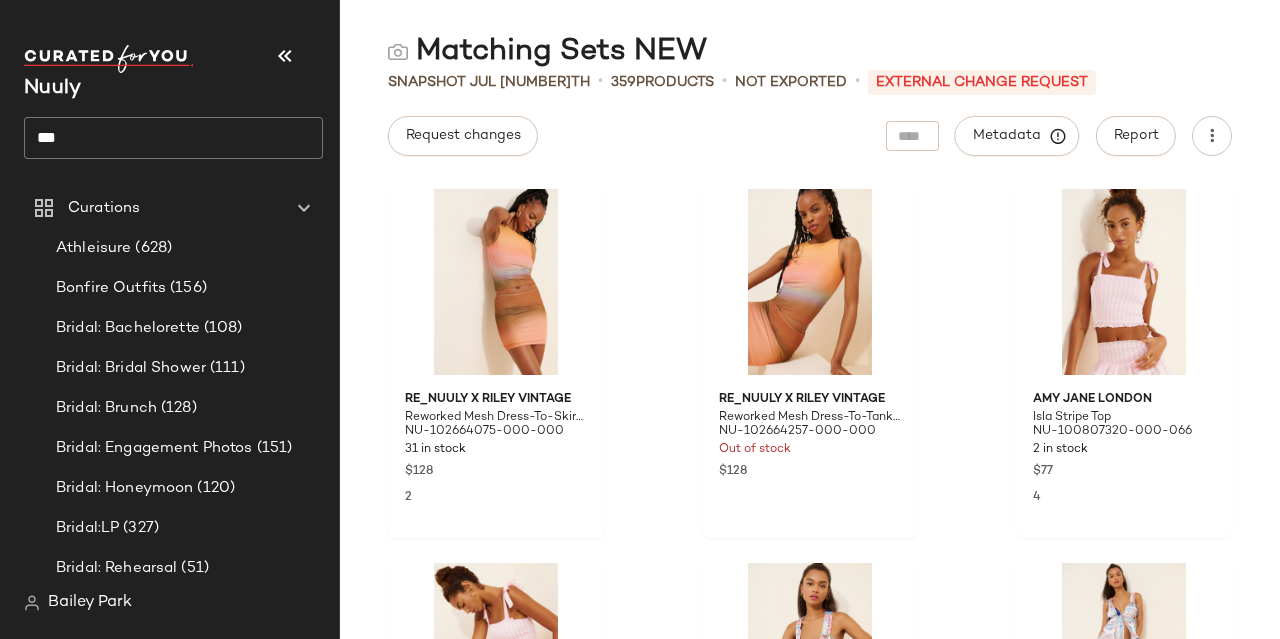 click on "***" 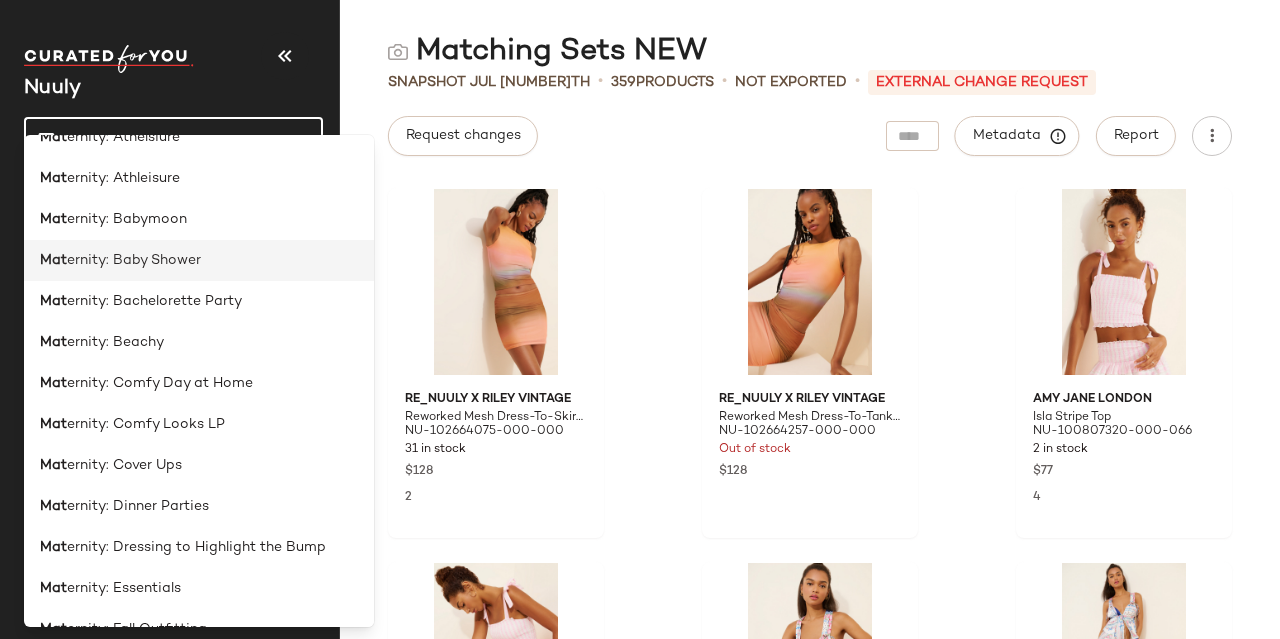 scroll, scrollTop: 109, scrollLeft: 0, axis: vertical 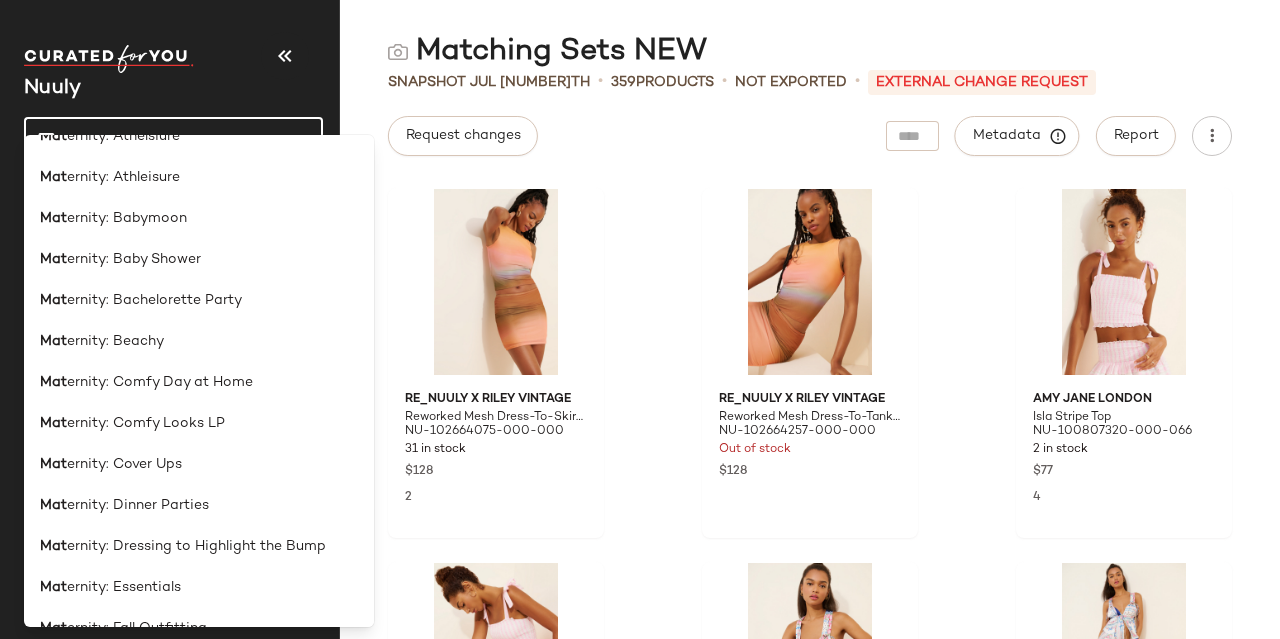 click on "***" 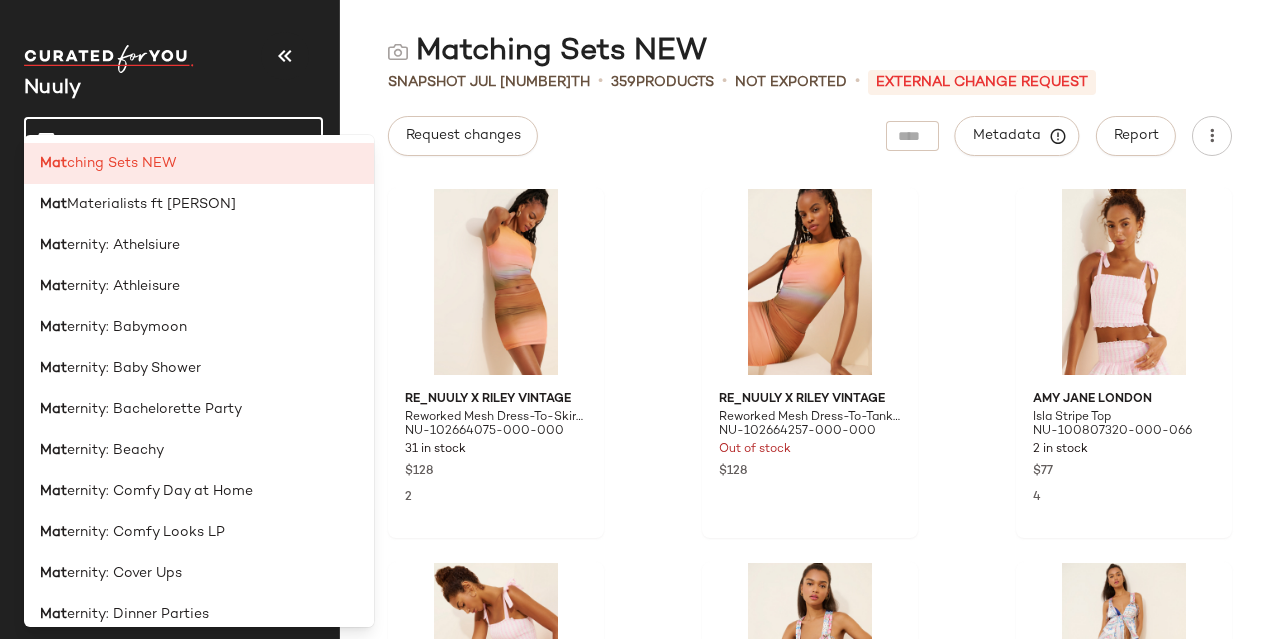 click on "***" 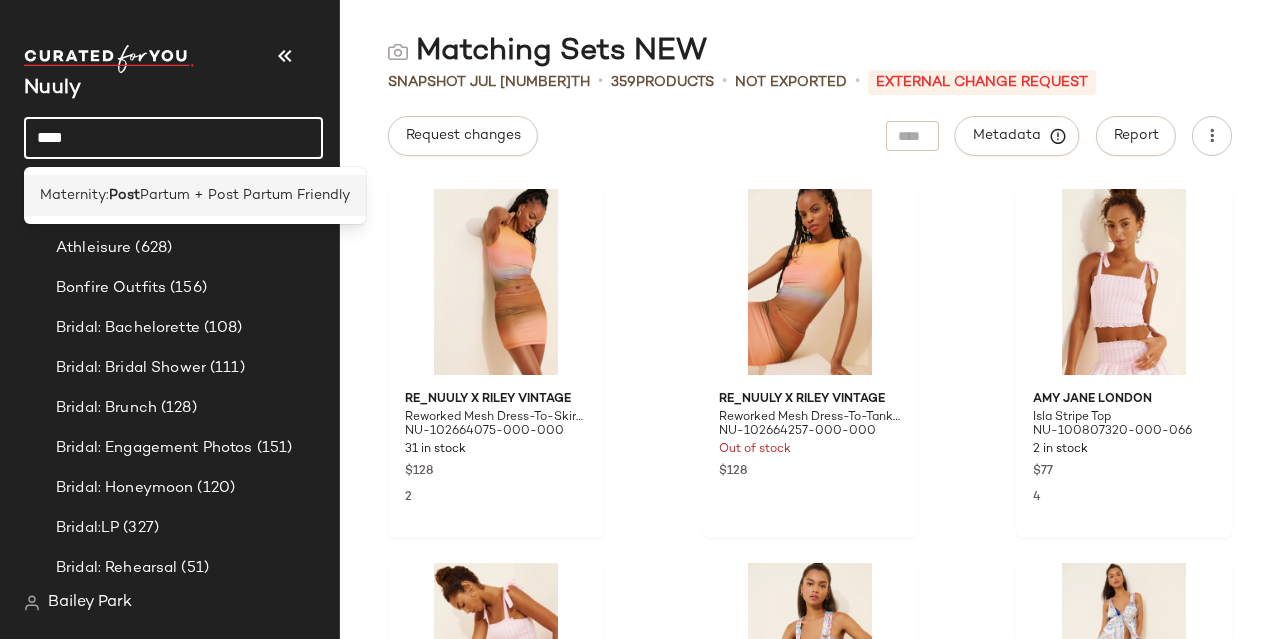 type on "****" 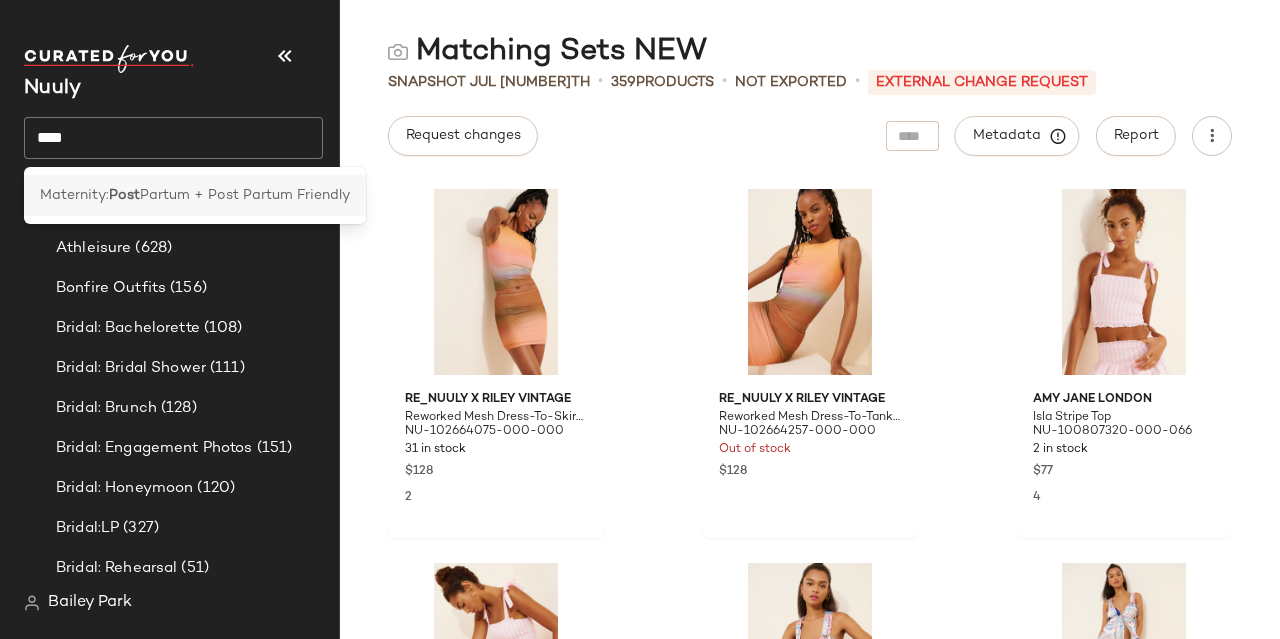 click on "Partum + Post Partum Friendly" at bounding box center (245, 195) 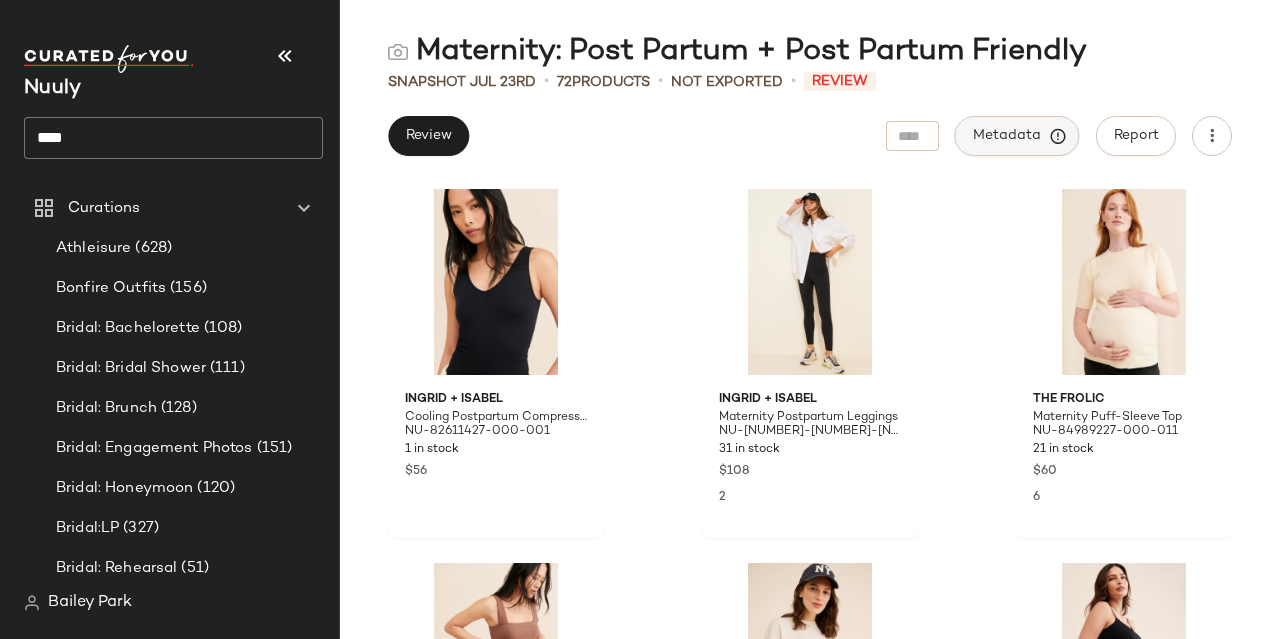 click on "Metadata" 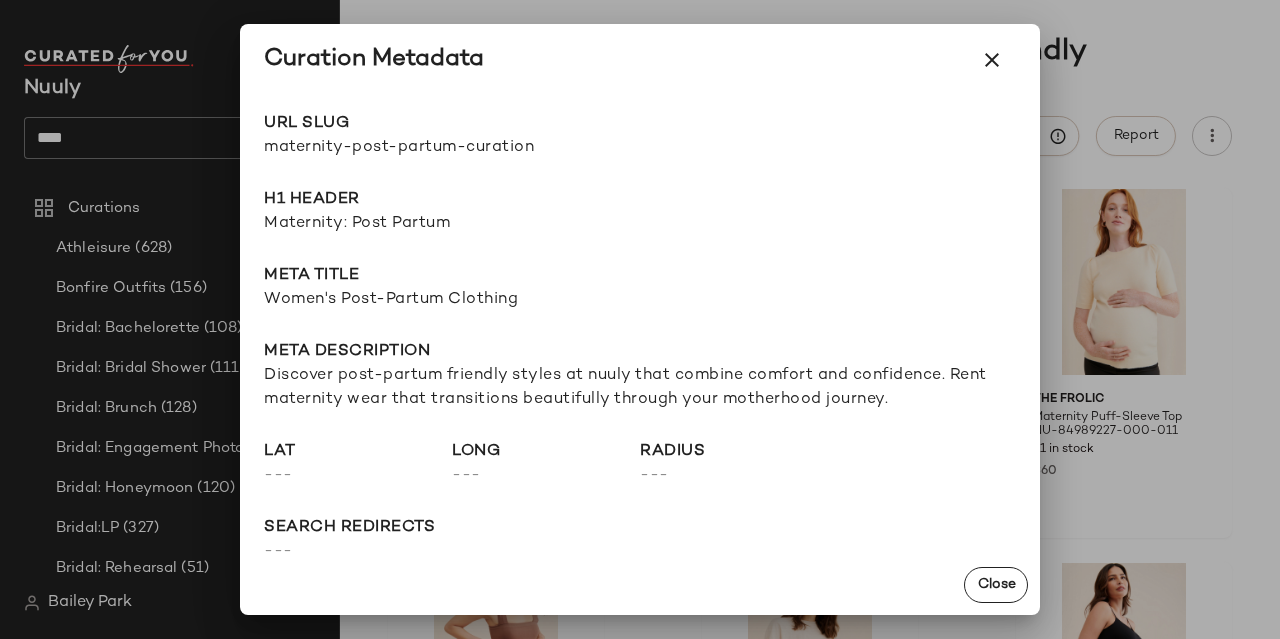 click on "maternity-post-partum-curation" at bounding box center (452, 148) 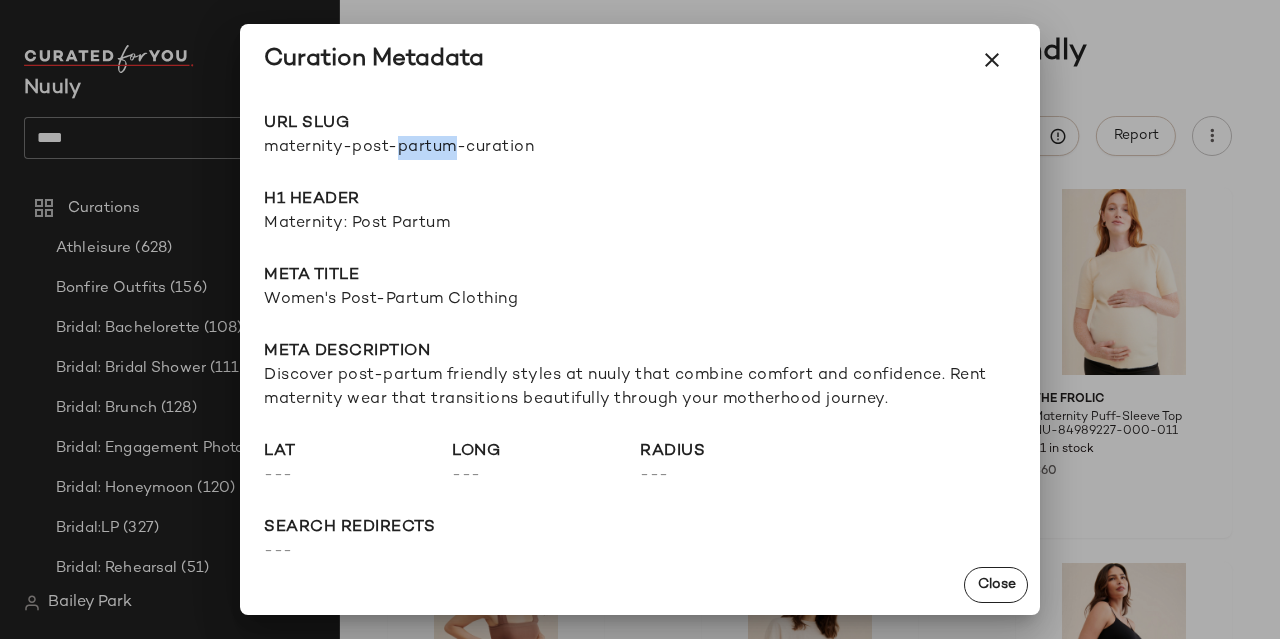 click on "maternity-post-partum-curation" at bounding box center [452, 148] 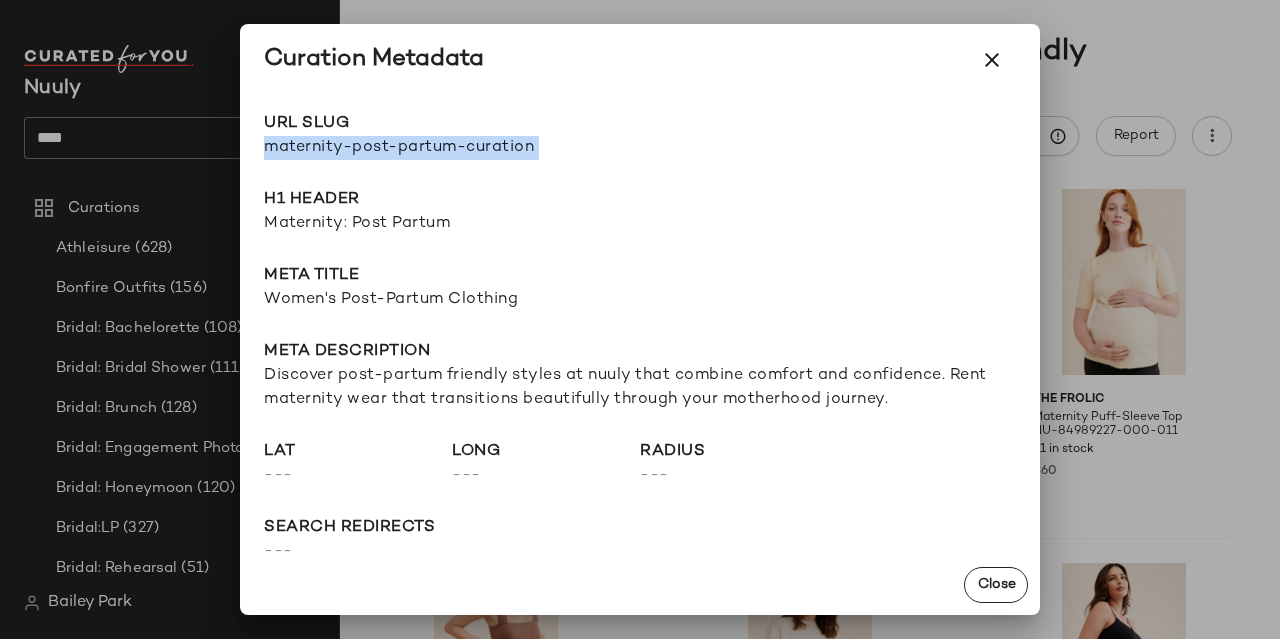click on "maternity-post-partum-curation" at bounding box center [452, 148] 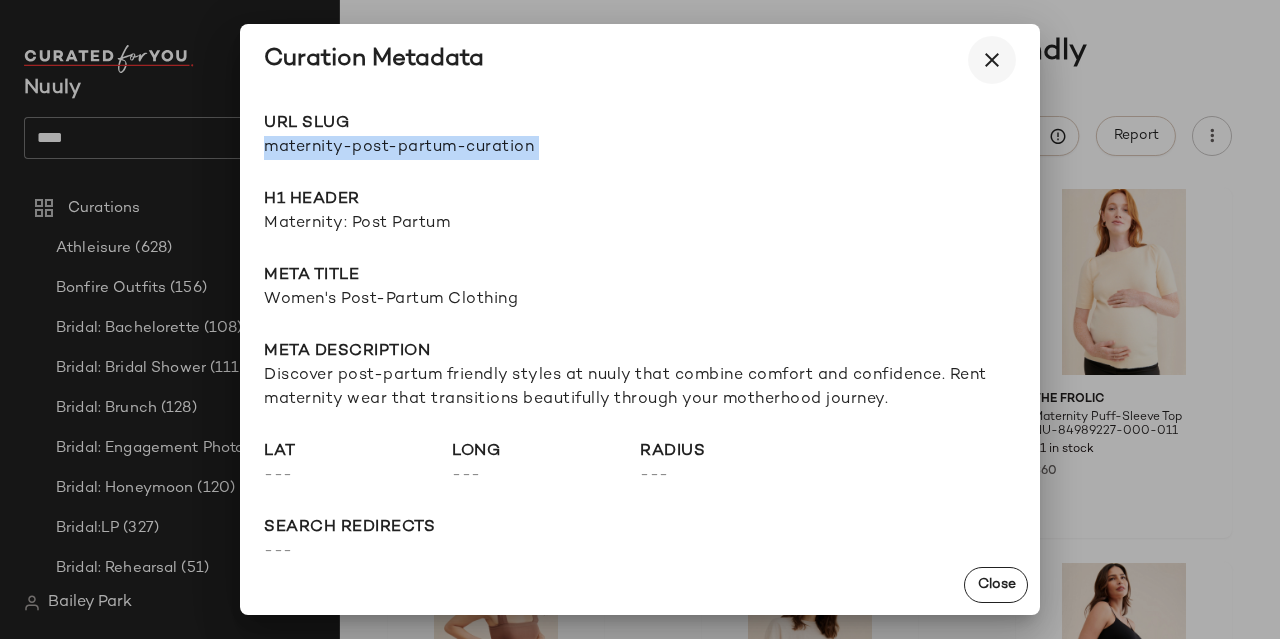 click at bounding box center [992, 60] 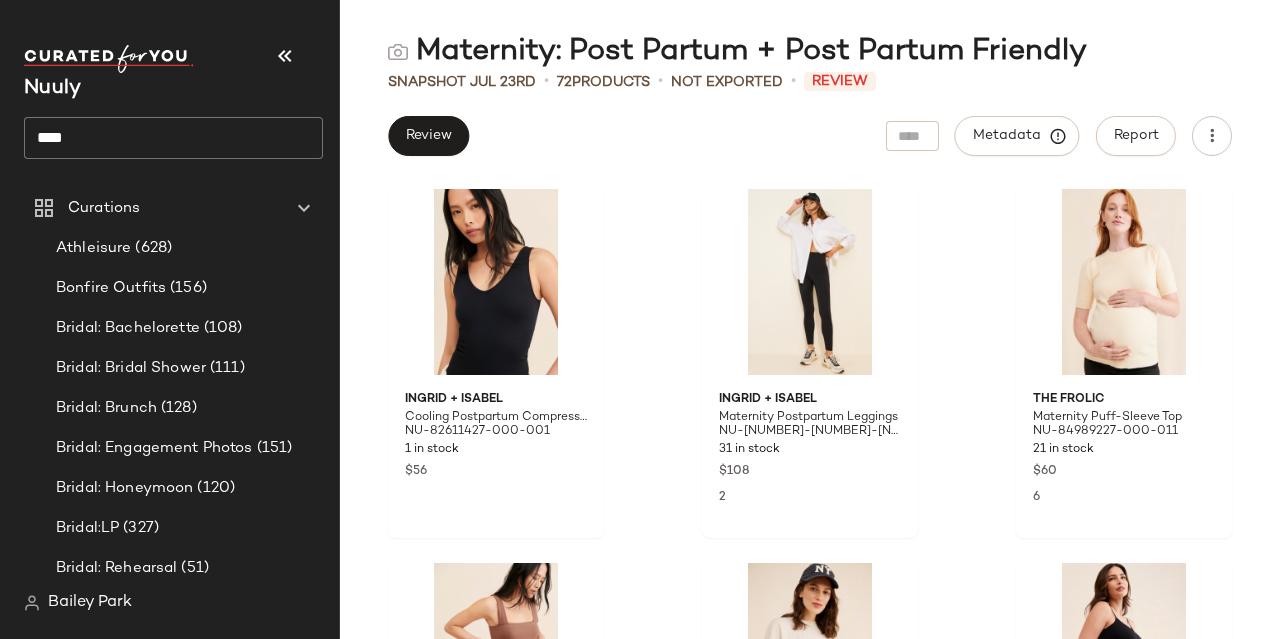click on "****" 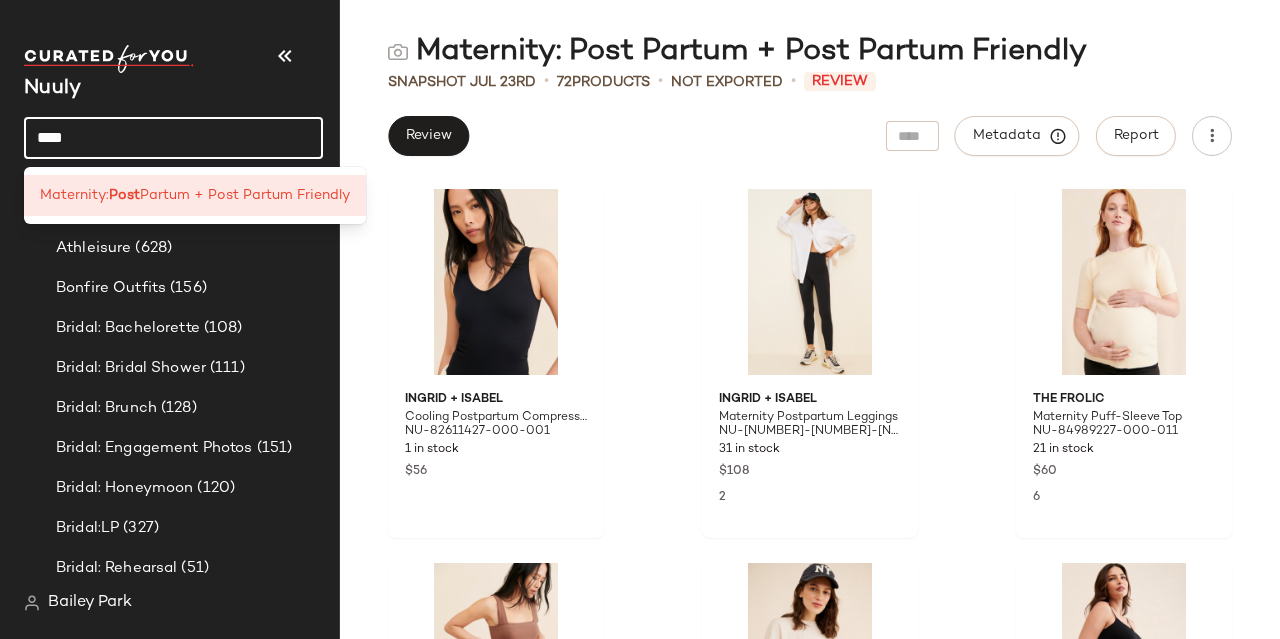 click on "****" 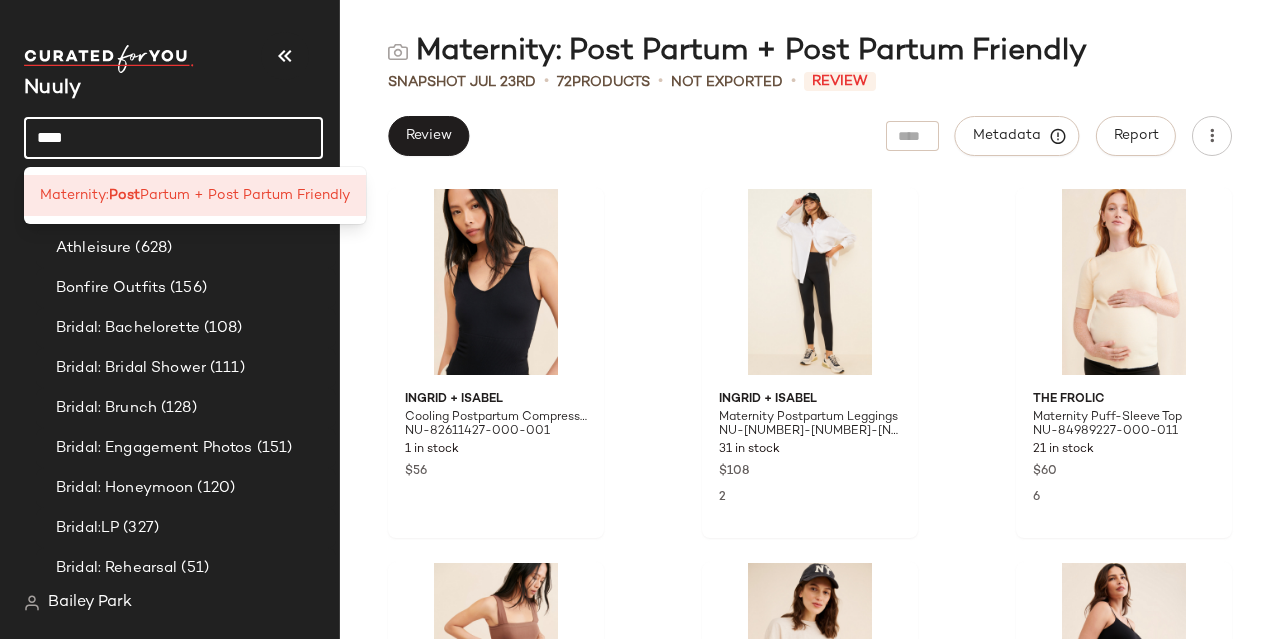 click on "****" 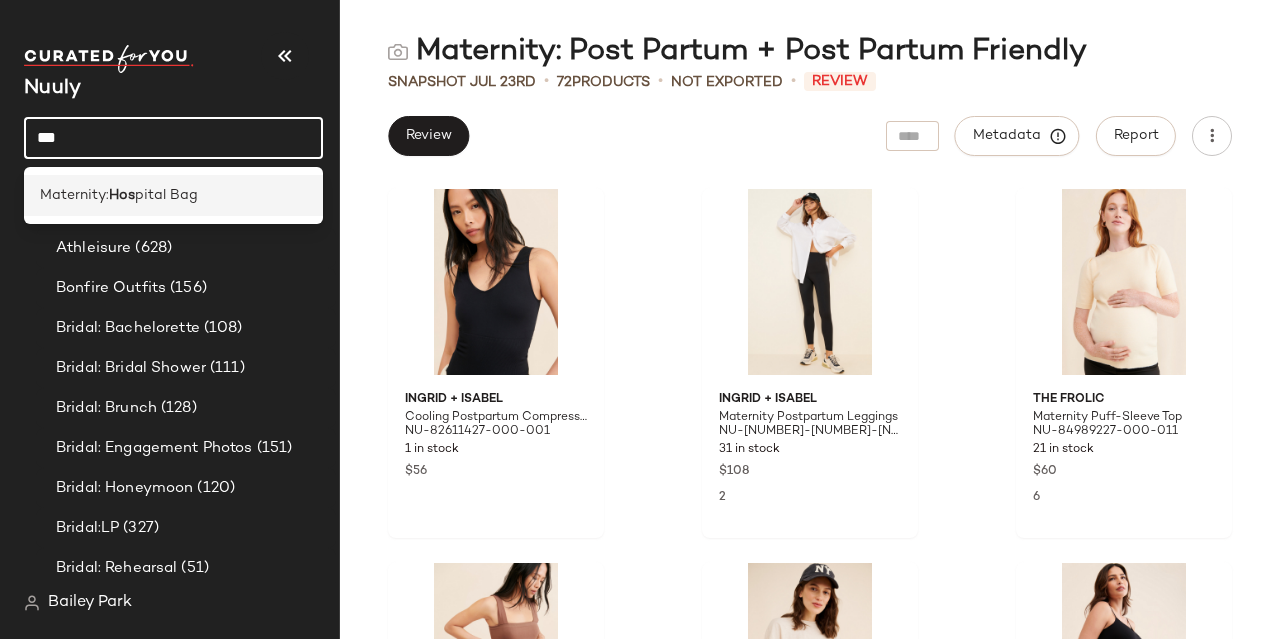 type on "***" 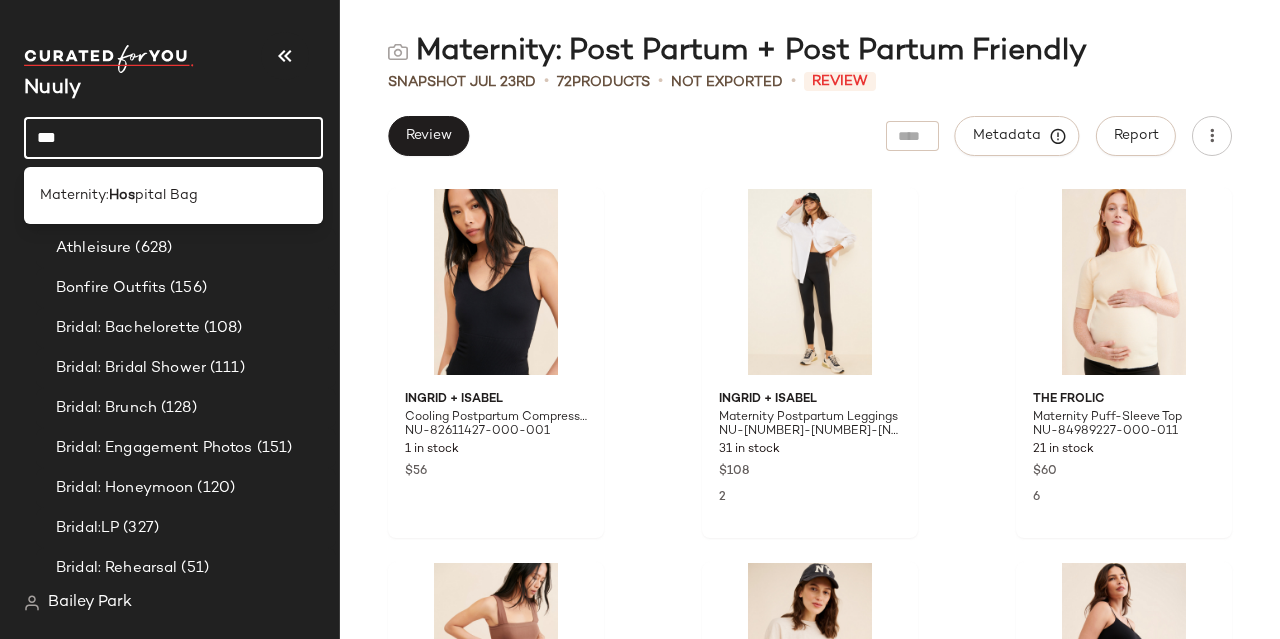 click on "Maternity:  Hos pital Bag" 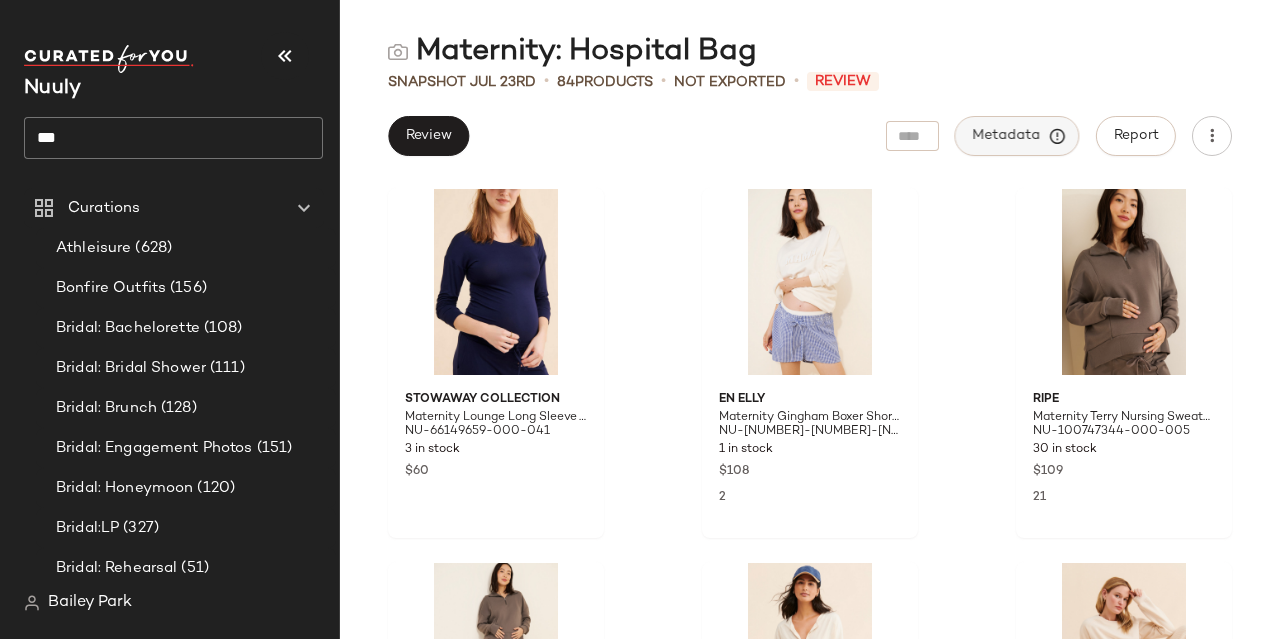 click on "Metadata" 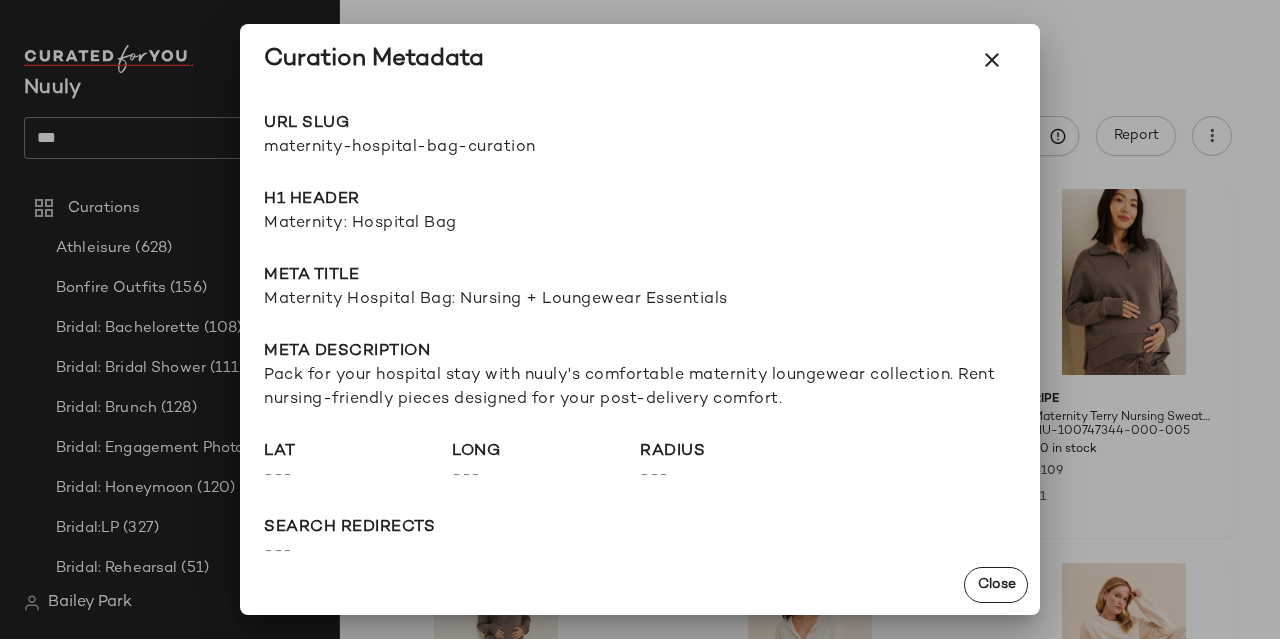 click on "maternity-hospital-bag-curation" at bounding box center (452, 148) 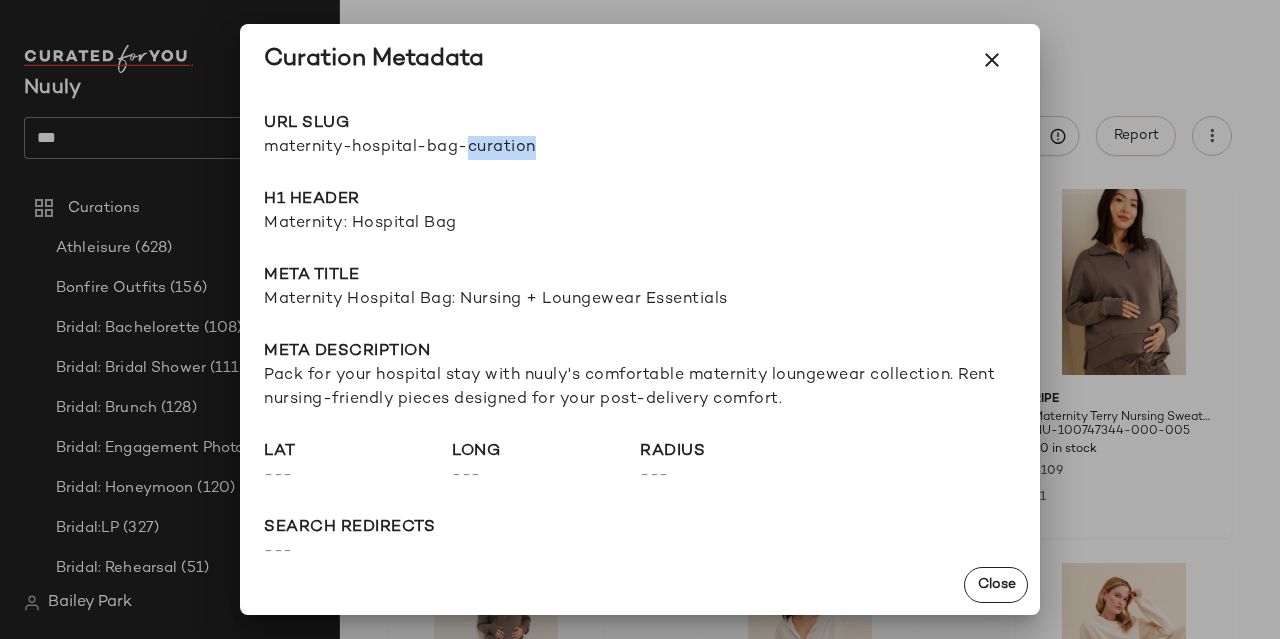 click on "maternity-hospital-bag-curation" at bounding box center (452, 148) 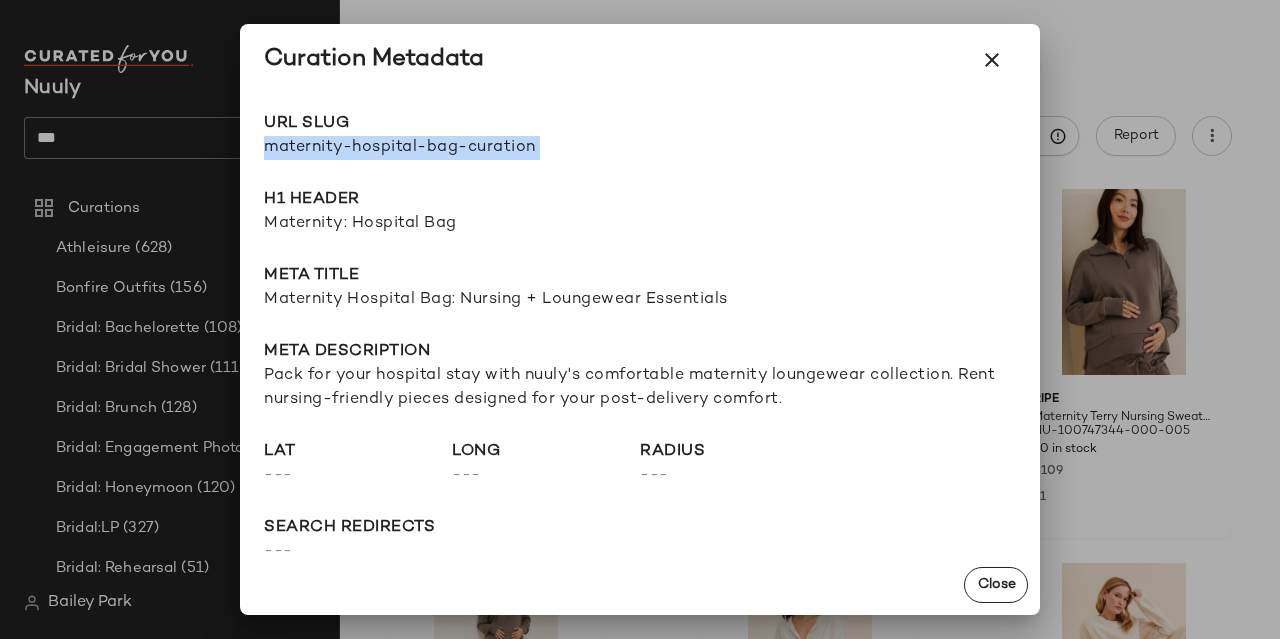 click on "maternity-hospital-bag-curation" at bounding box center (452, 148) 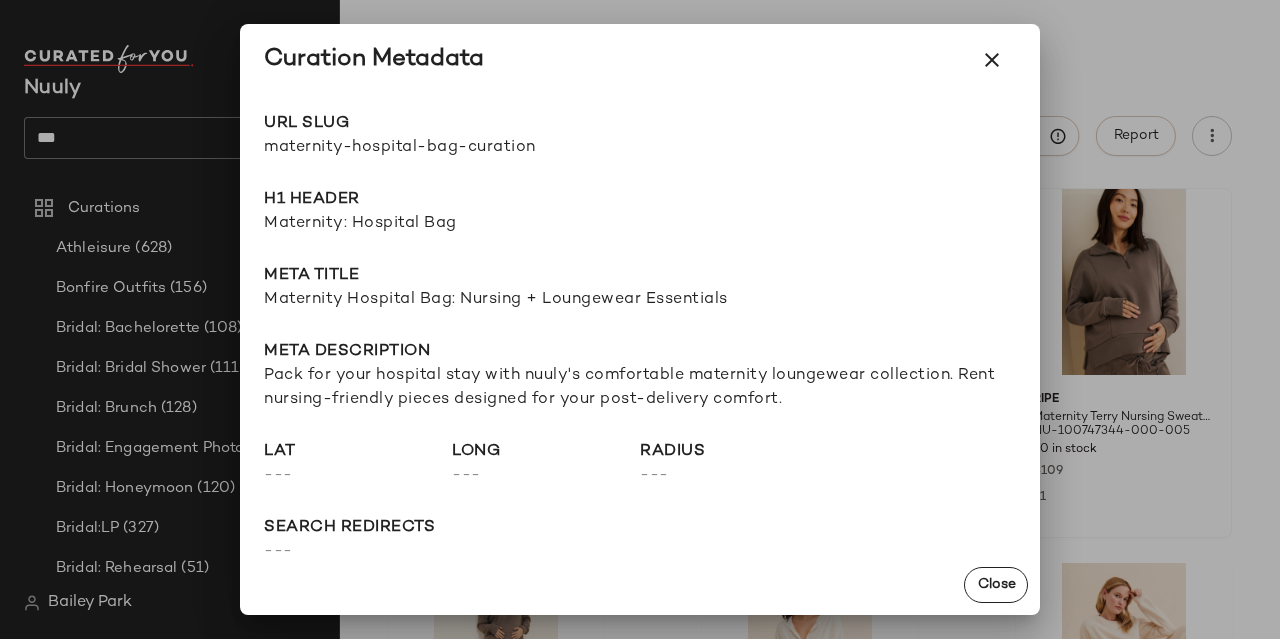 click at bounding box center [640, 319] 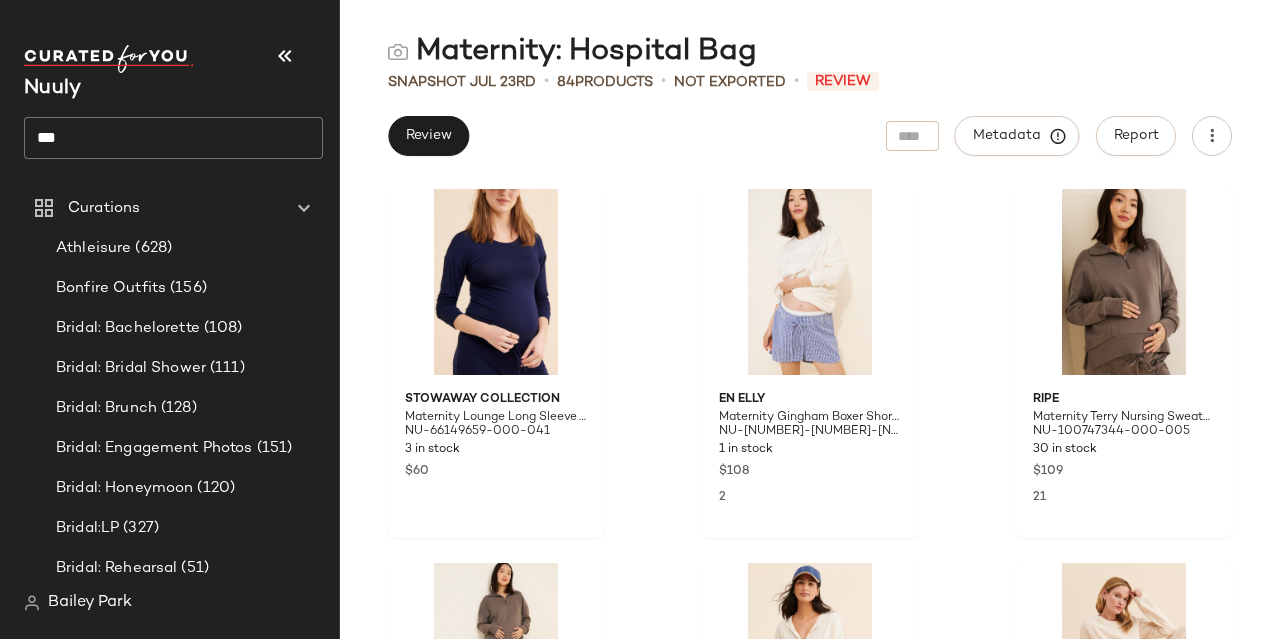 click on "***" 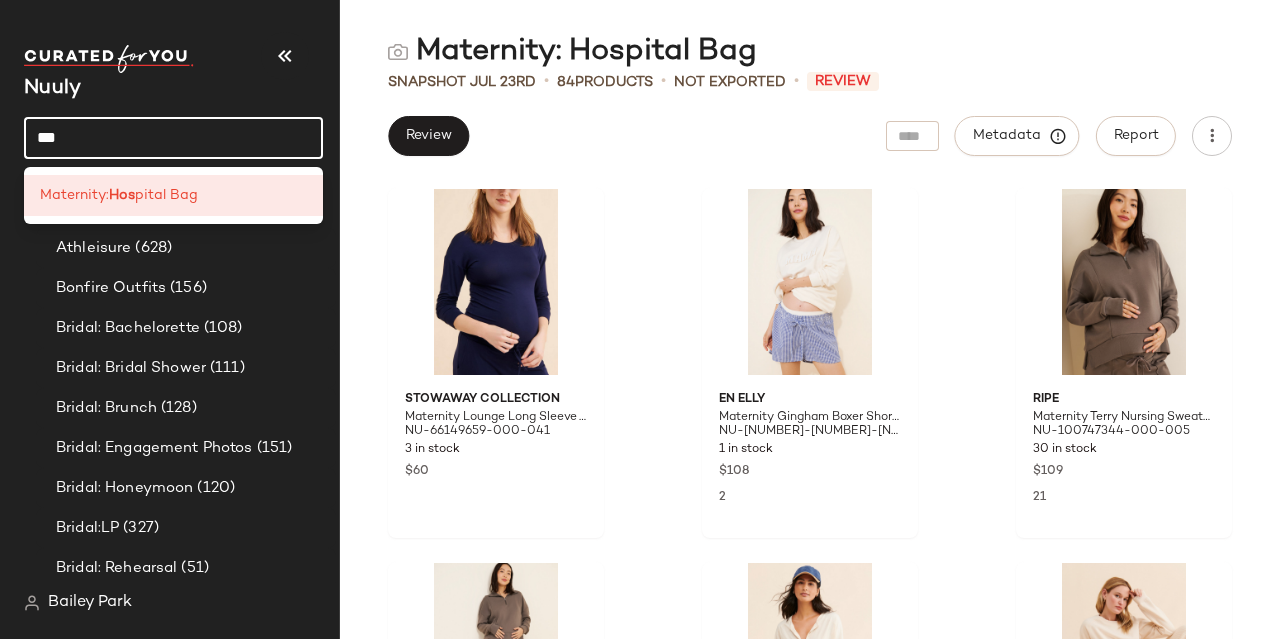 click on "***" 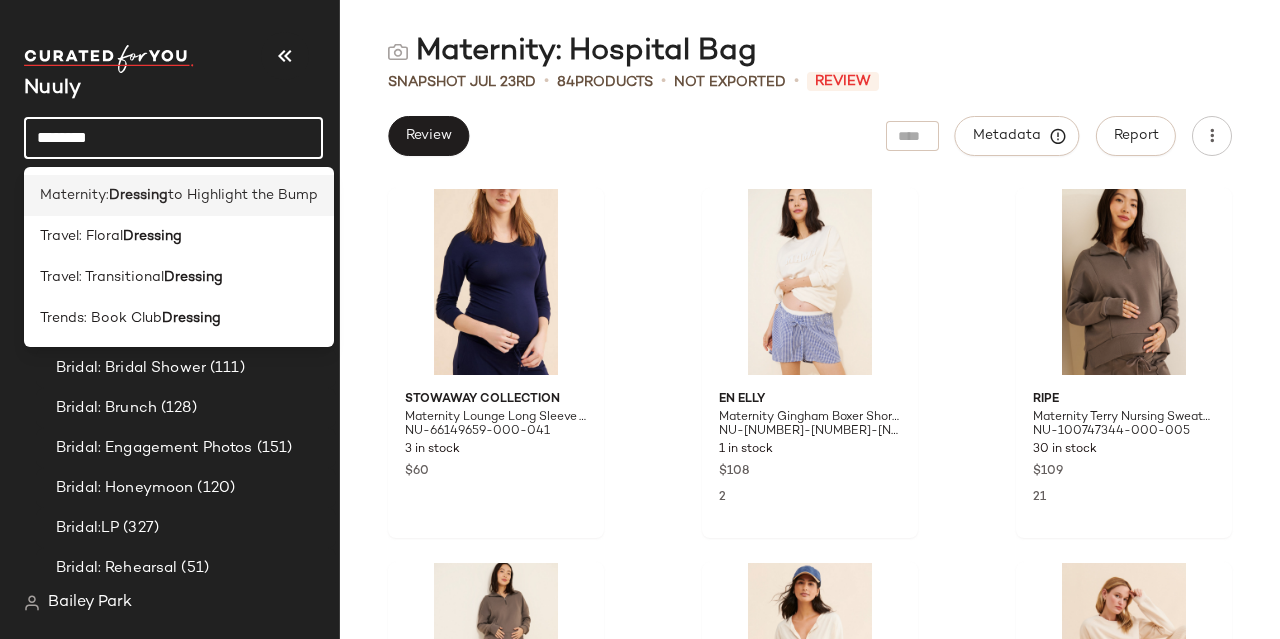 type on "********" 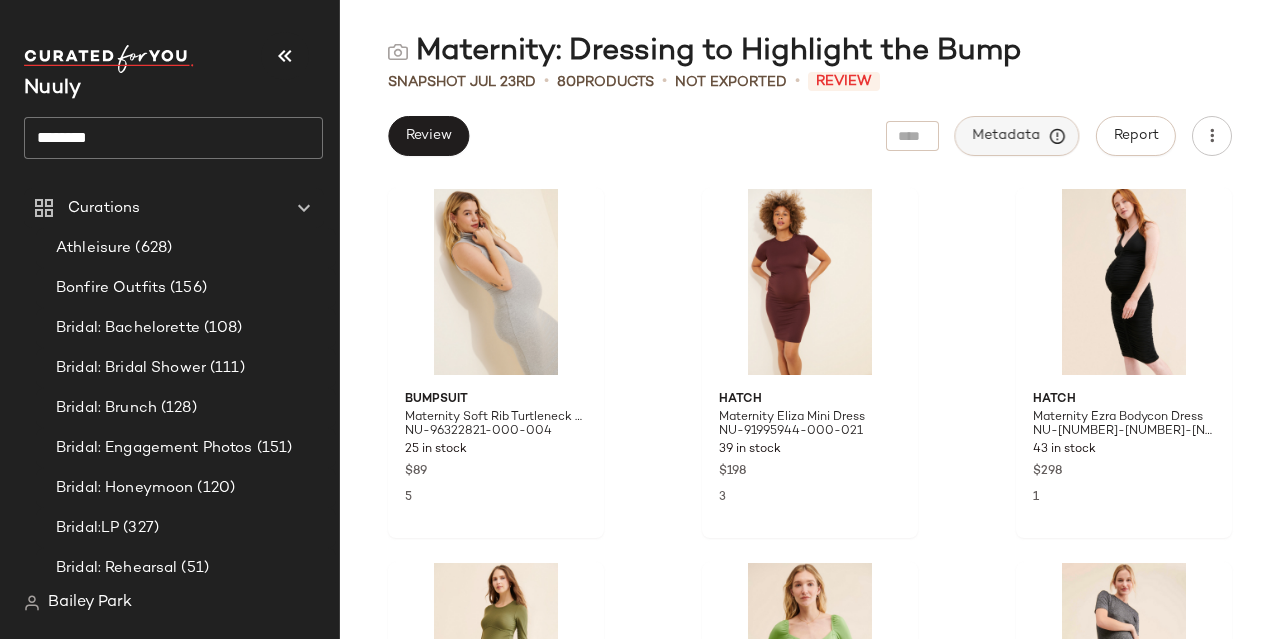 click on "Metadata" at bounding box center (1017, 136) 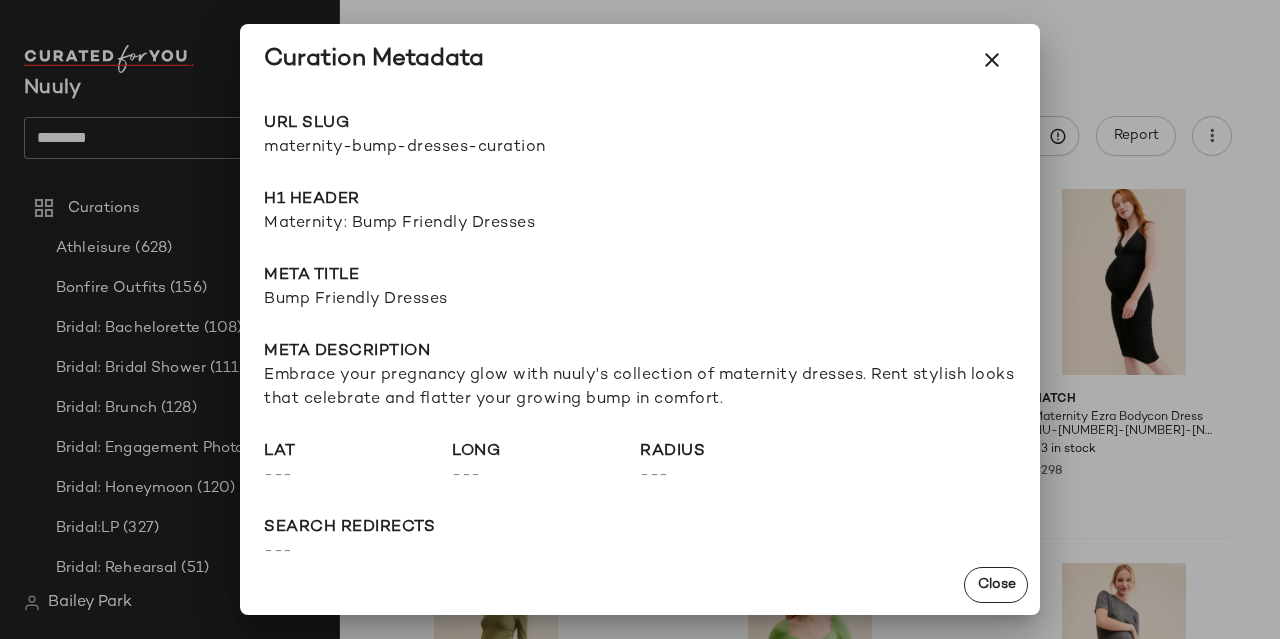 click on "maternity-bump-dresses-curation" at bounding box center [452, 148] 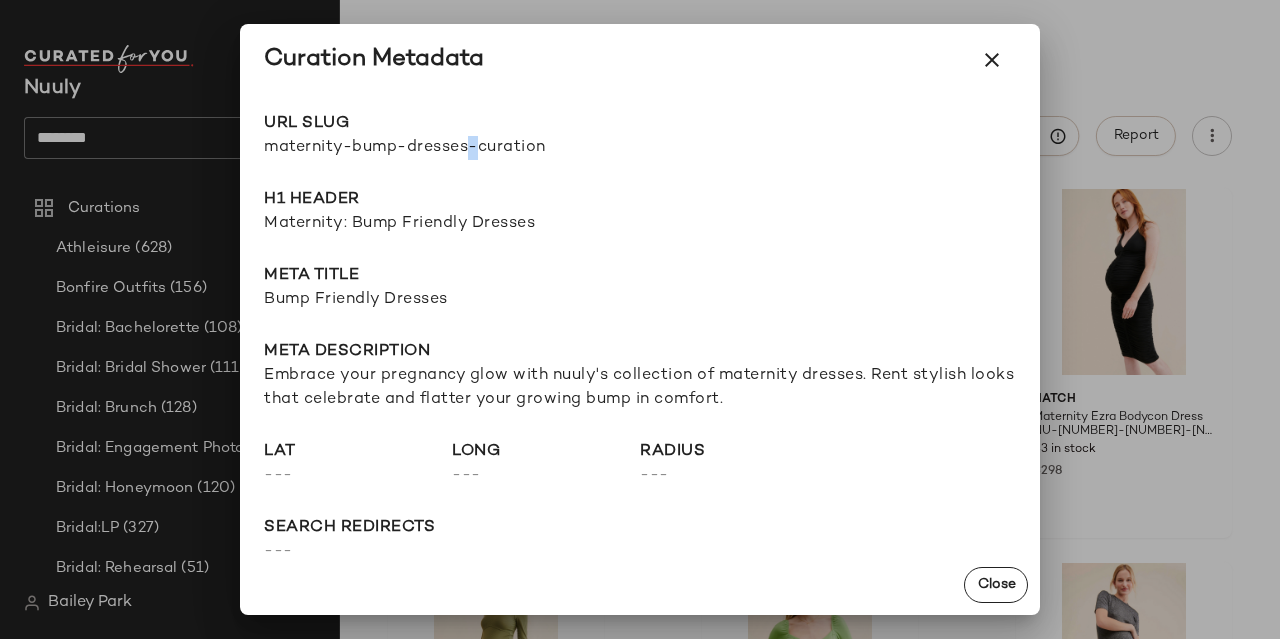 click on "maternity-bump-dresses-curation" at bounding box center (452, 148) 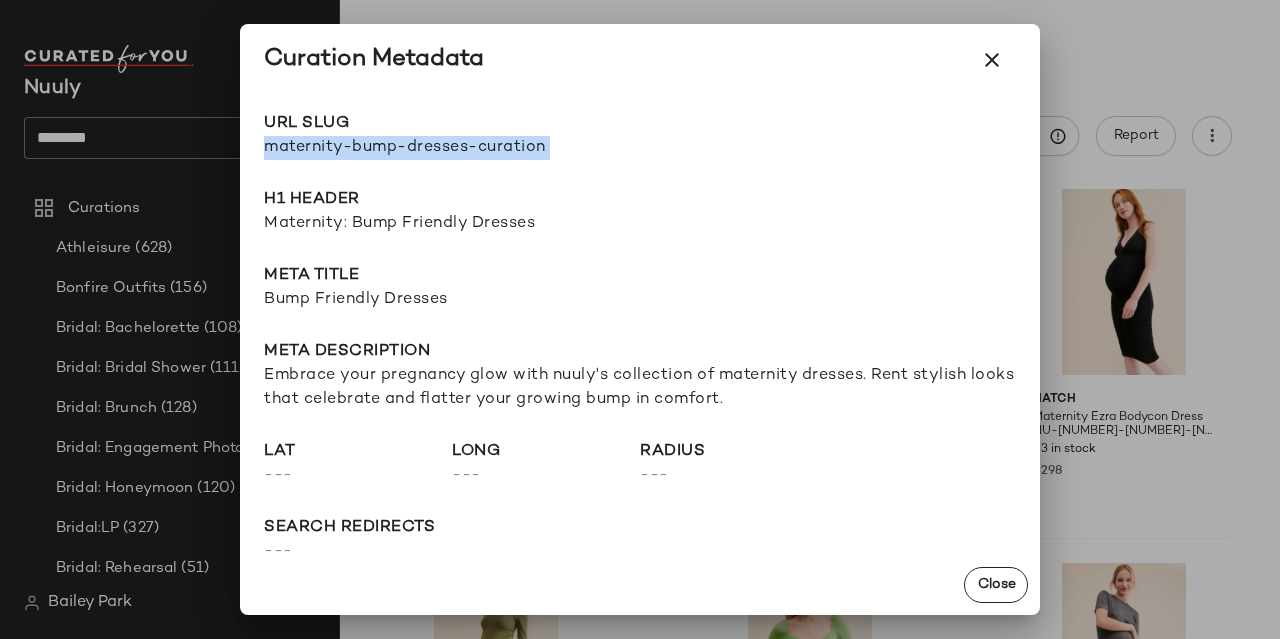 click on "maternity-bump-dresses-curation" at bounding box center (452, 148) 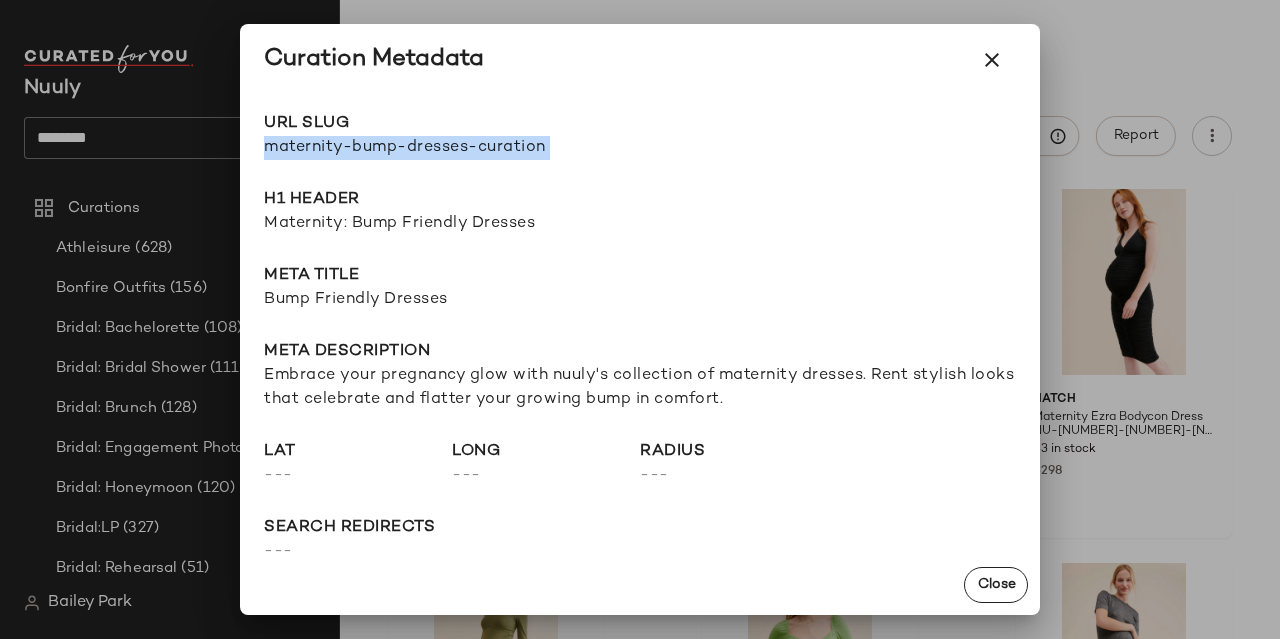 drag, startPoint x: 1001, startPoint y: 58, endPoint x: 983, endPoint y: 67, distance: 20.12461 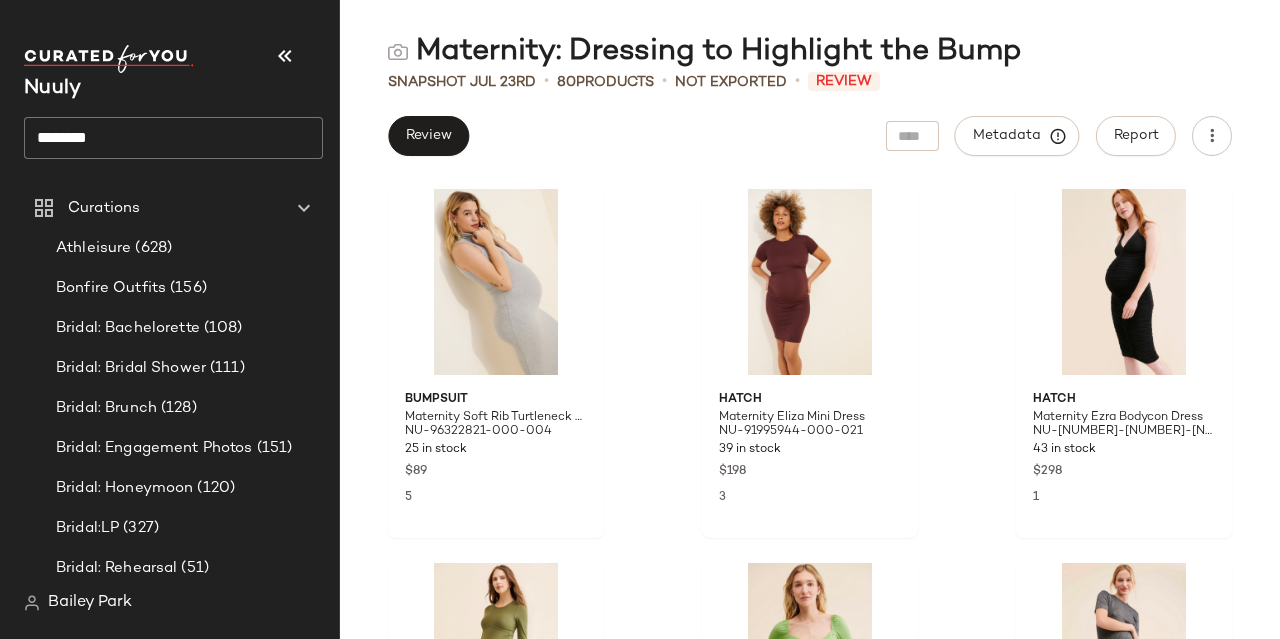 click on "********" 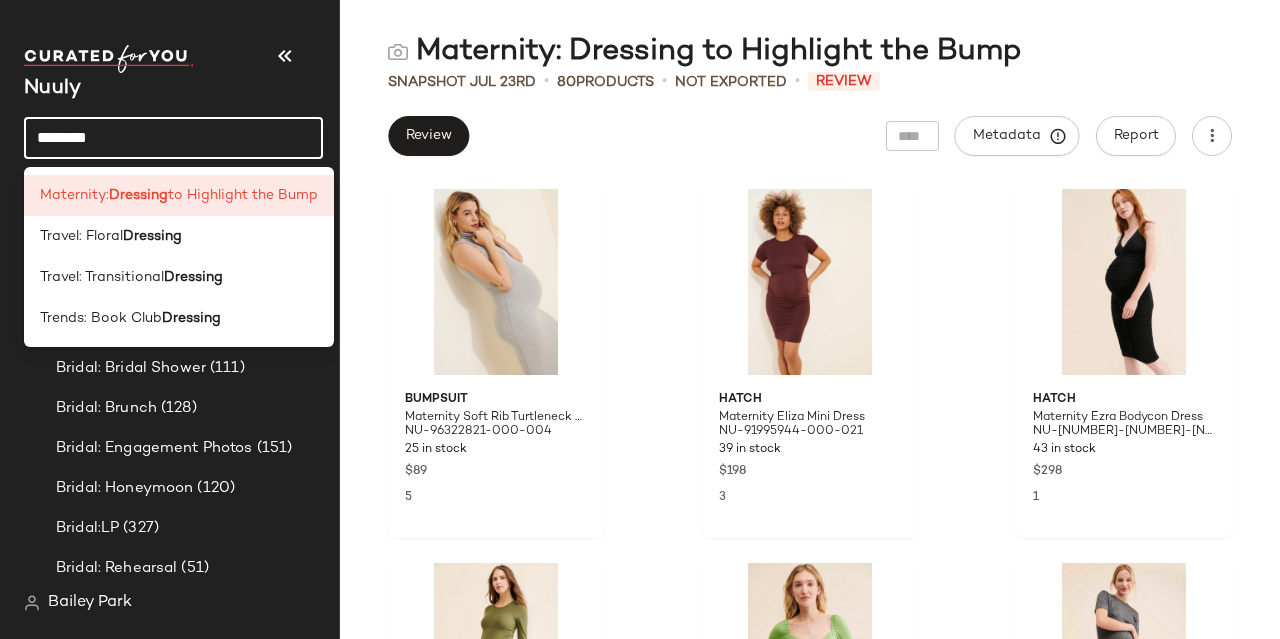 click on "********" 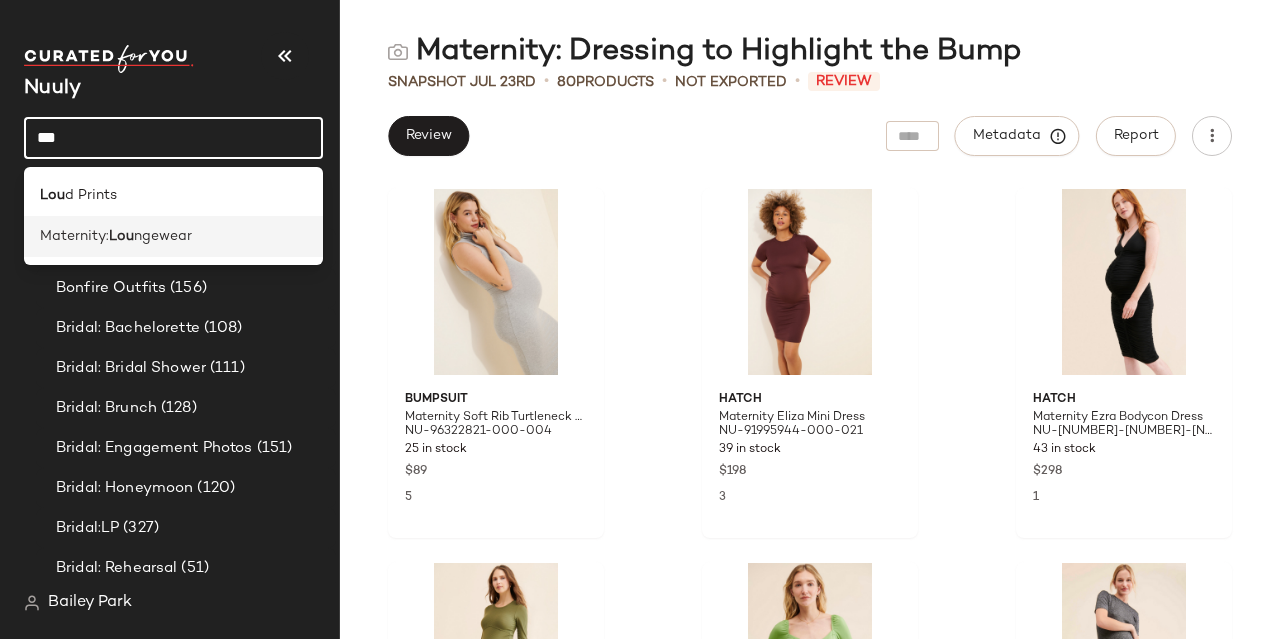 type on "***" 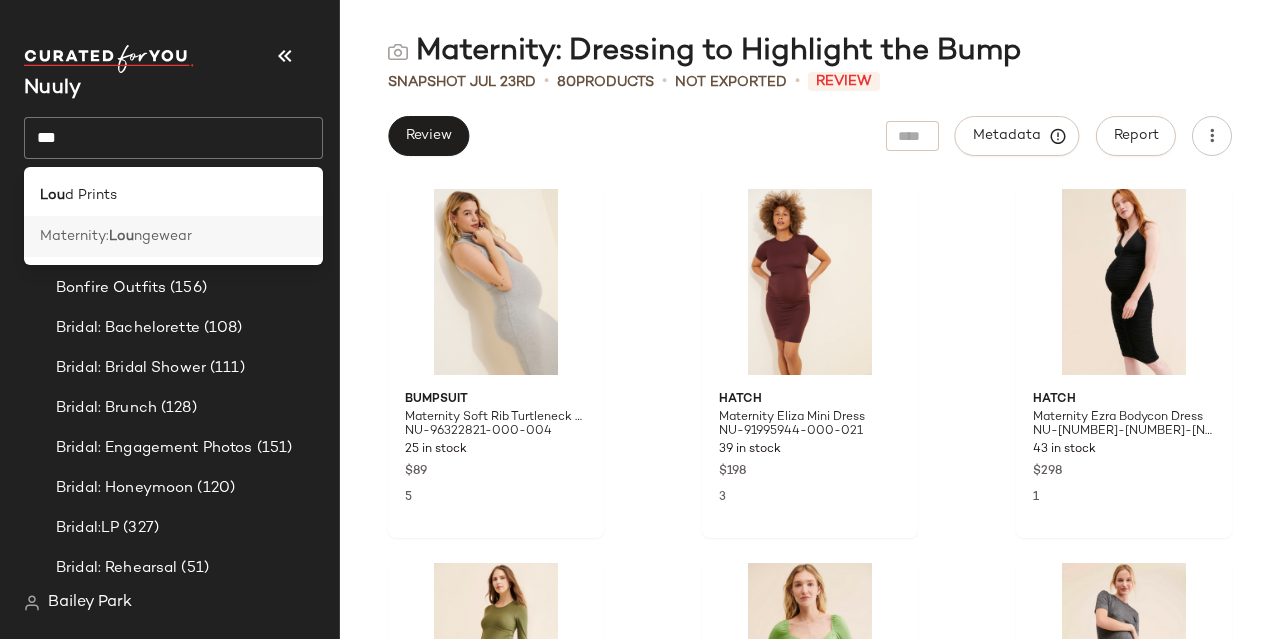 click on "ngewear" at bounding box center [163, 236] 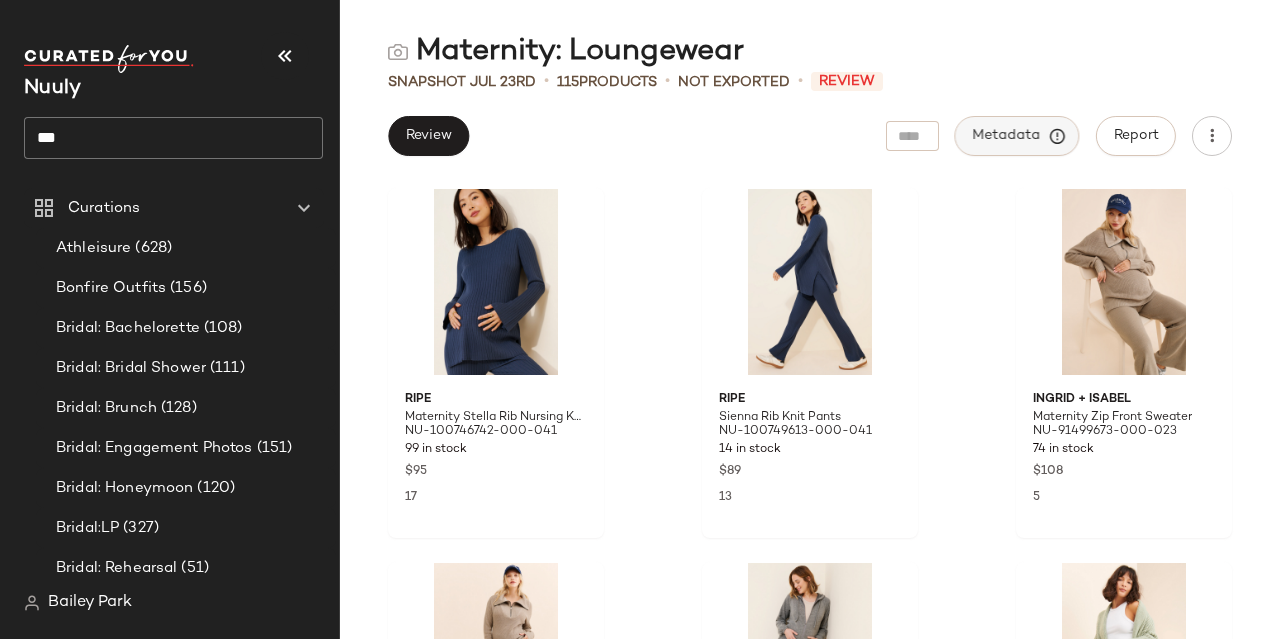 click on "Metadata" at bounding box center [1017, 136] 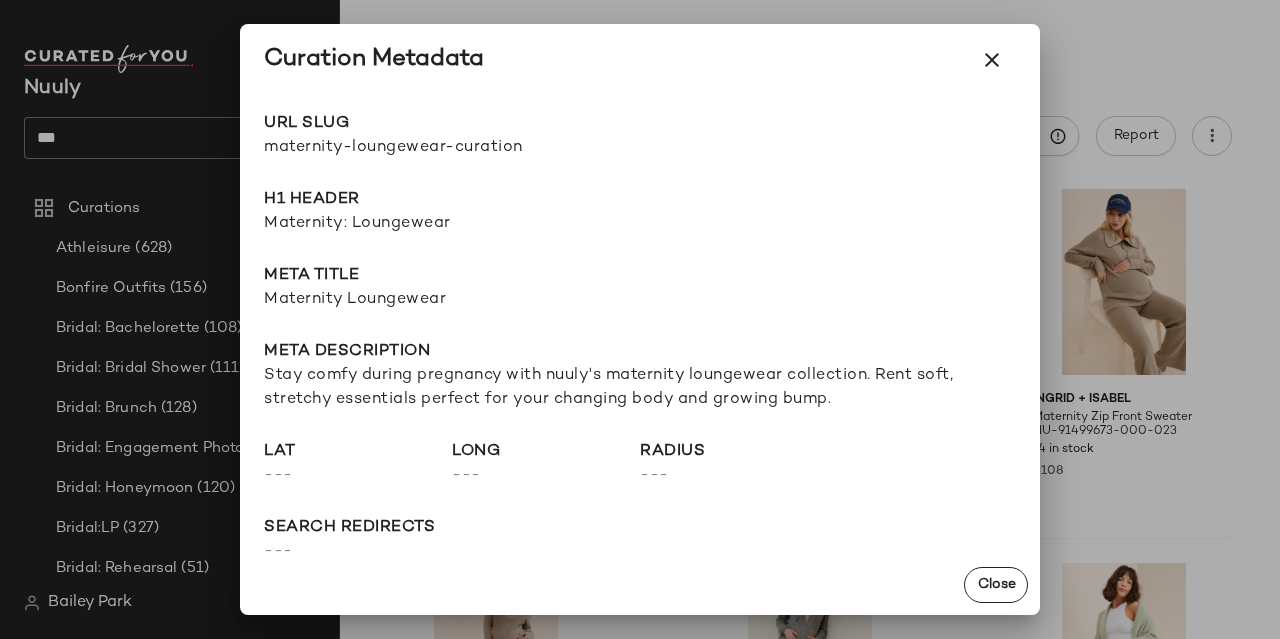 click on "maternity-loungewear-curation" at bounding box center (452, 148) 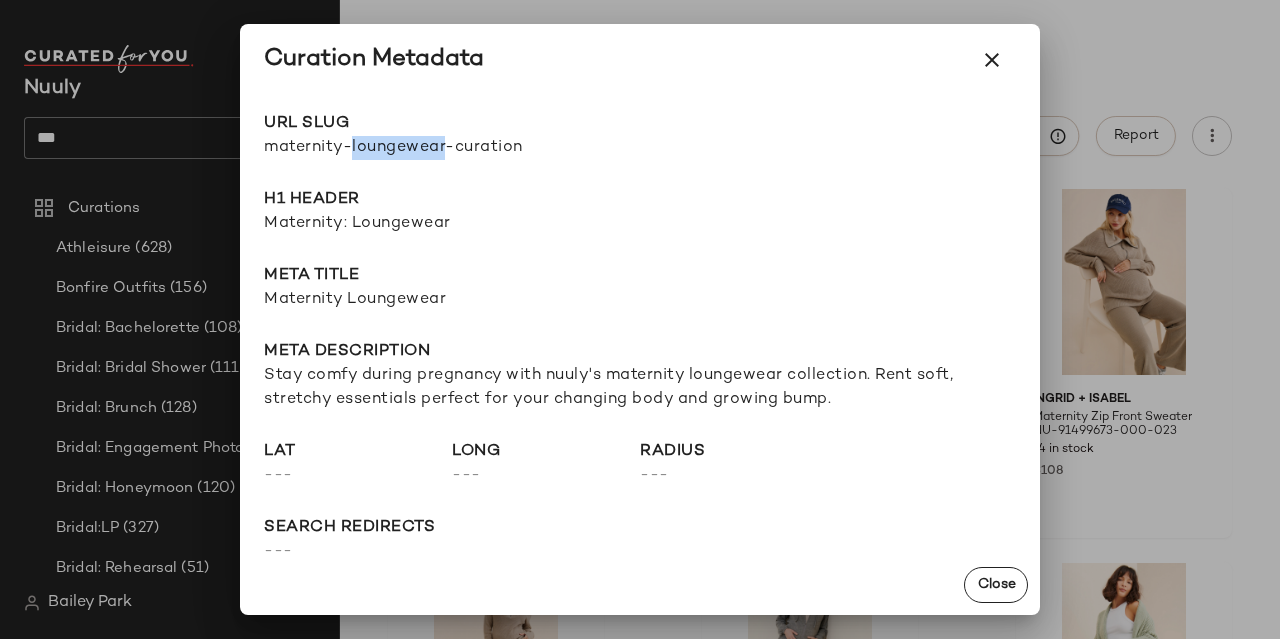 click on "maternity-loungewear-curation" at bounding box center (452, 148) 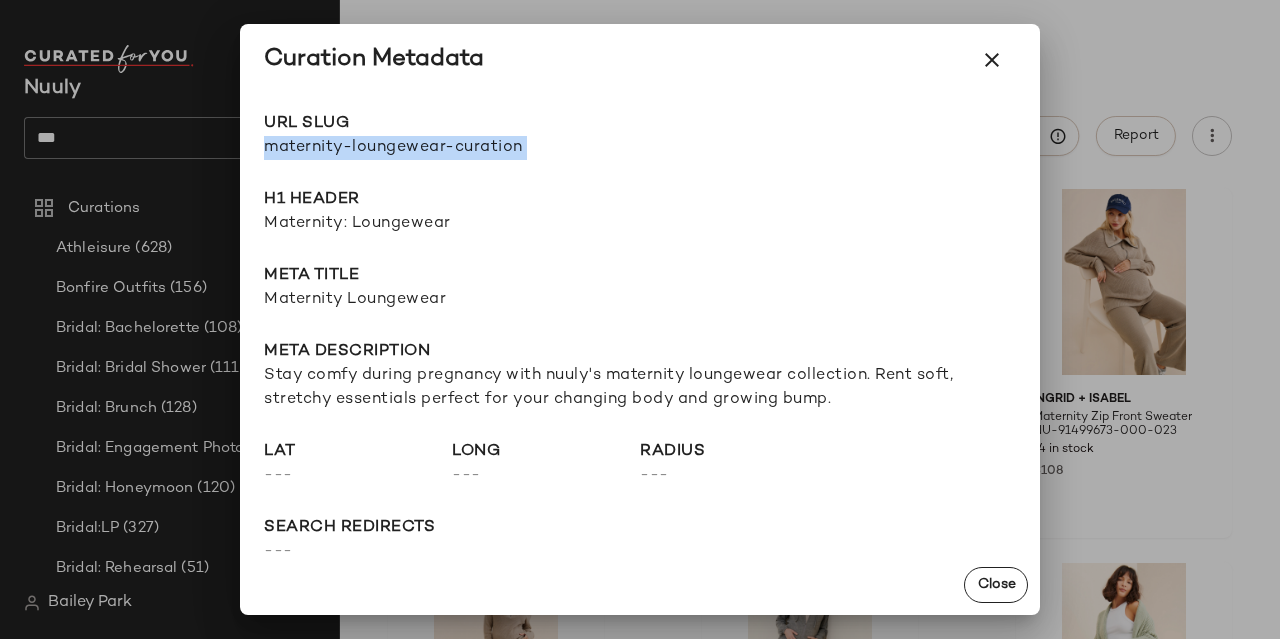 click on "maternity-loungewear-curation" at bounding box center [452, 148] 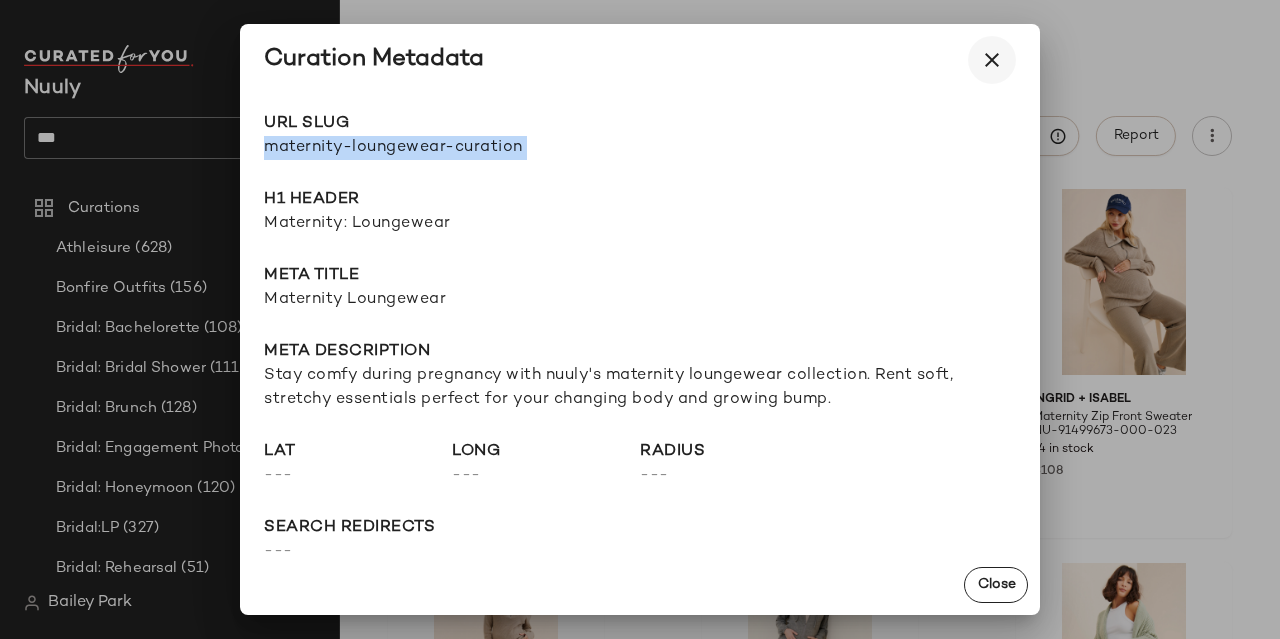 click at bounding box center (992, 60) 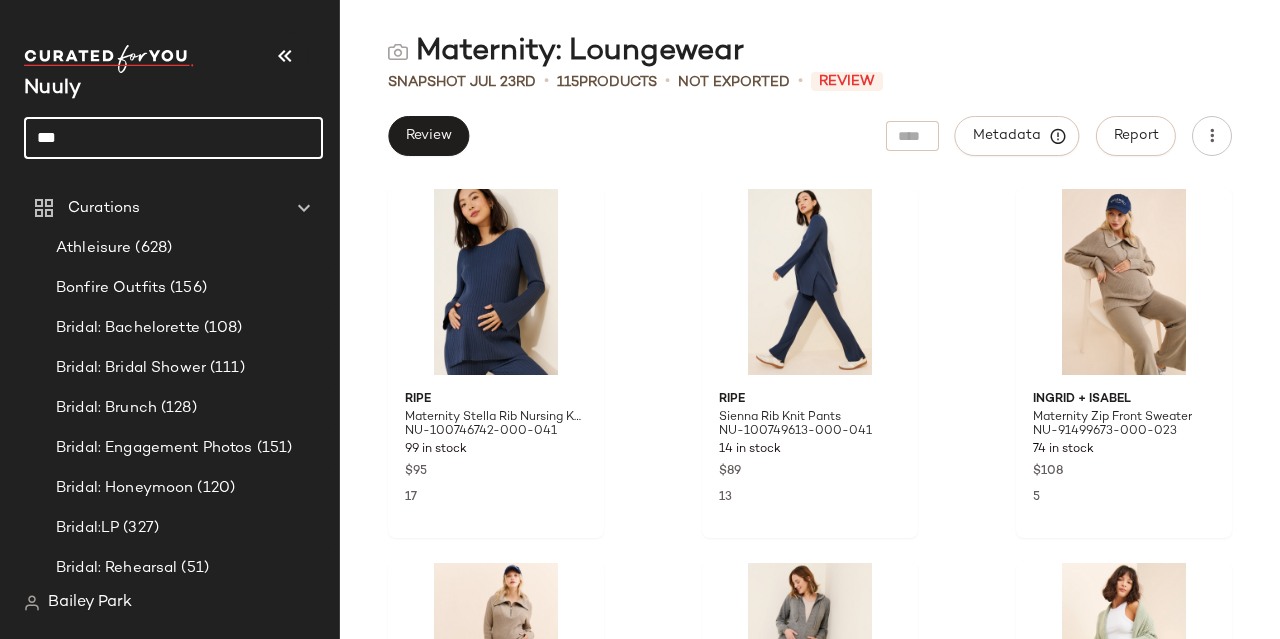 click on "***" 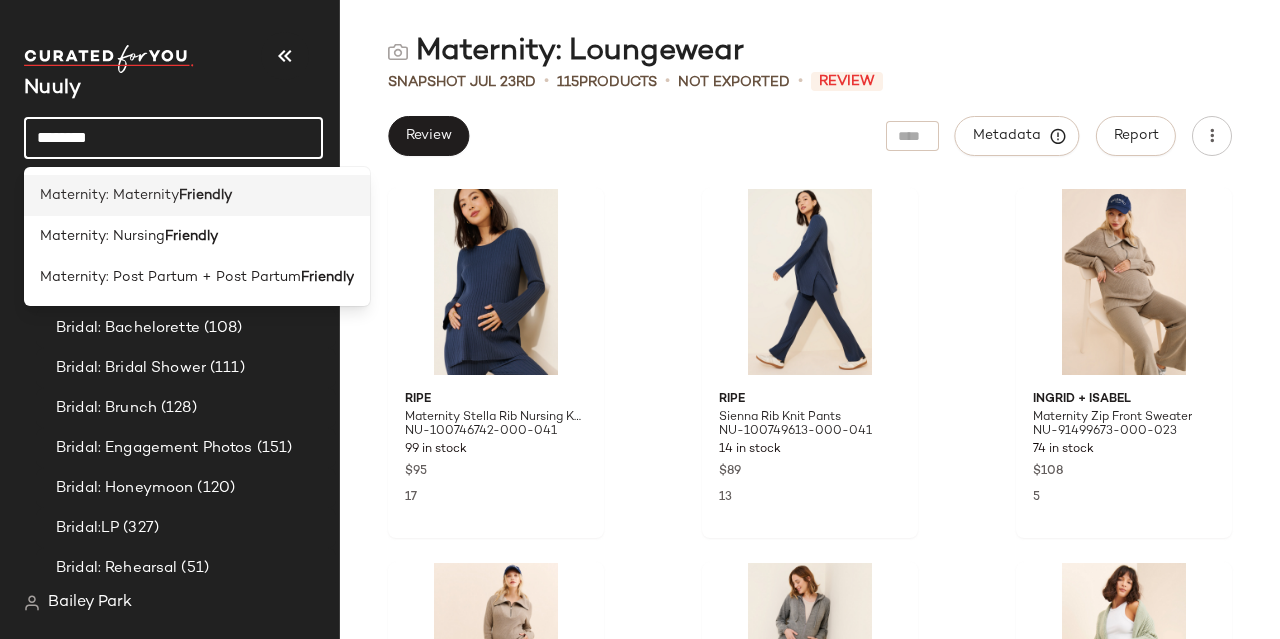 type on "********" 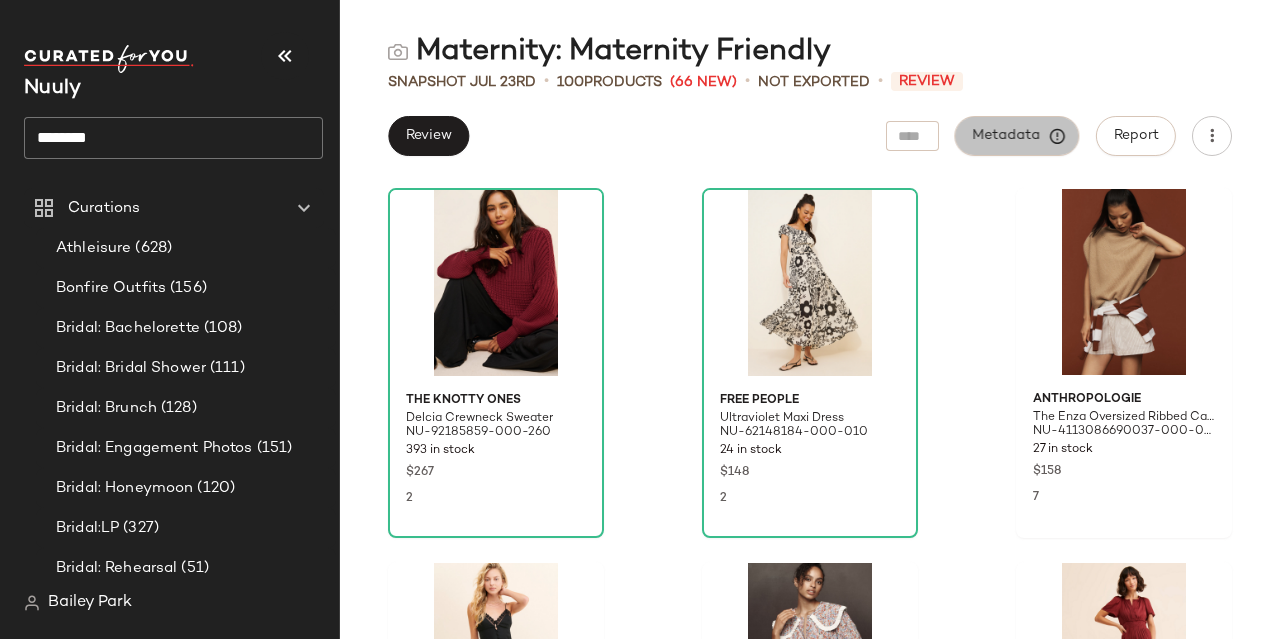 click on "Metadata" 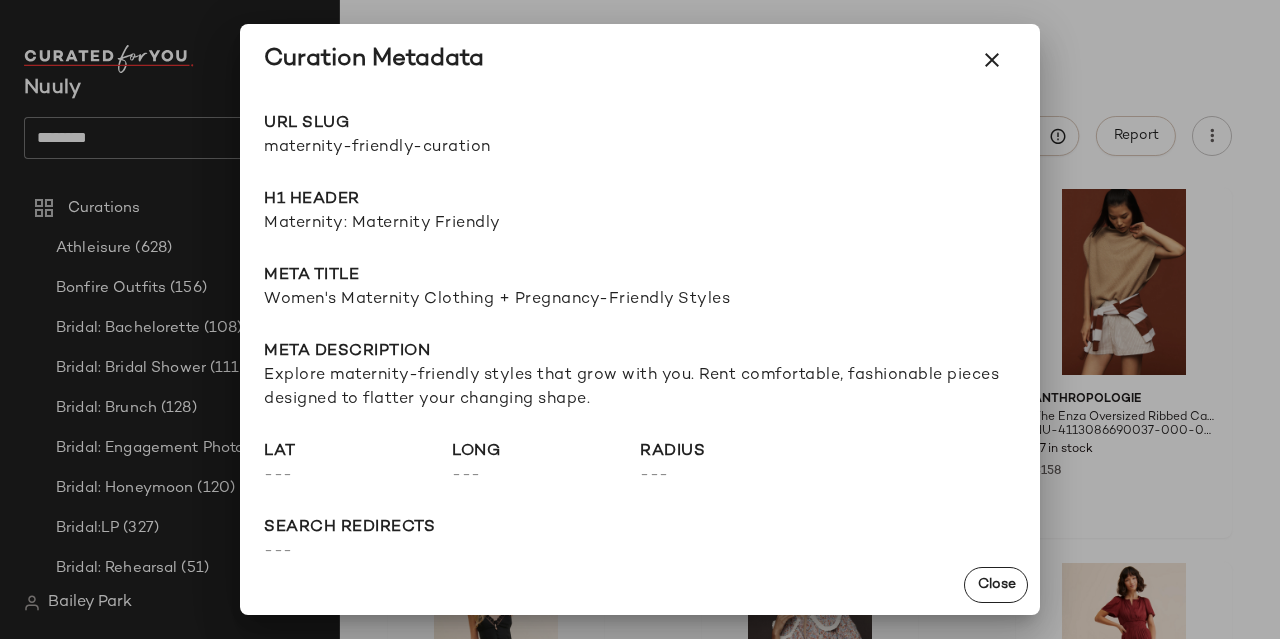 click on "maternity-friendly-curation" at bounding box center (452, 148) 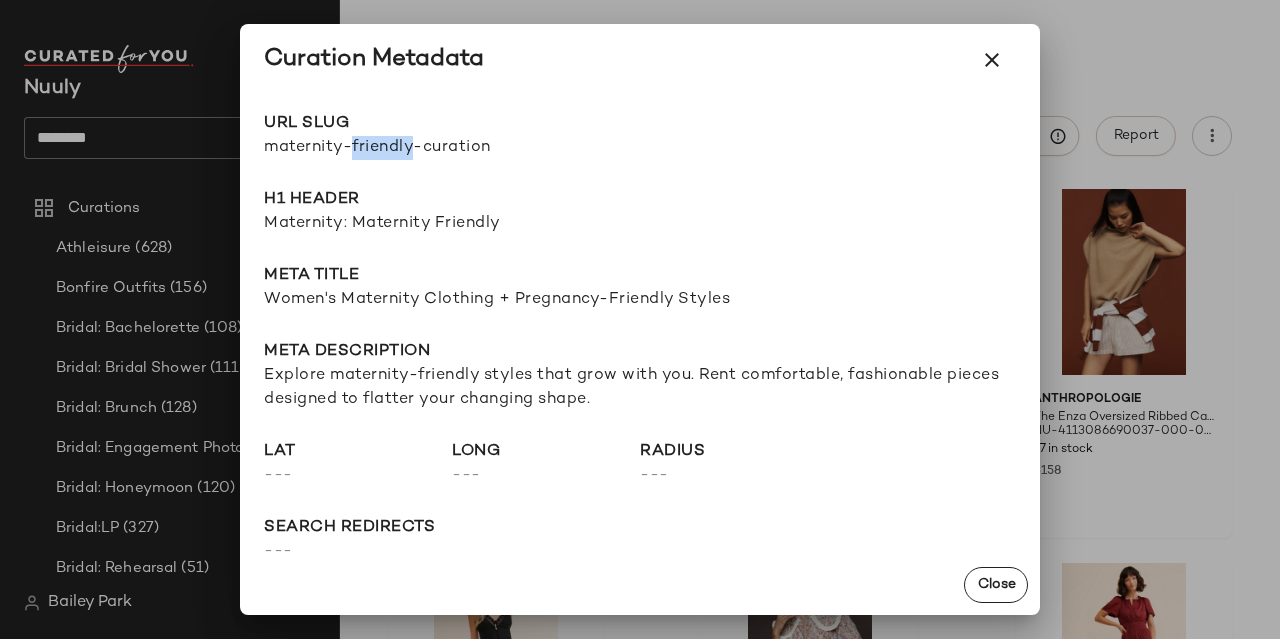 click on "maternity-friendly-curation" at bounding box center (452, 148) 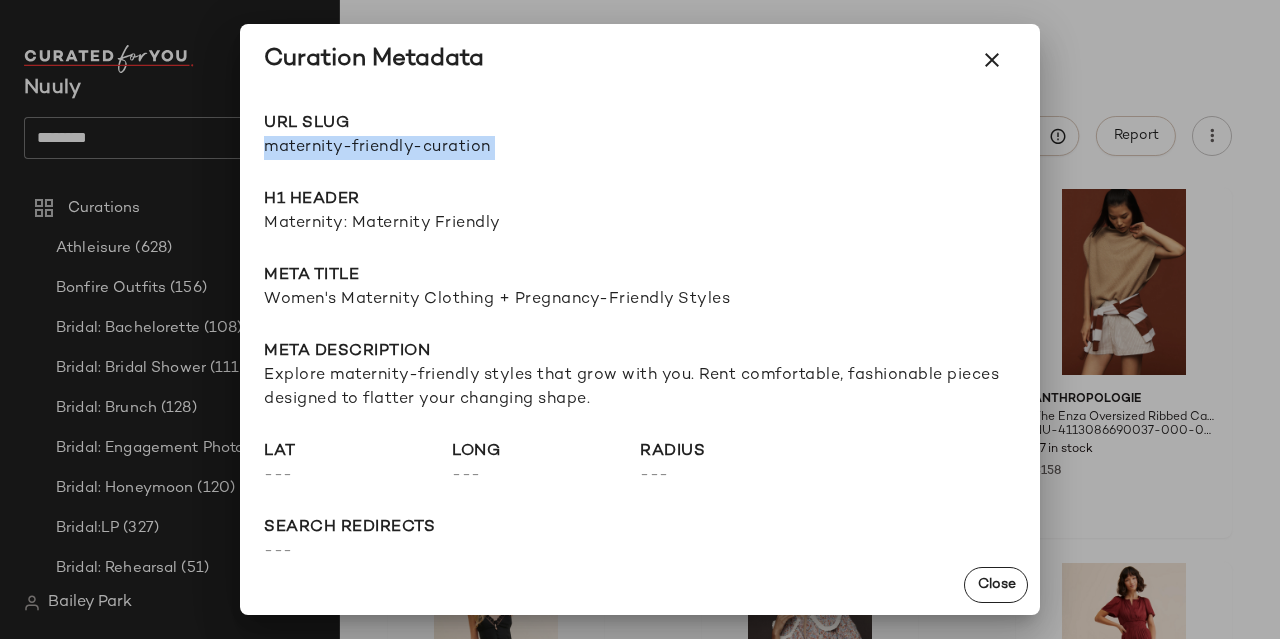 click on "maternity-friendly-curation" at bounding box center [452, 148] 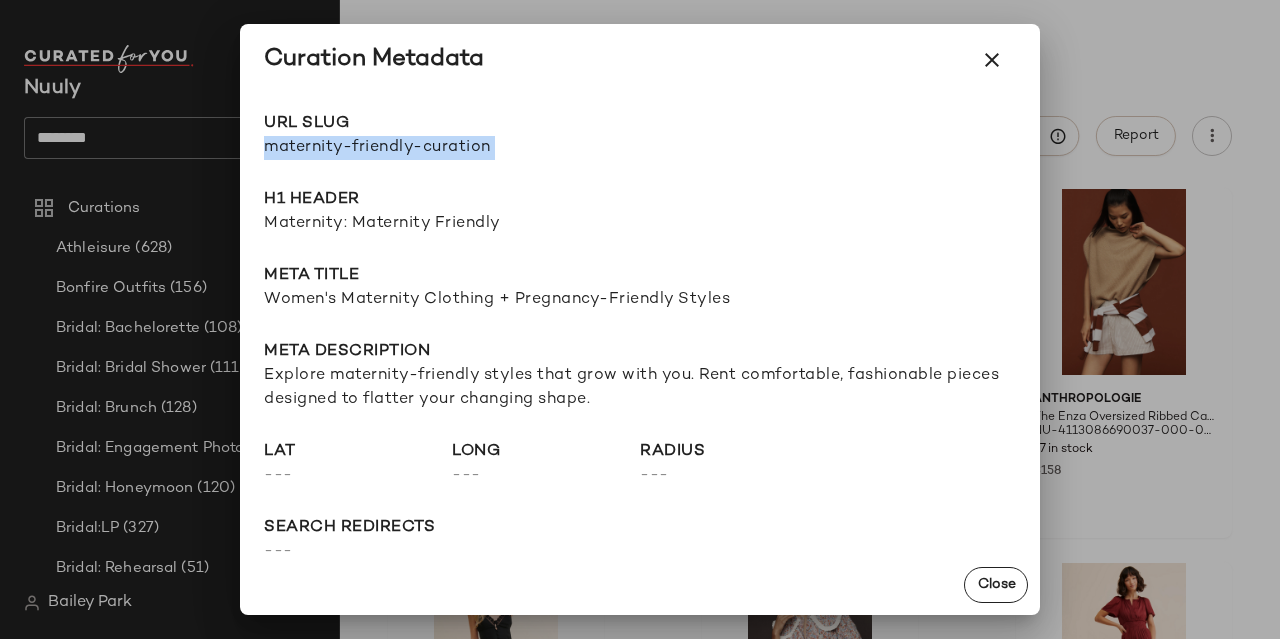 click at bounding box center (992, 60) 